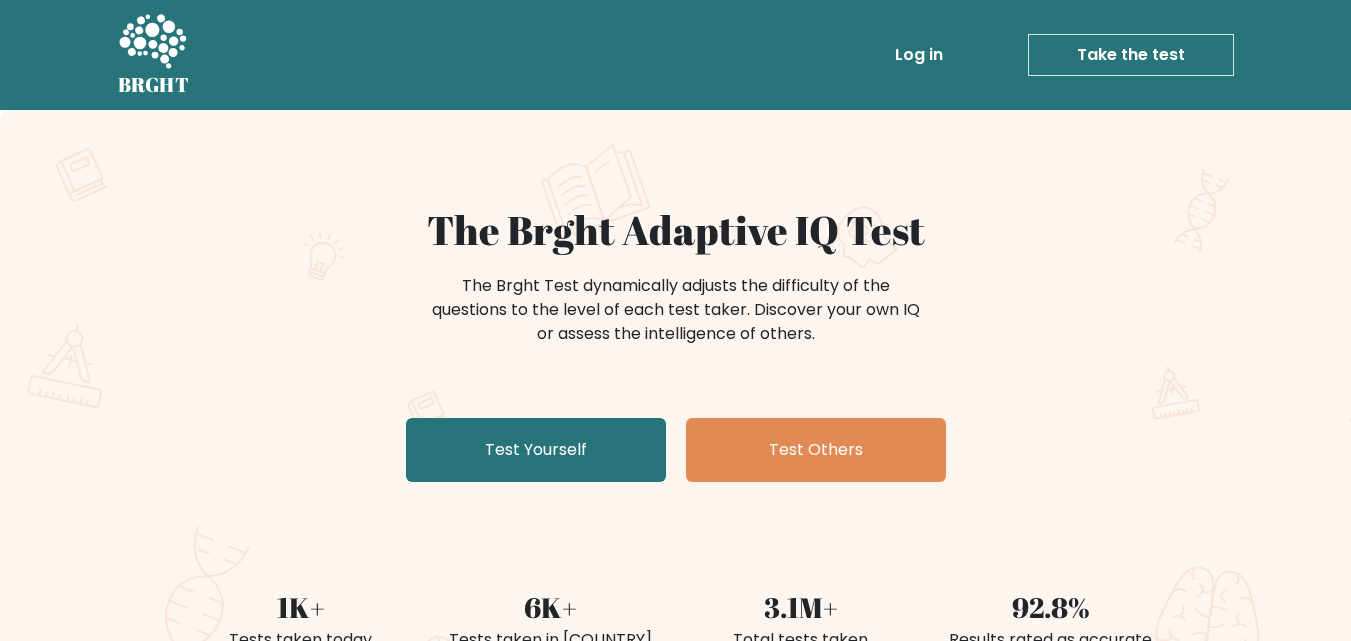 scroll, scrollTop: 0, scrollLeft: 0, axis: both 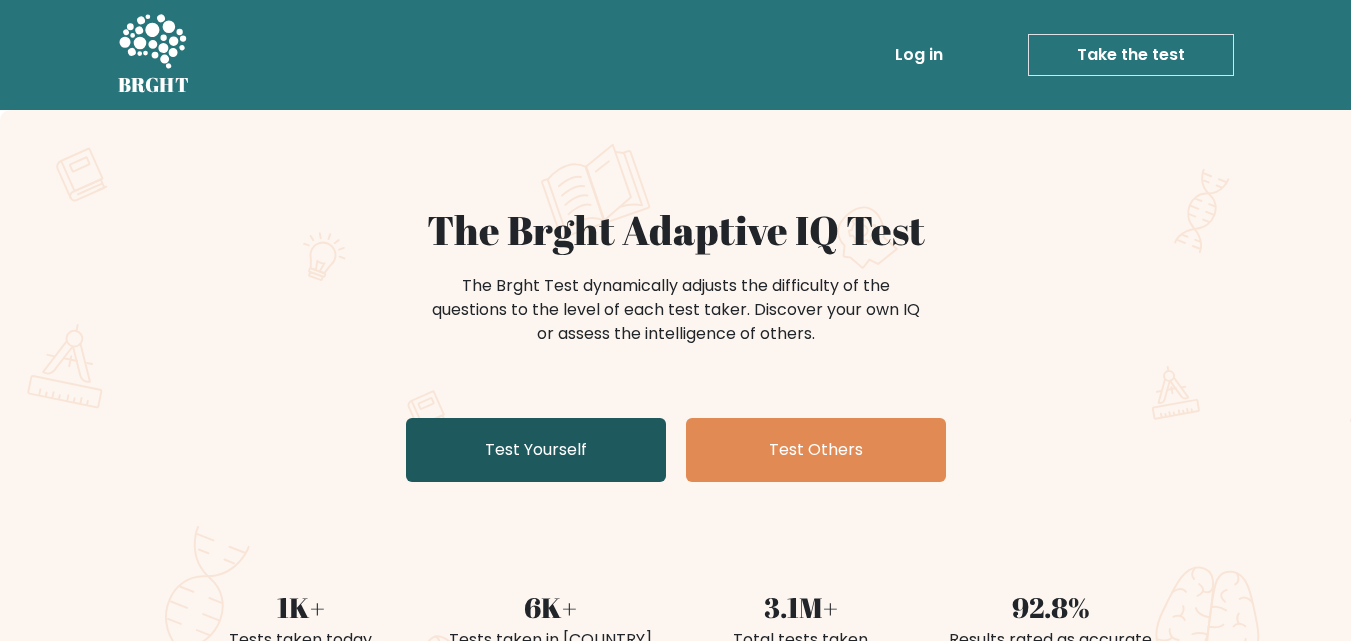 click on "Test Yourself" at bounding box center [536, 450] 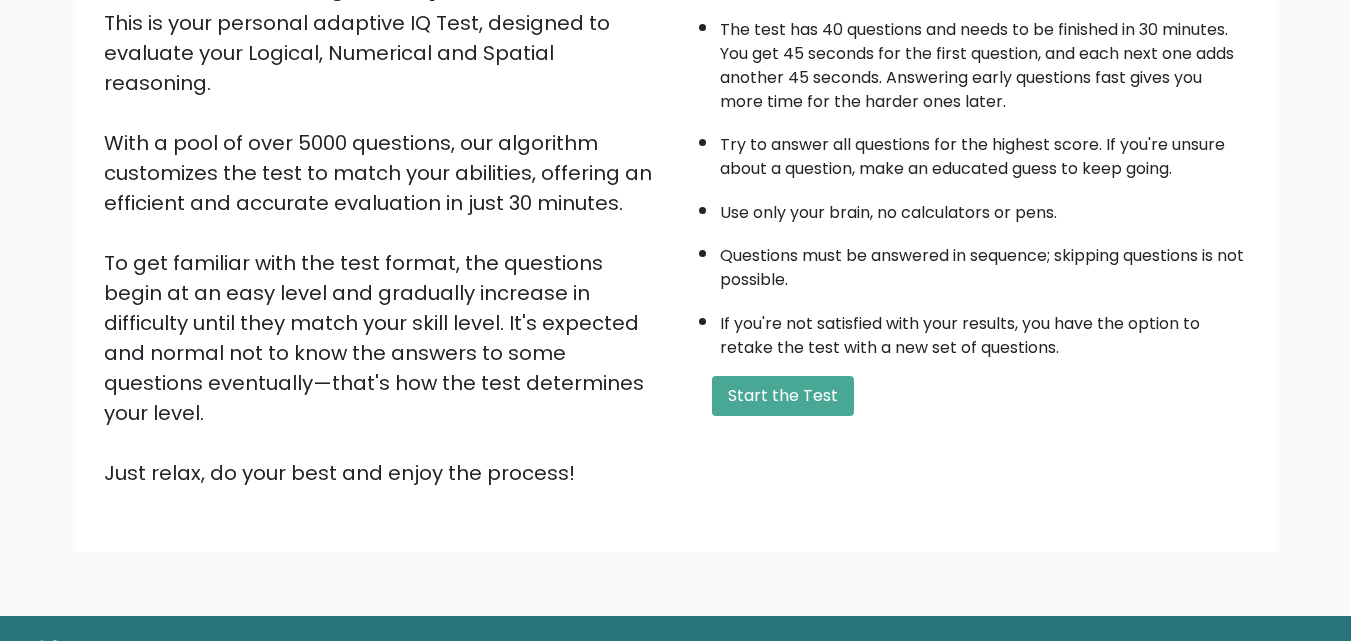 scroll, scrollTop: 275, scrollLeft: 0, axis: vertical 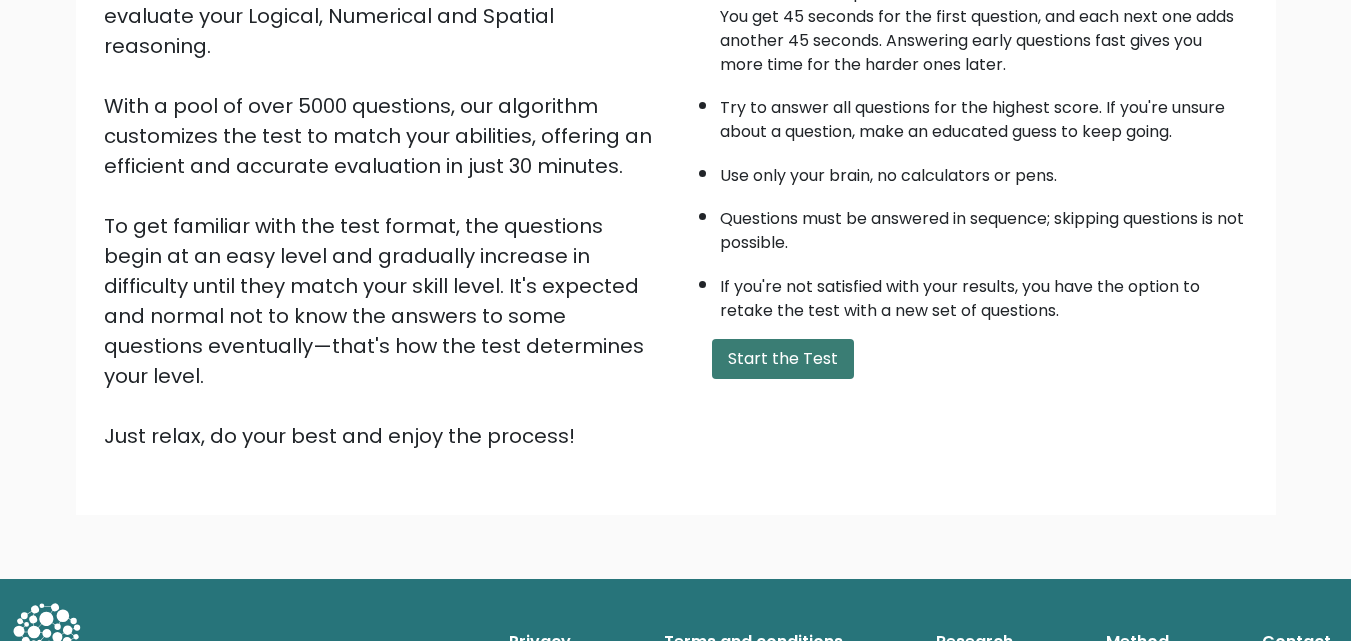 click on "Start the Test" at bounding box center [783, 359] 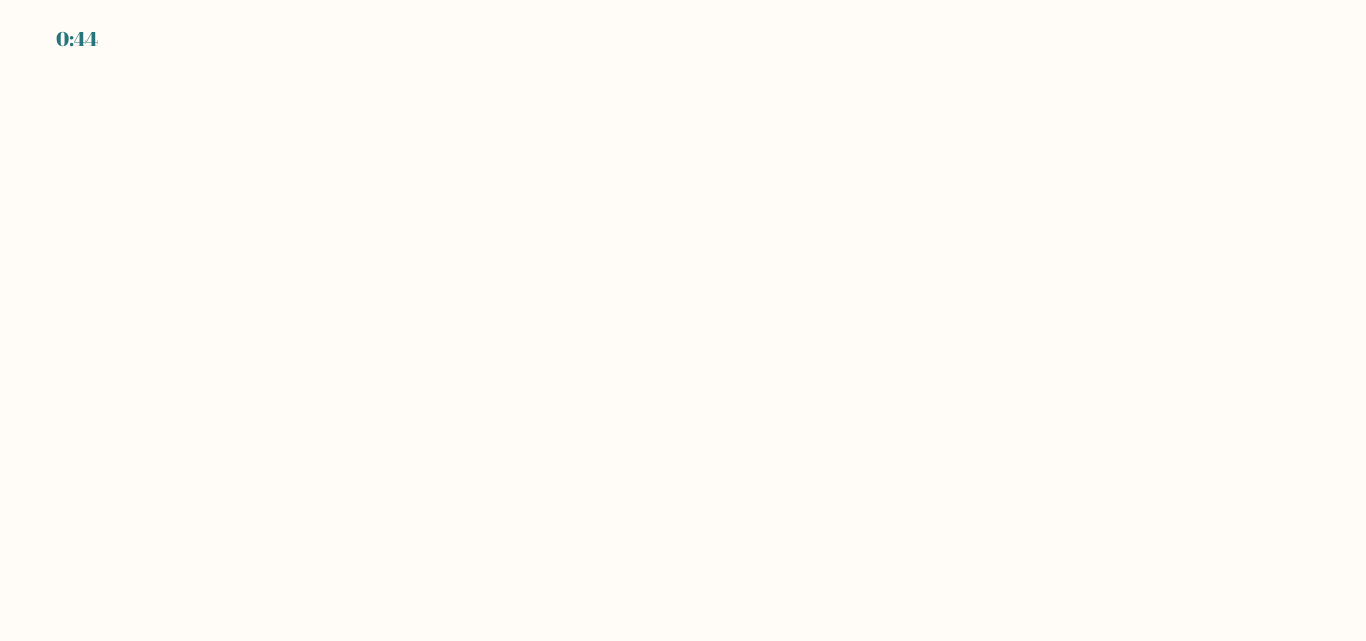 scroll, scrollTop: 0, scrollLeft: 0, axis: both 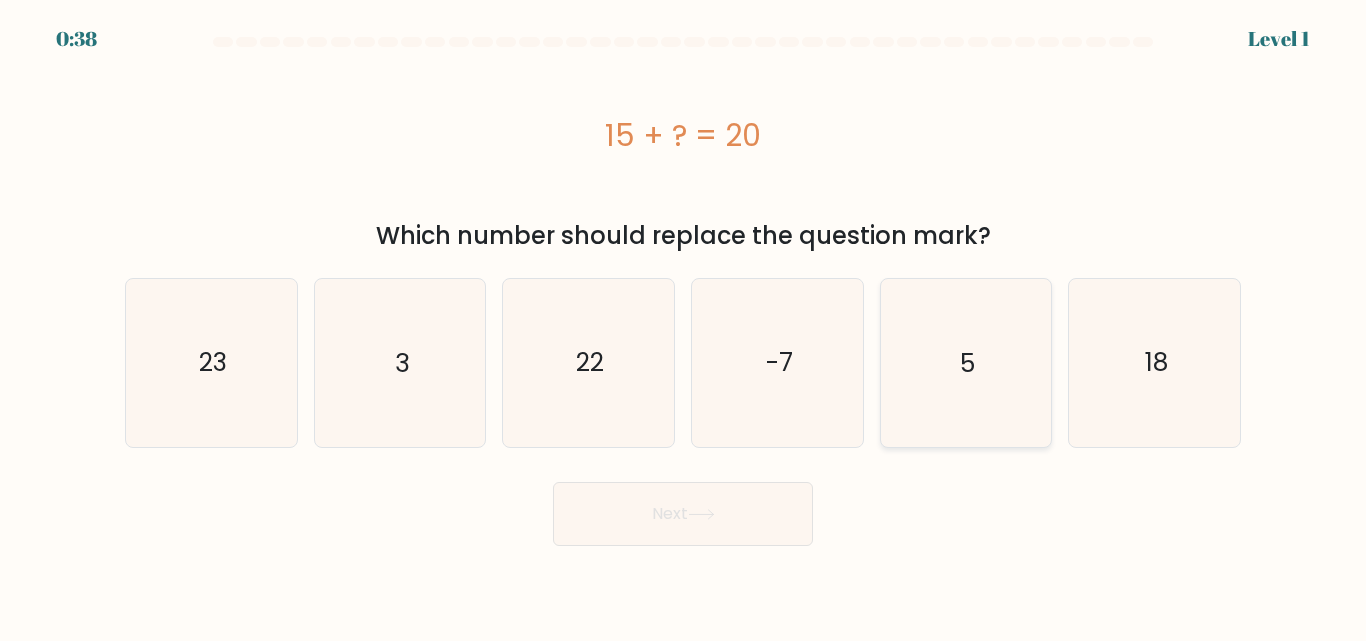 click on "5" at bounding box center (965, 362) 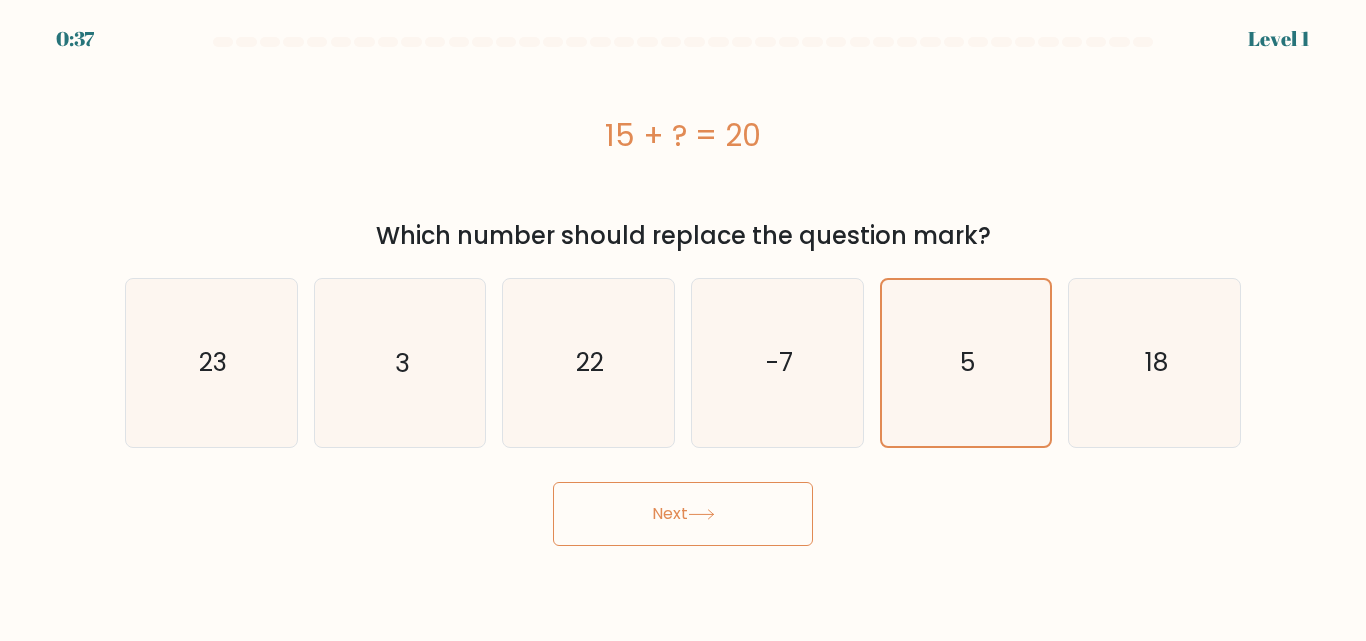 click on "Next" at bounding box center (683, 514) 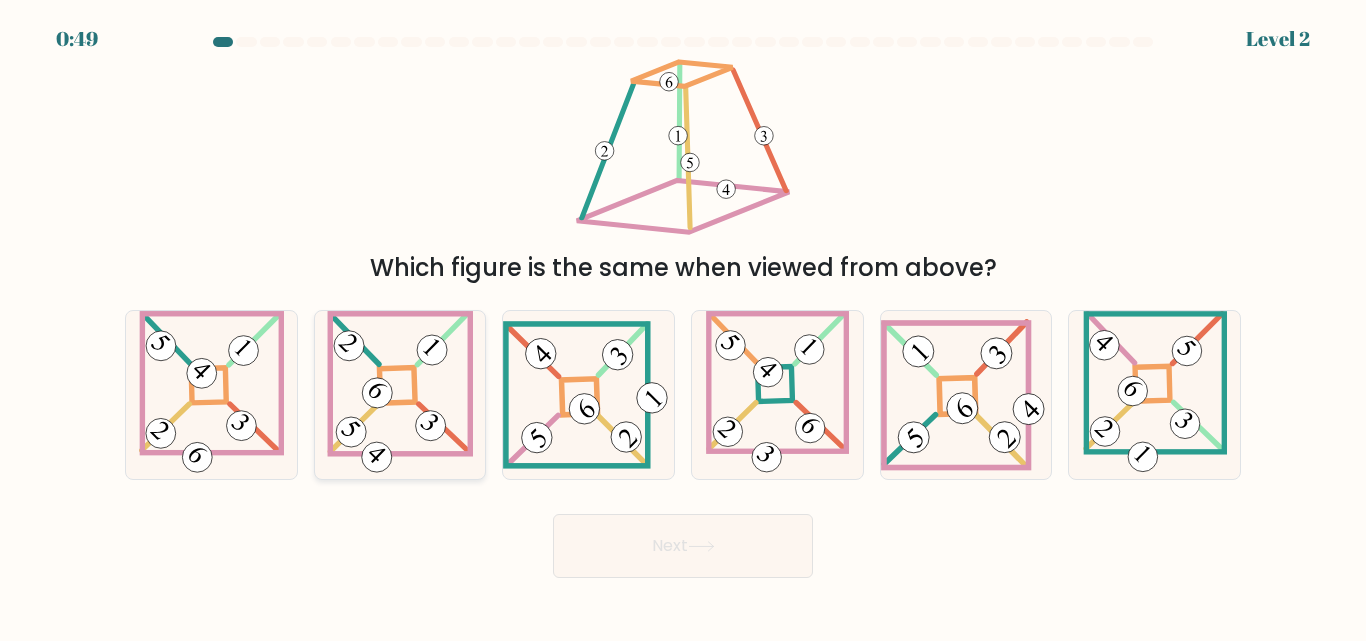 drag, startPoint x: 385, startPoint y: 371, endPoint x: 413, endPoint y: 388, distance: 32.75668 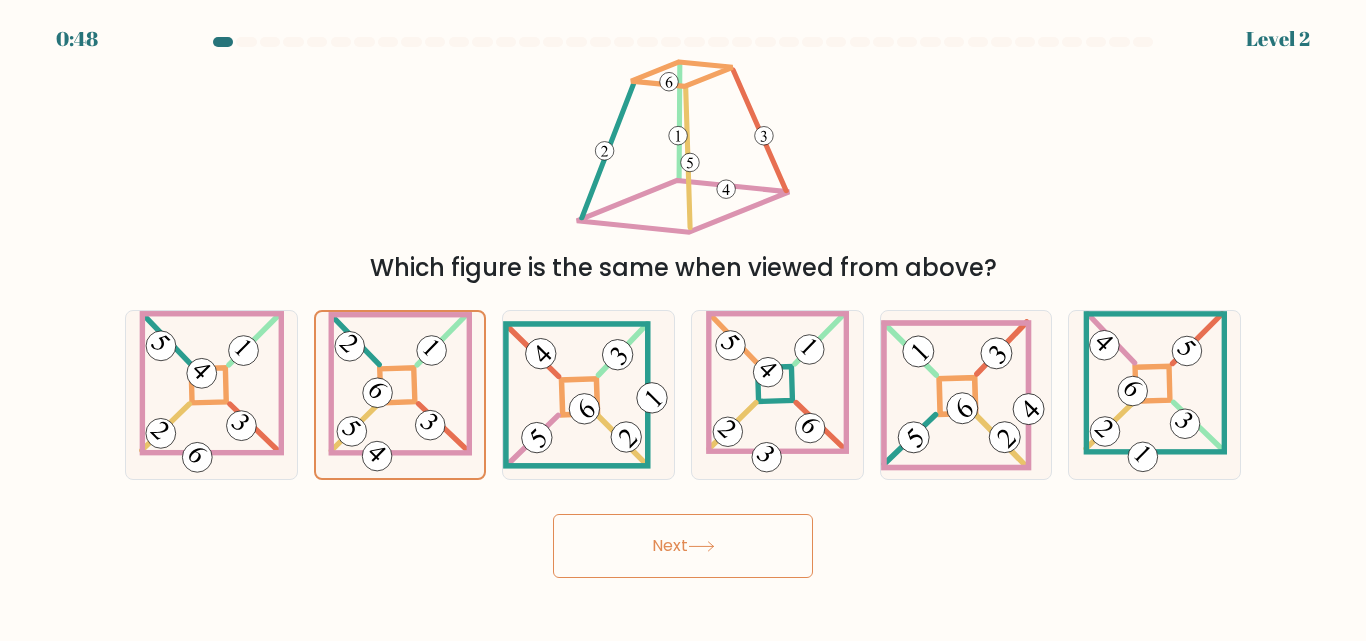 click on "Next" at bounding box center (683, 546) 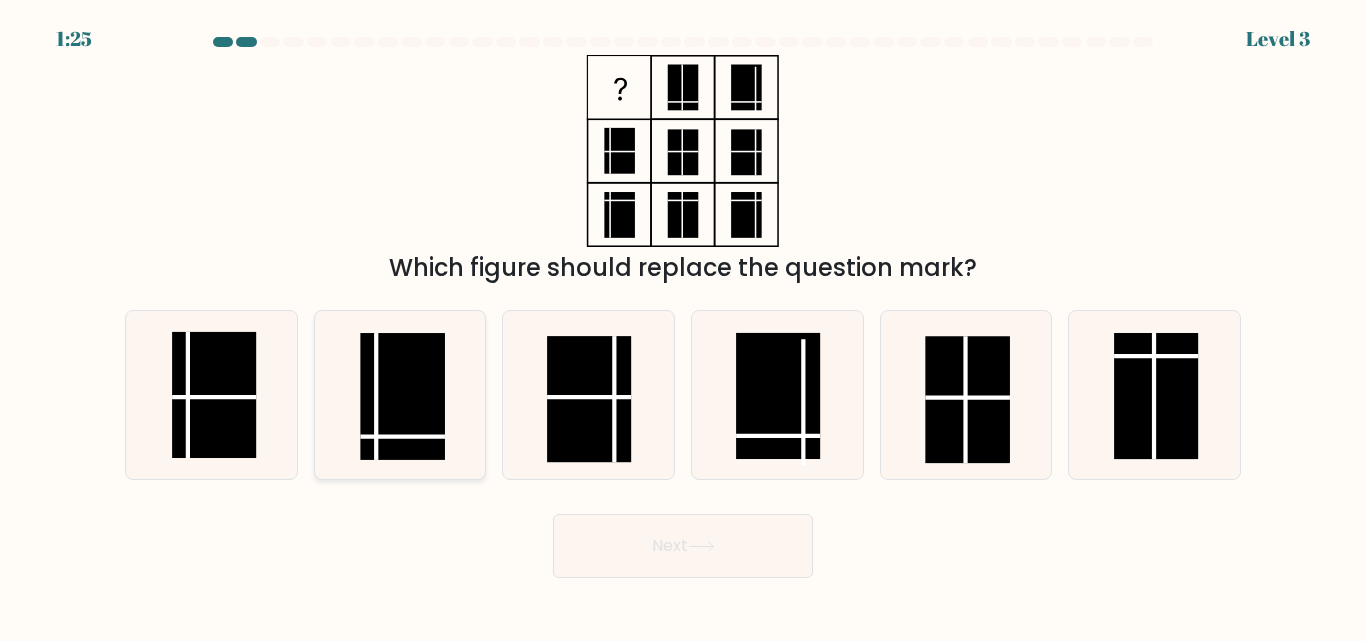 click at bounding box center (403, 396) 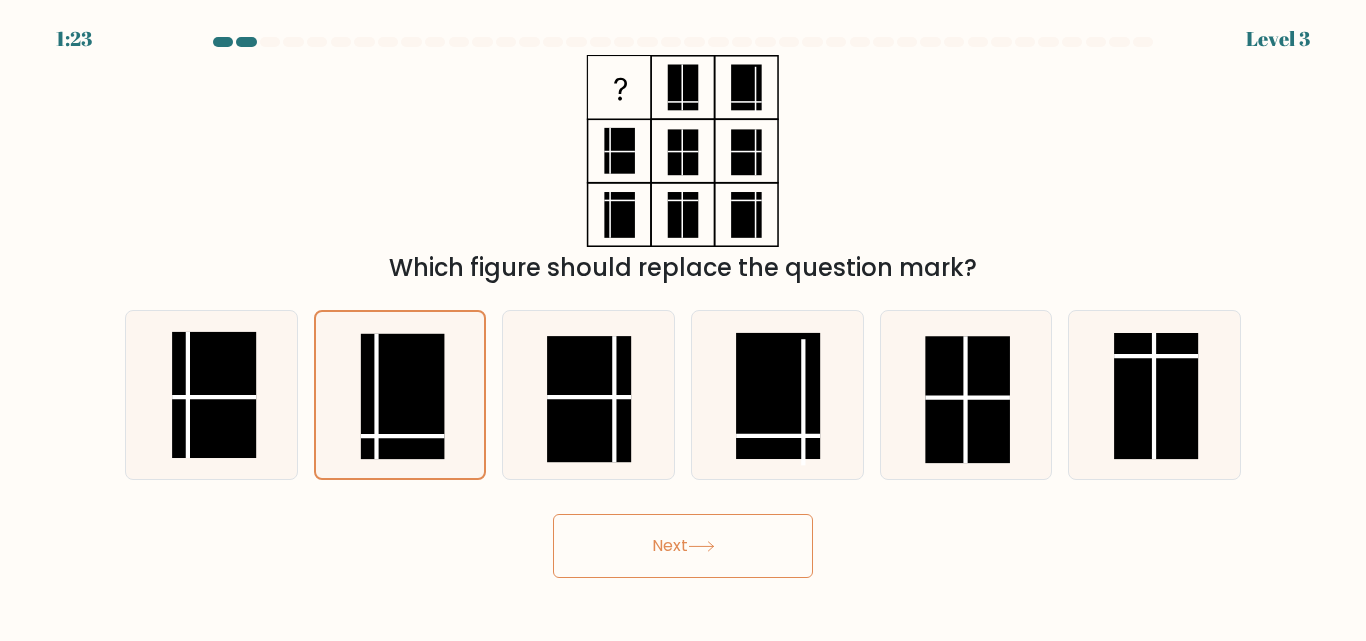 click on "Next" at bounding box center [683, 546] 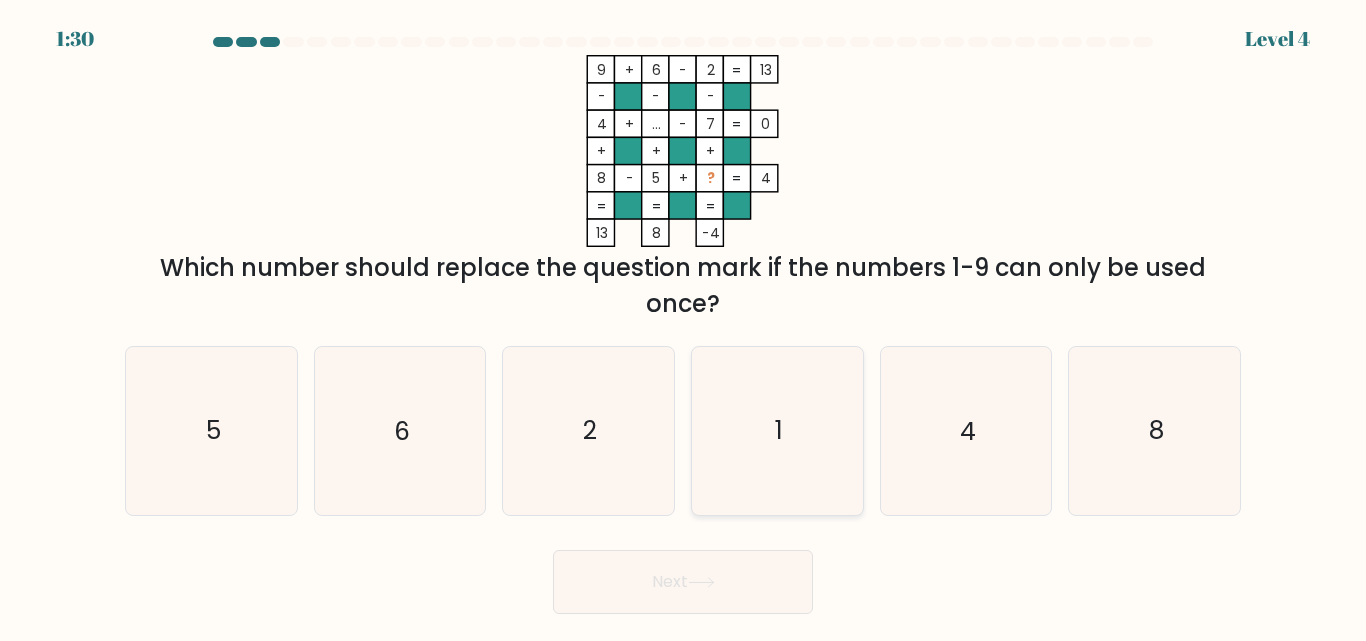 click on "1" at bounding box center (777, 430) 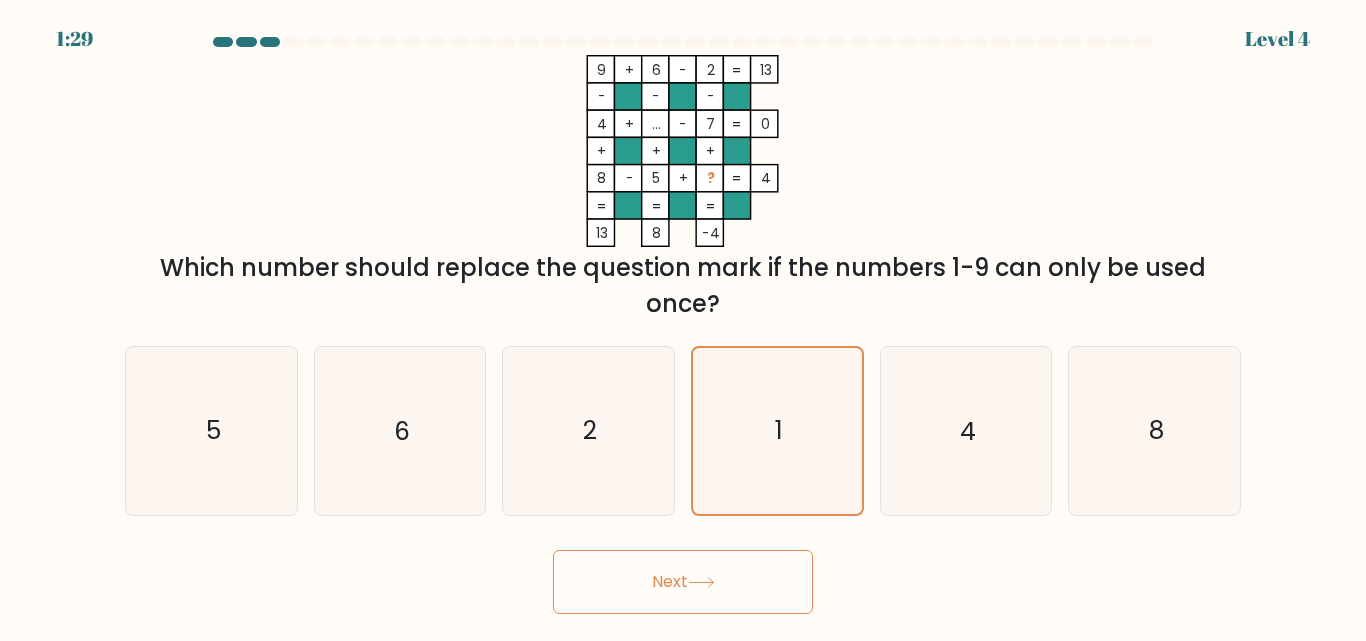click on "Next" at bounding box center (683, 582) 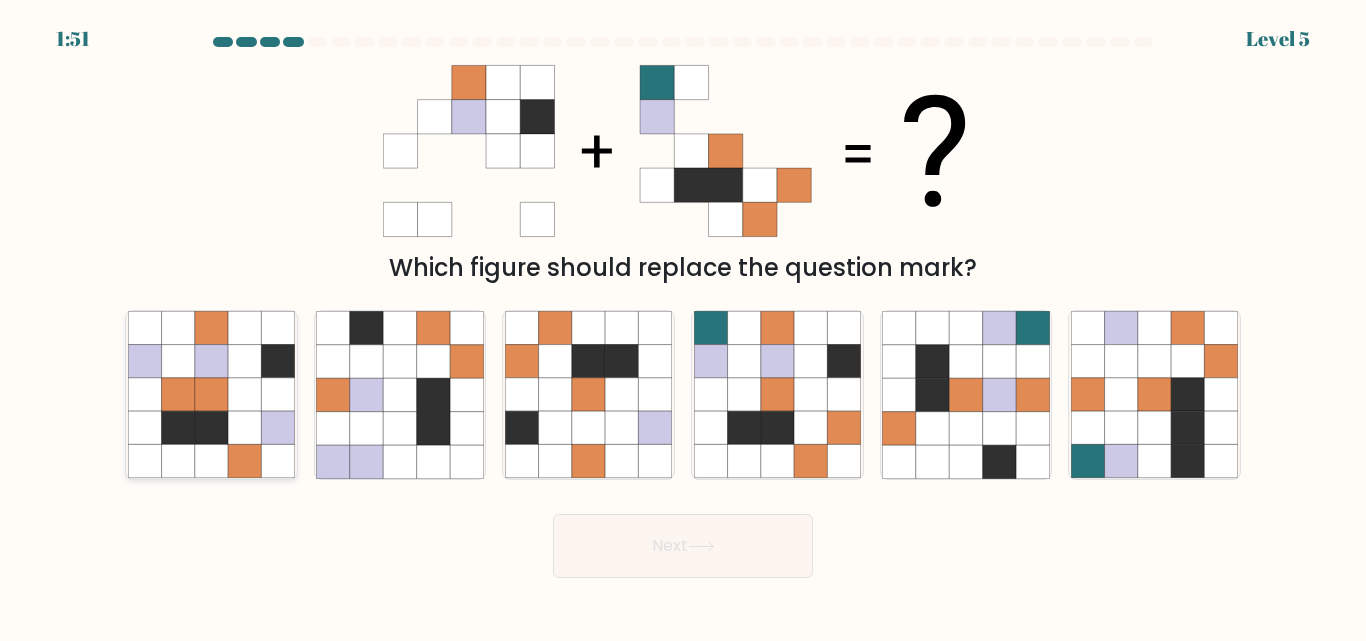 click at bounding box center [211, 395] 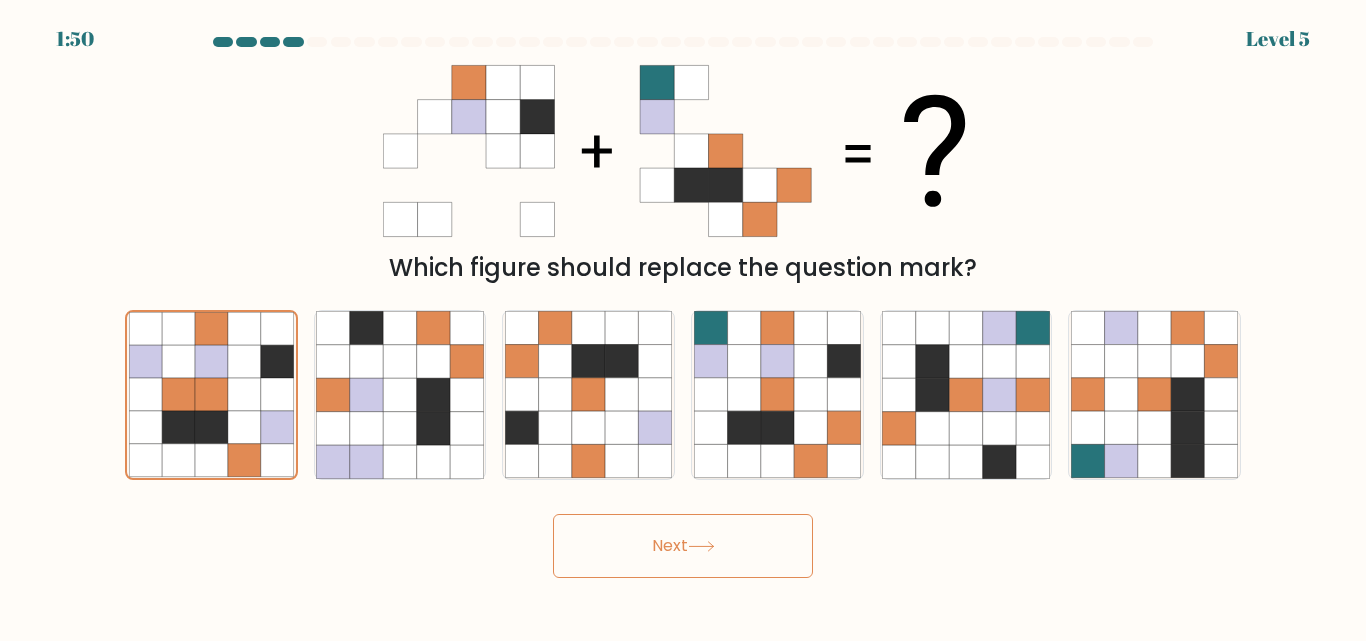 click on "Next" at bounding box center (683, 546) 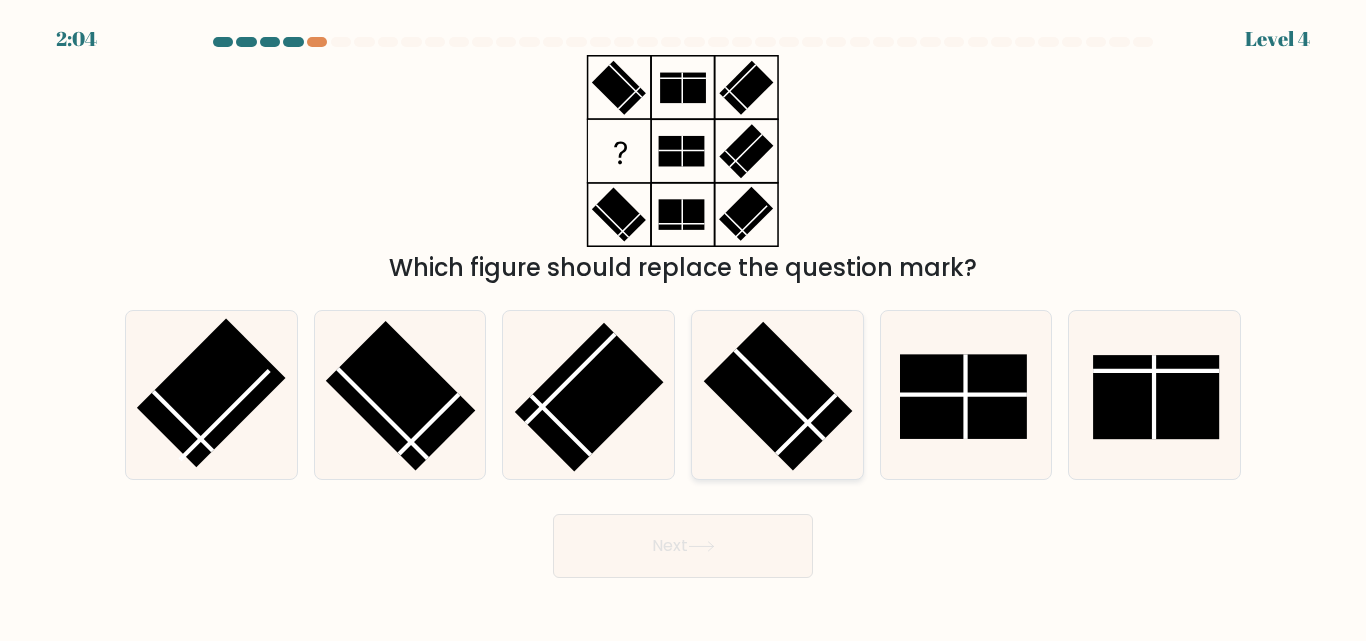 click at bounding box center (777, 396) 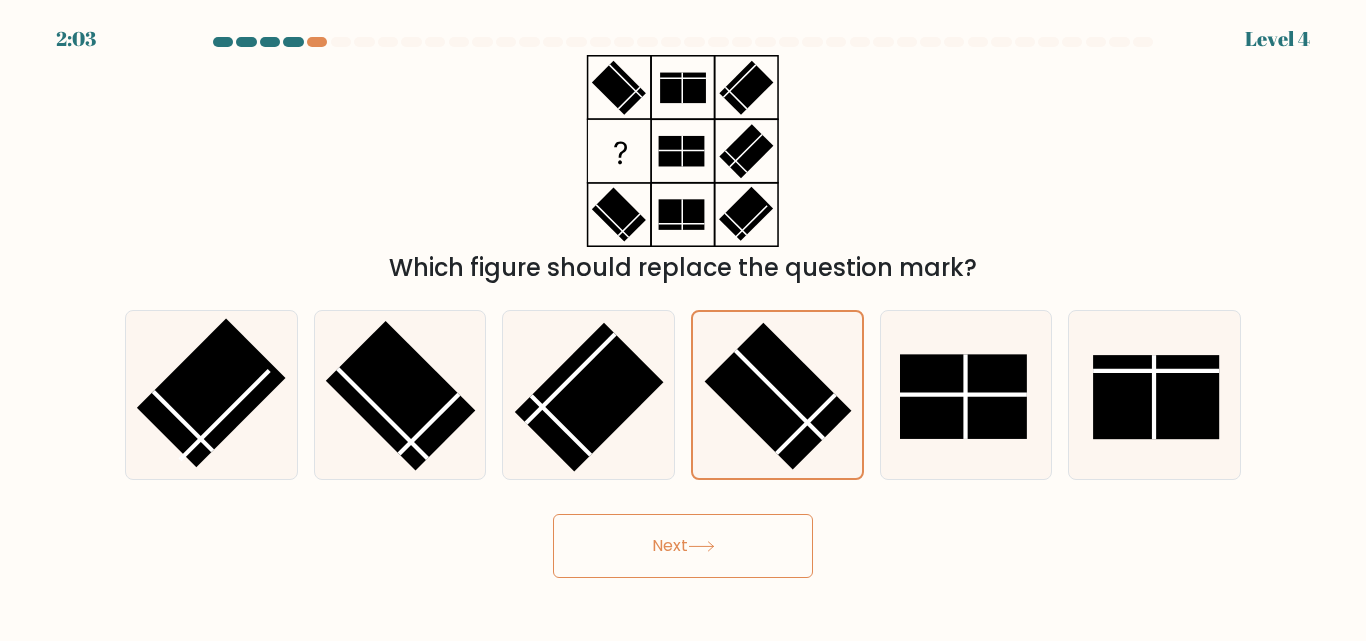 click on "Next" at bounding box center (683, 546) 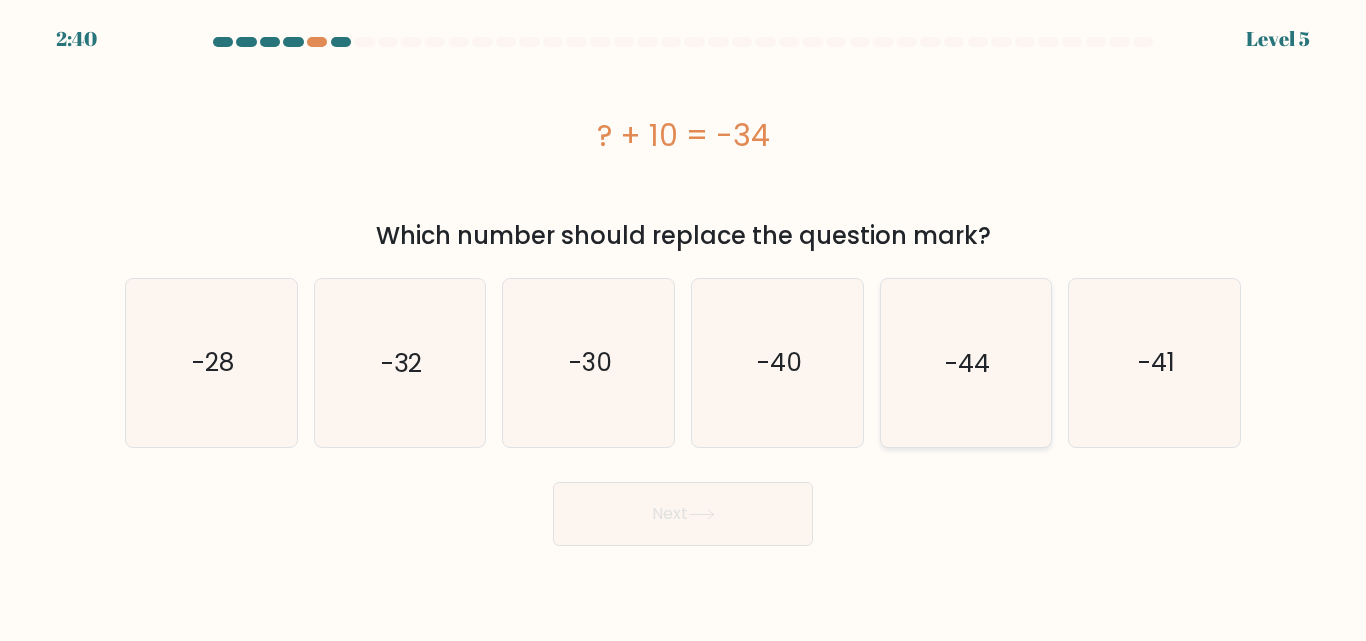 click on "-44" at bounding box center [965, 362] 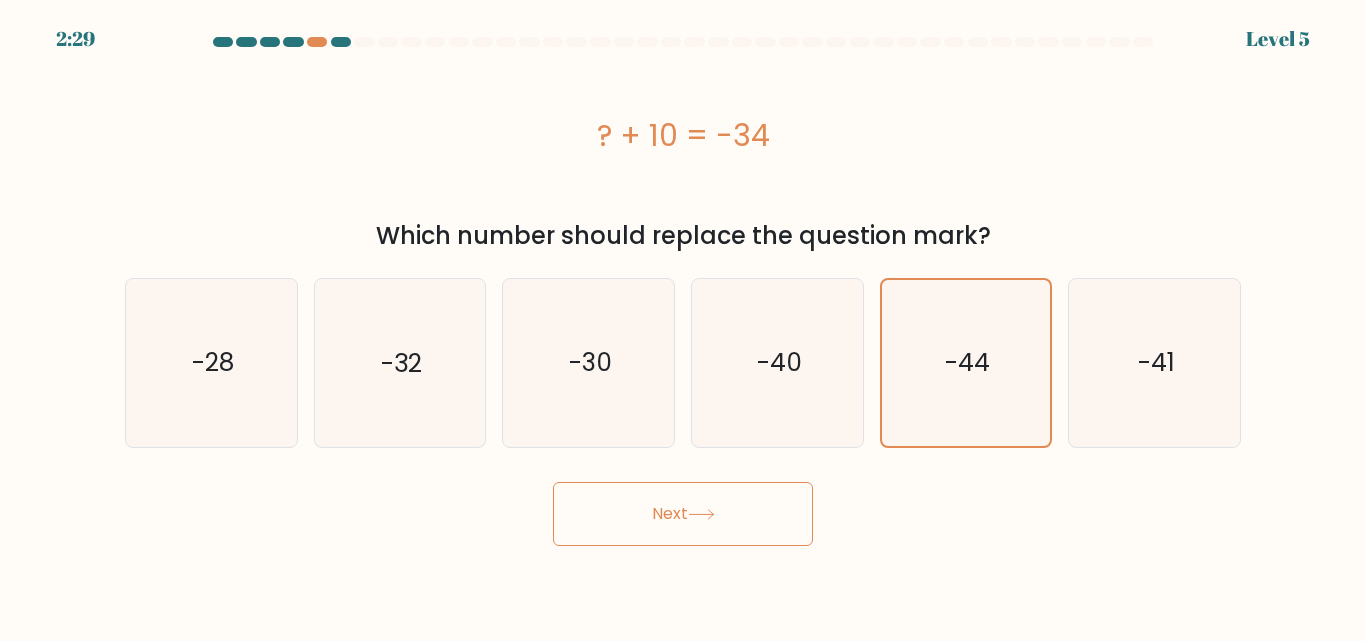 click on "Next" at bounding box center [683, 514] 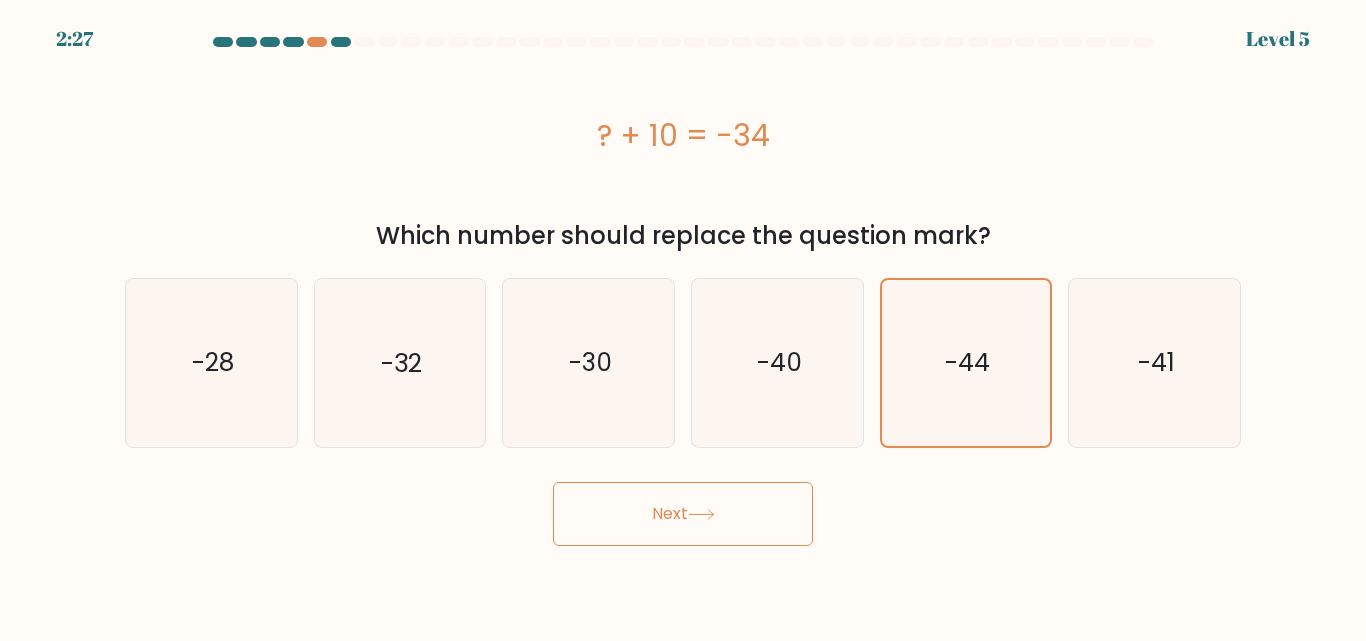 click on "Next" at bounding box center [683, 514] 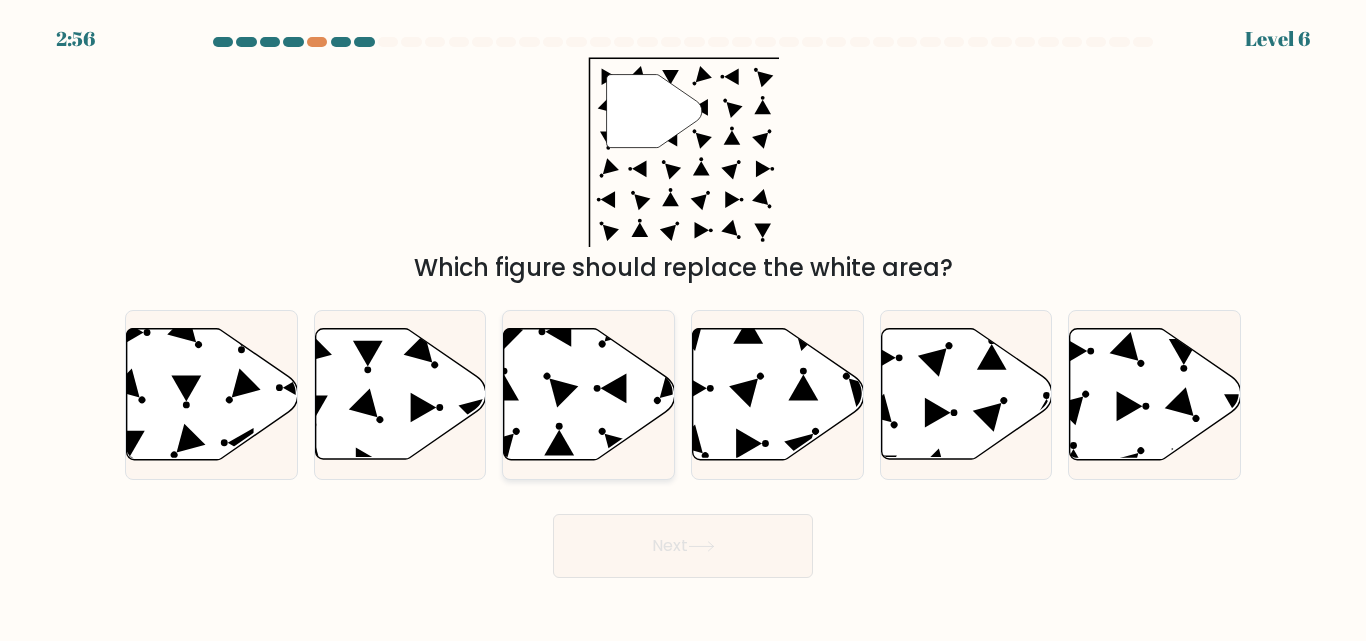 click at bounding box center [560, 443] 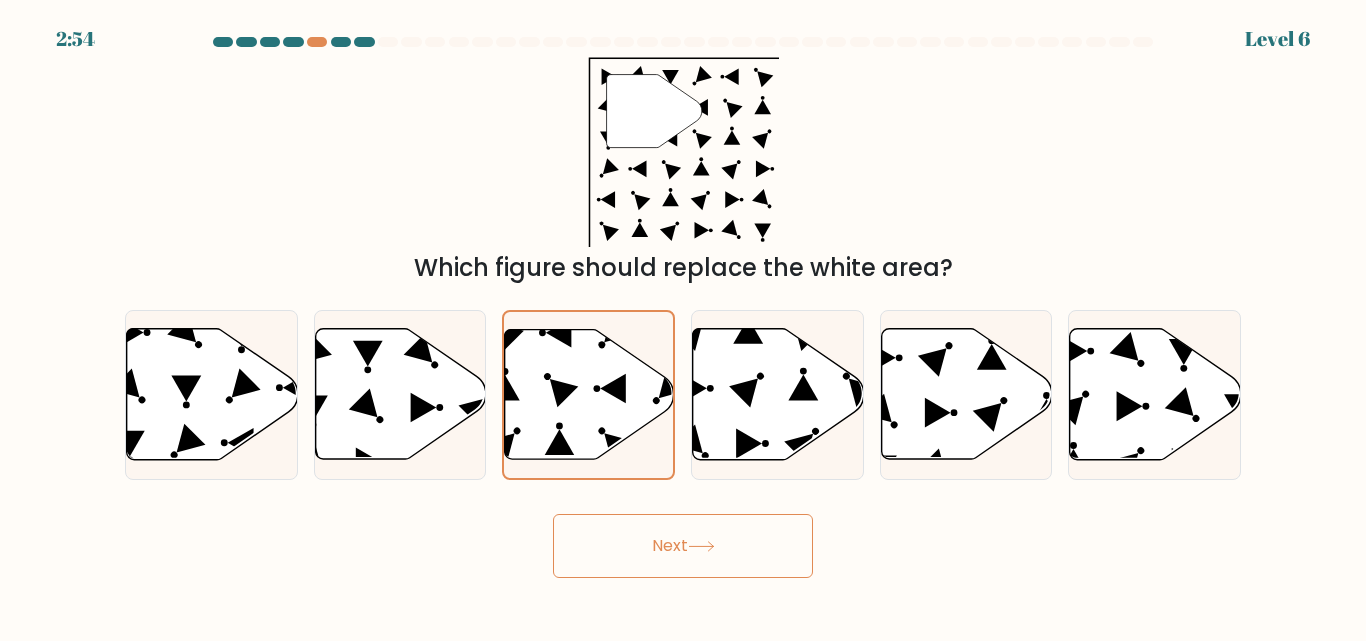 click on "Next" at bounding box center [683, 546] 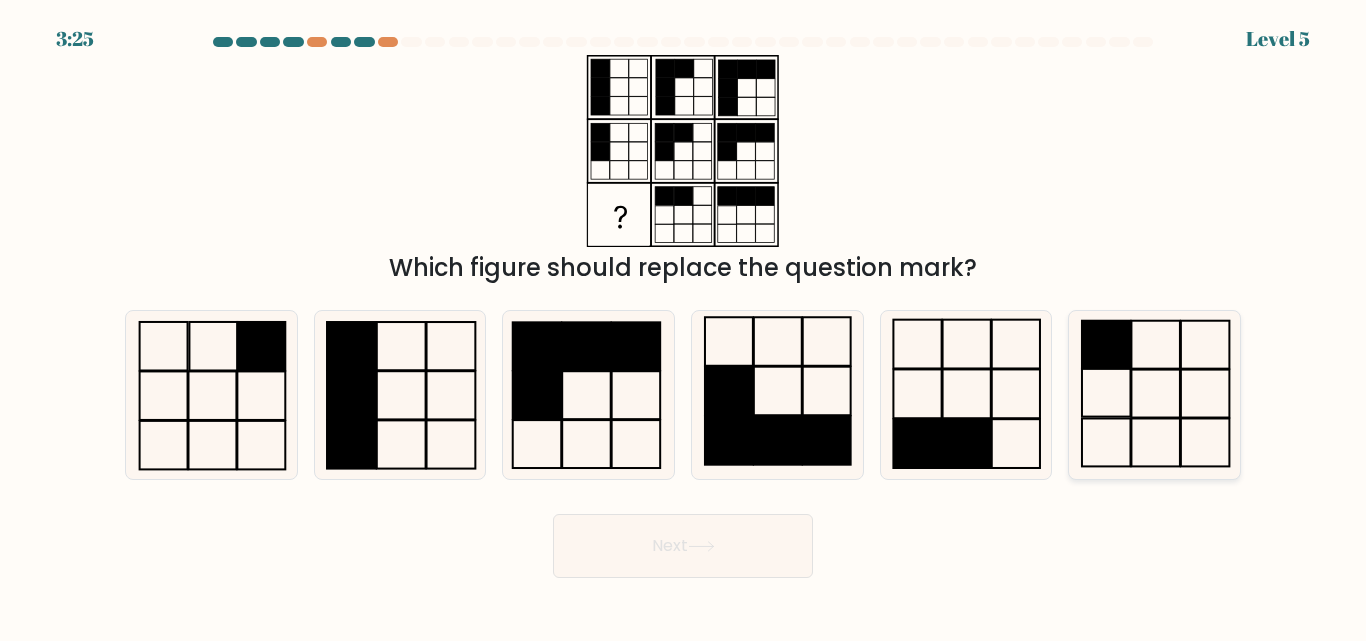 drag, startPoint x: 1175, startPoint y: 355, endPoint x: 1161, endPoint y: 351, distance: 14.56022 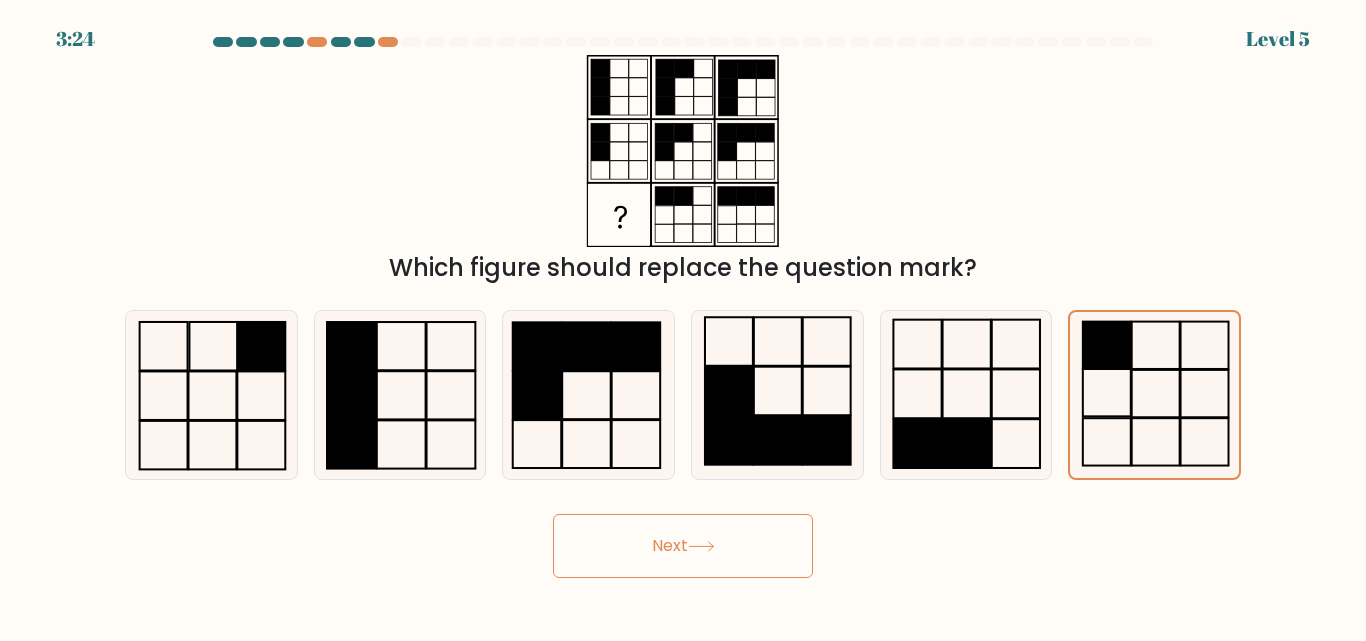 click on "Next" at bounding box center (683, 546) 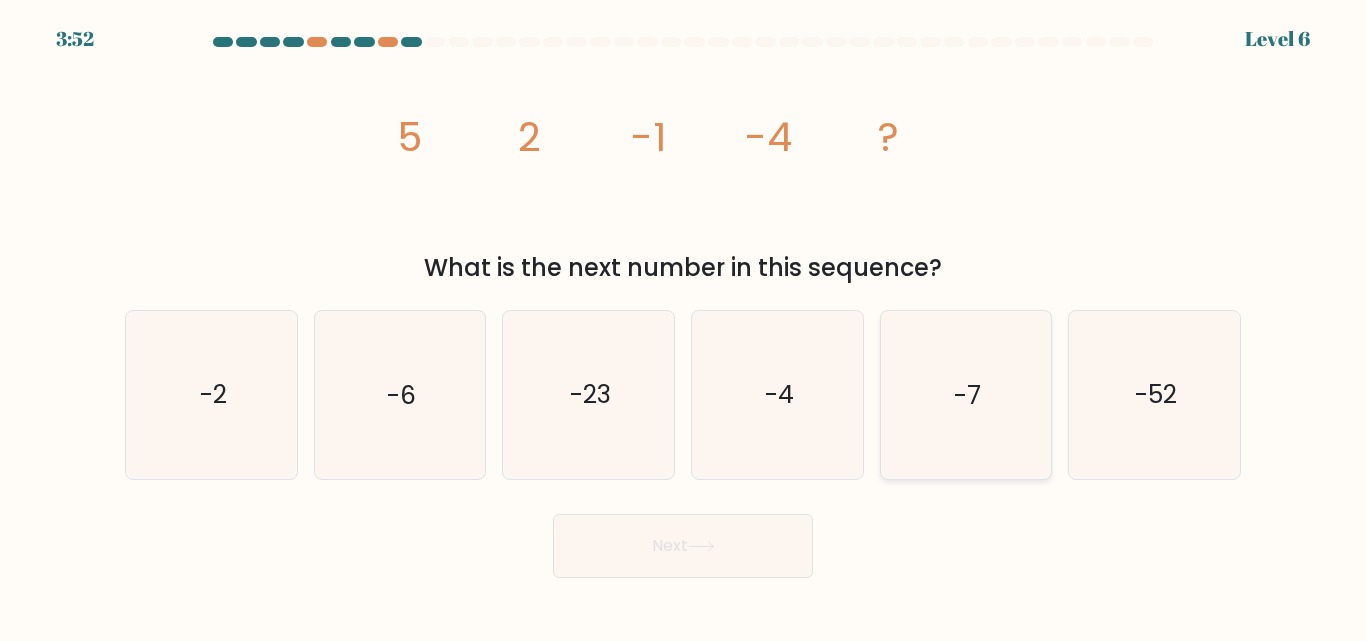 click on "-7" at bounding box center (965, 394) 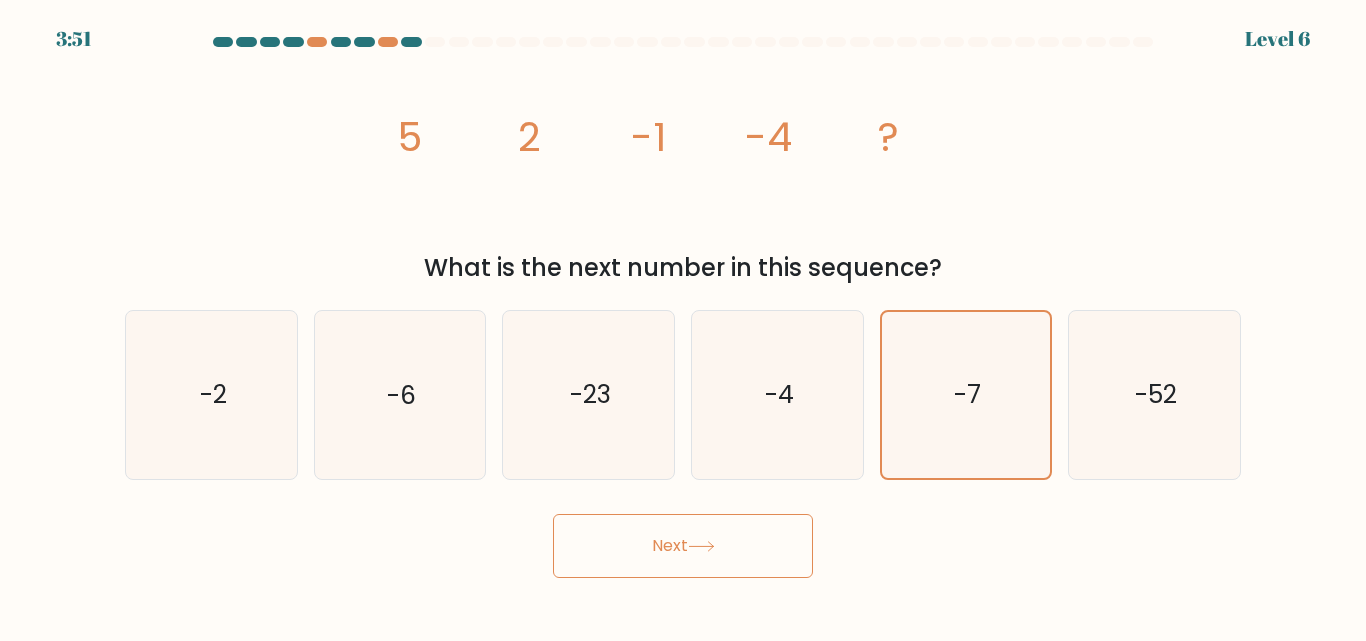 click on "Next" at bounding box center [683, 546] 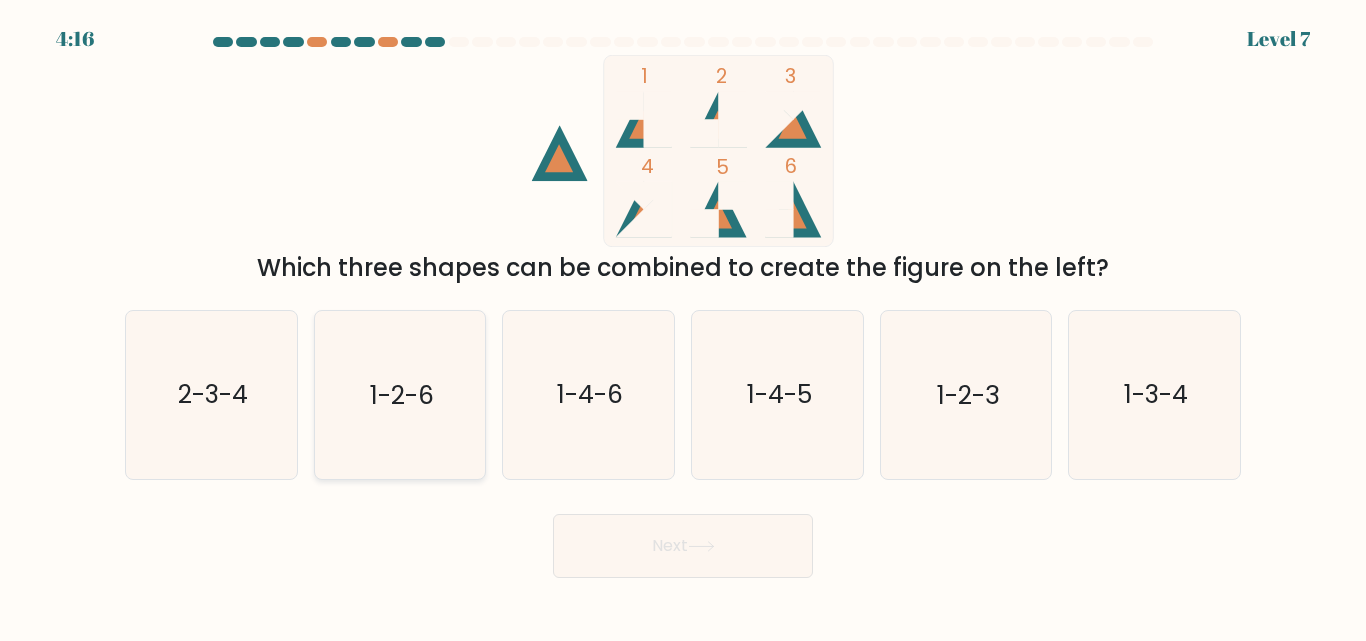 drag, startPoint x: 360, startPoint y: 388, endPoint x: 381, endPoint y: 388, distance: 21 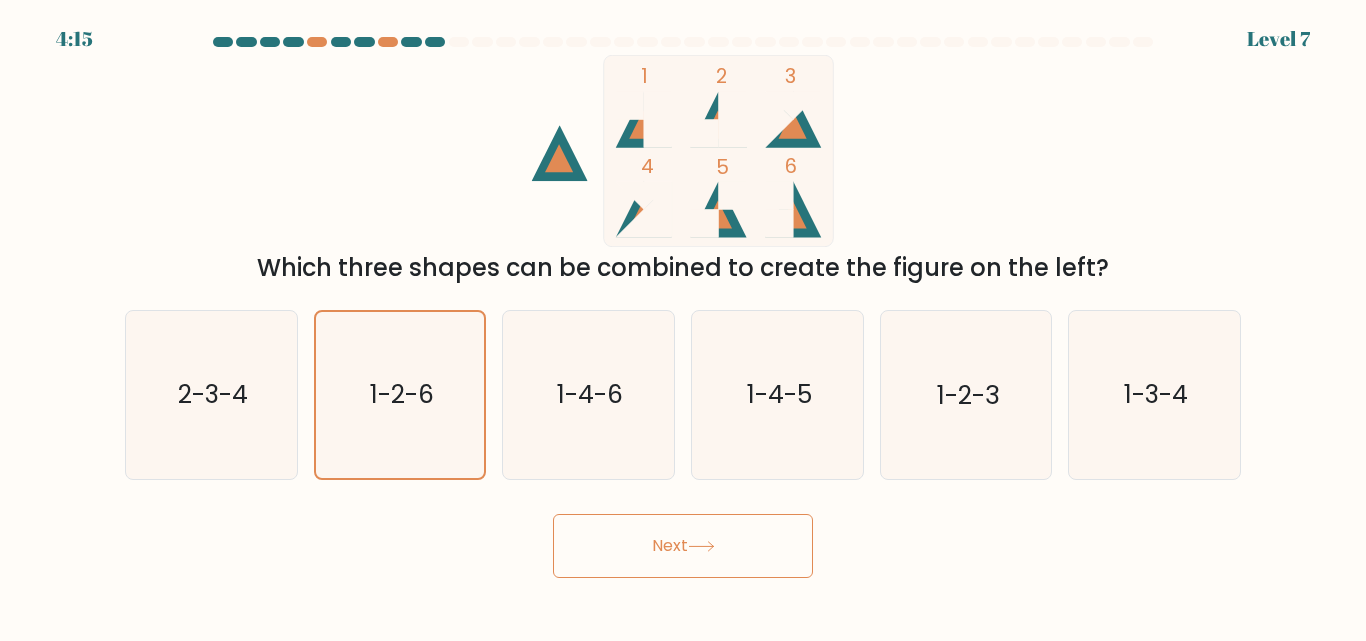 click on "Next" at bounding box center (683, 546) 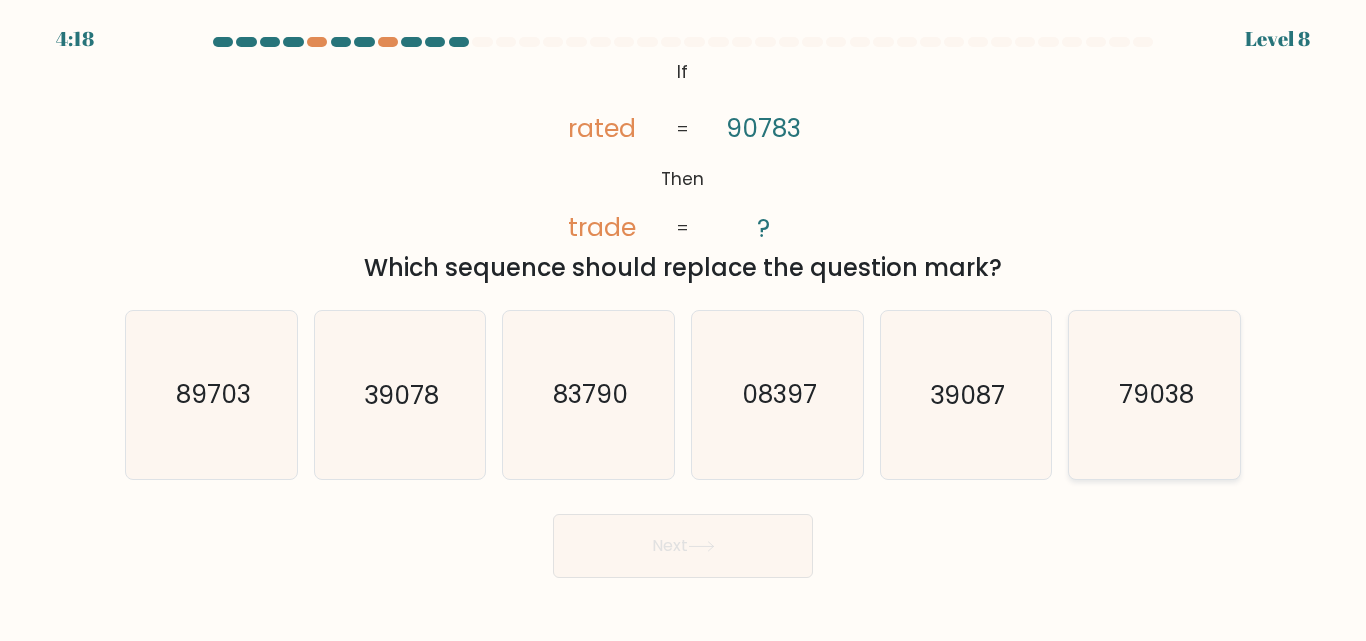 drag, startPoint x: 1161, startPoint y: 395, endPoint x: 1142, endPoint y: 392, distance: 19.235384 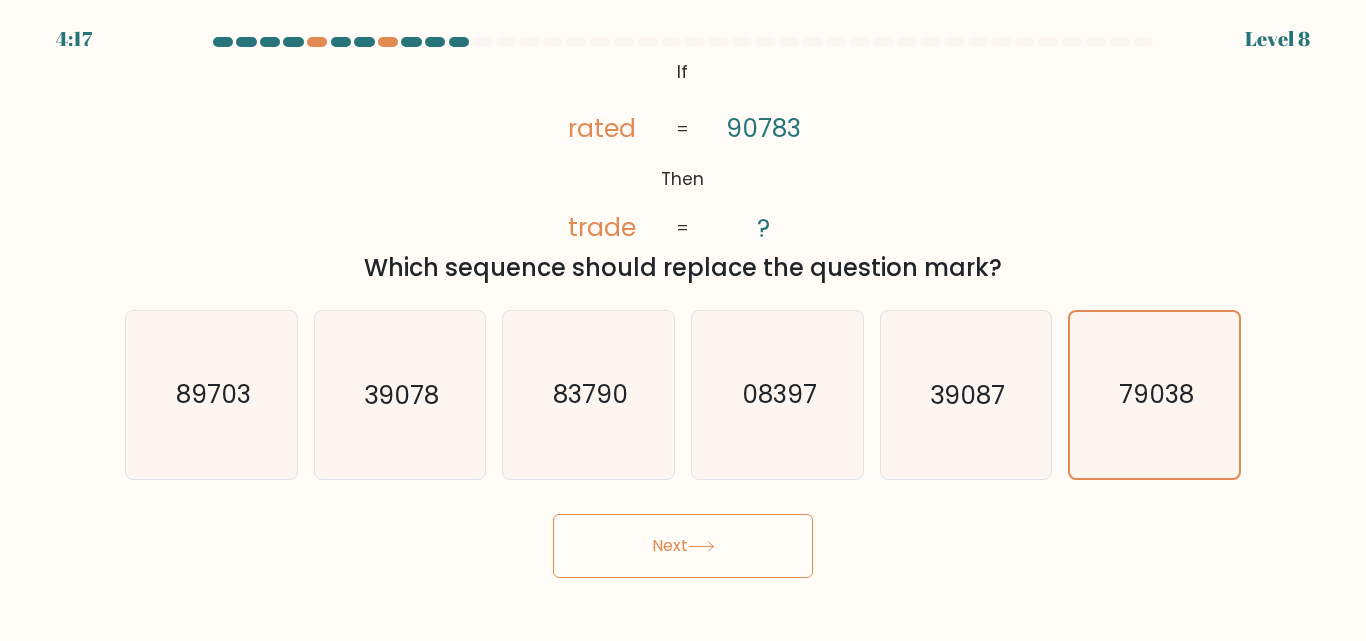 click on "Next" at bounding box center [683, 546] 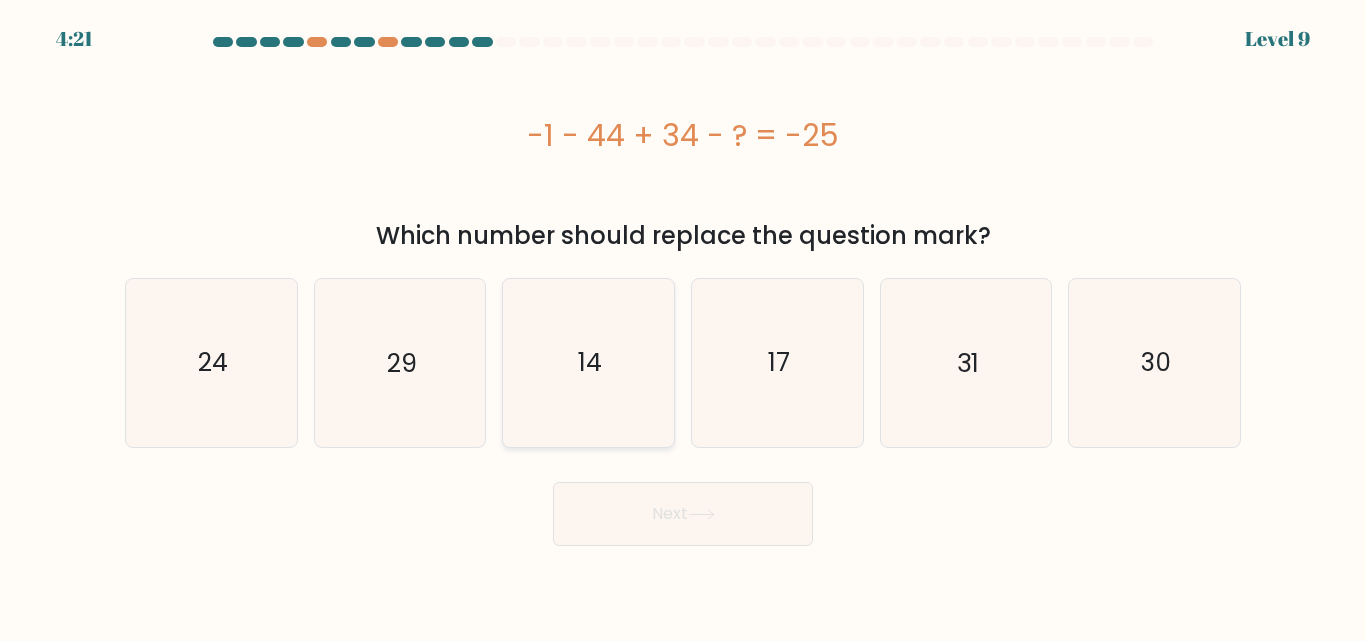 click on "14" at bounding box center [588, 362] 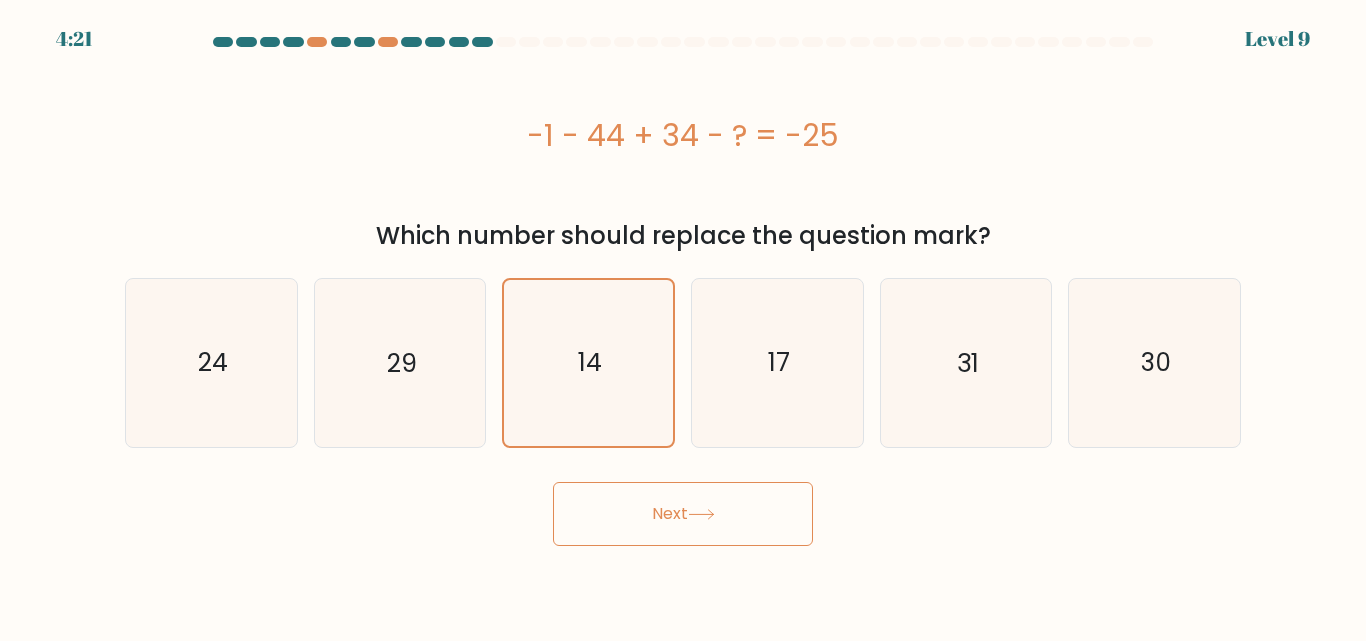 click on "Next" at bounding box center [683, 514] 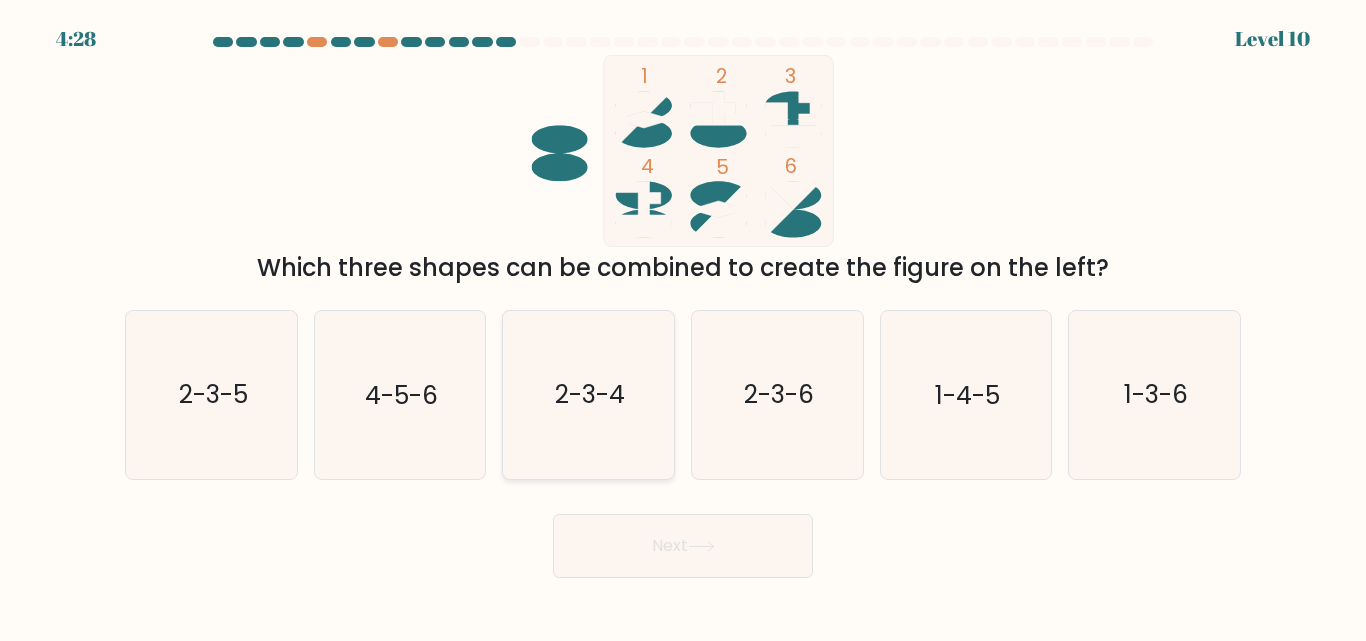 click on "2-3-4" at bounding box center [588, 394] 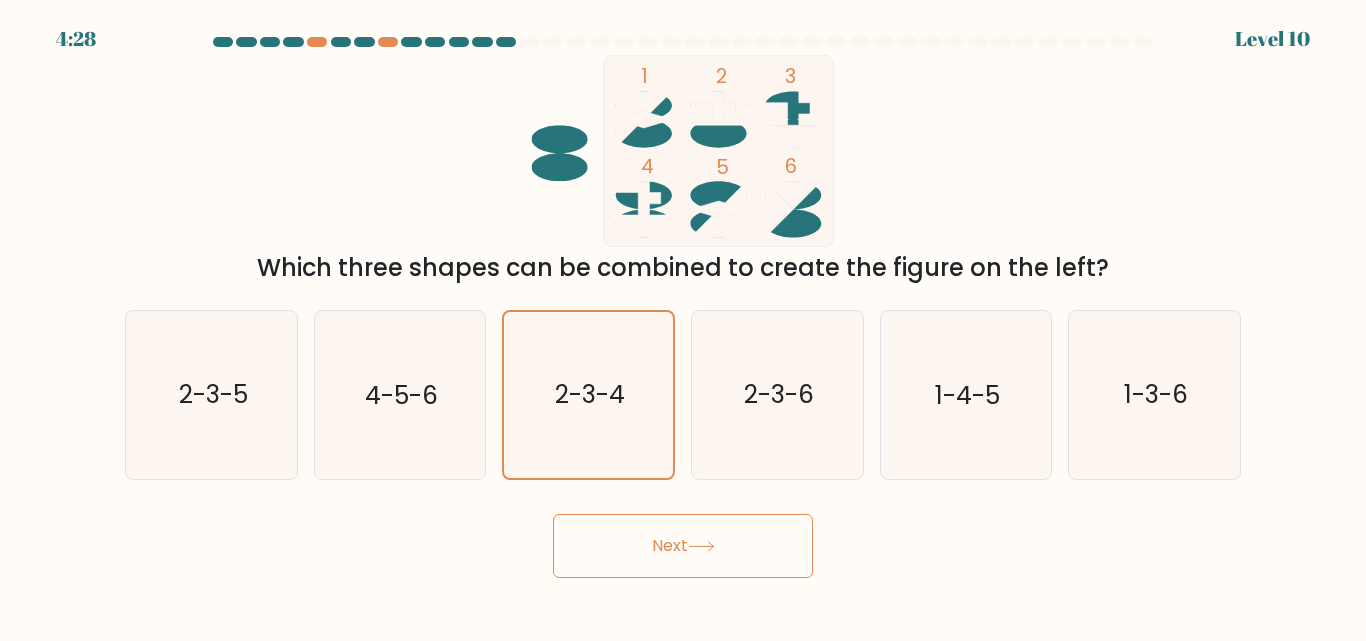 click on "Next" at bounding box center (683, 546) 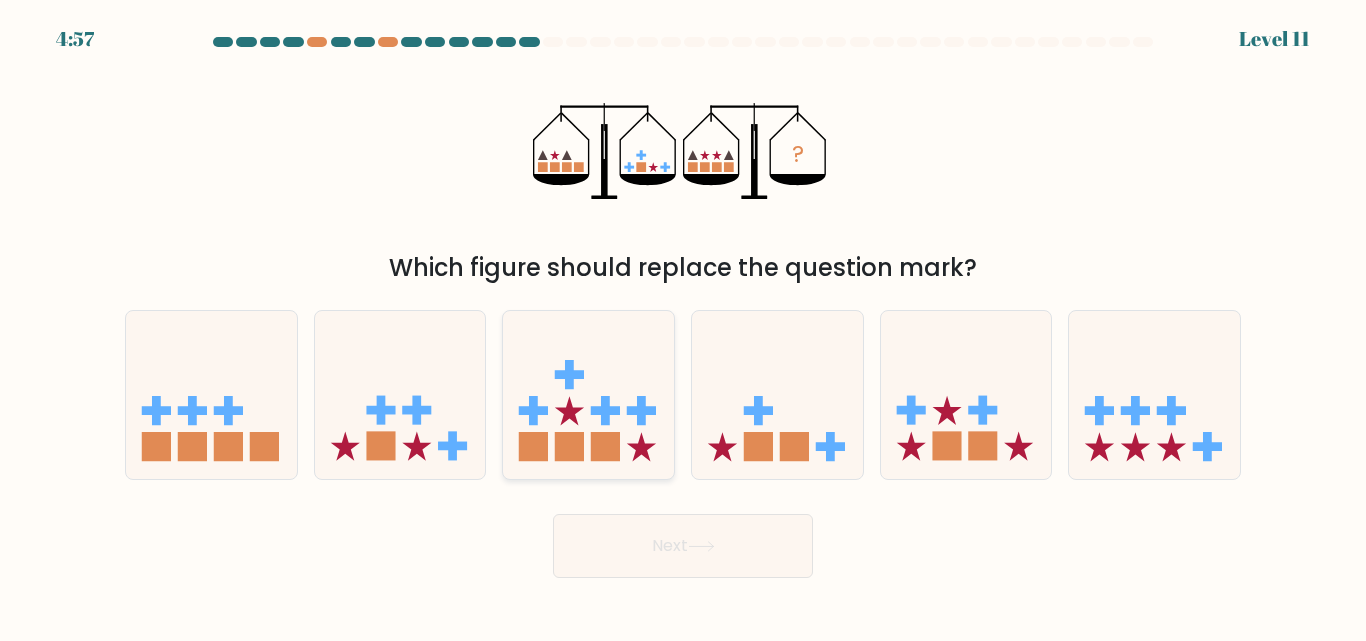 click at bounding box center [588, 394] 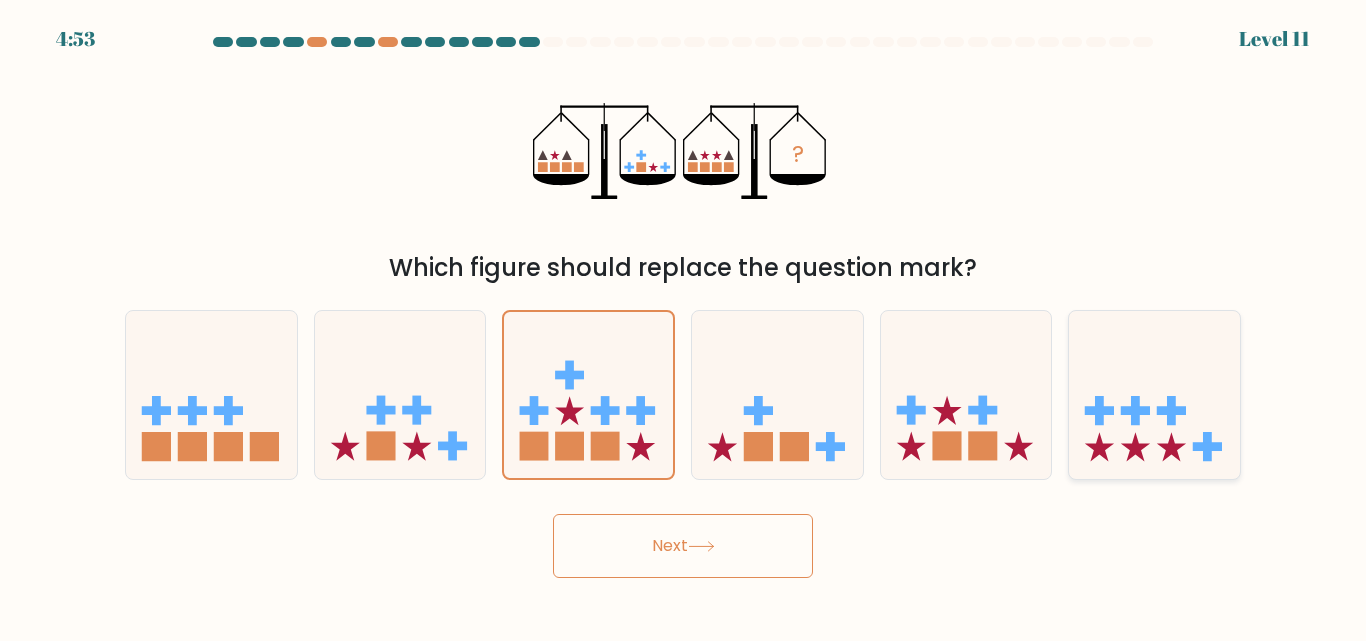 click at bounding box center (1154, 394) 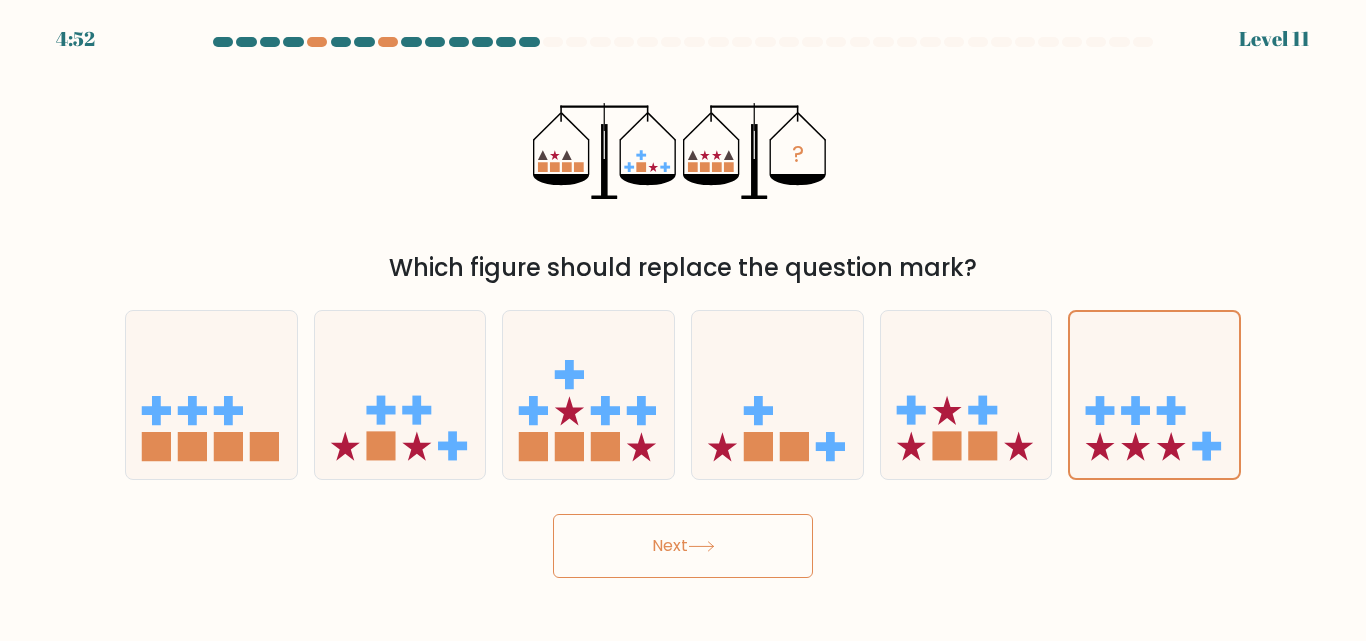 click on "Next" at bounding box center [683, 546] 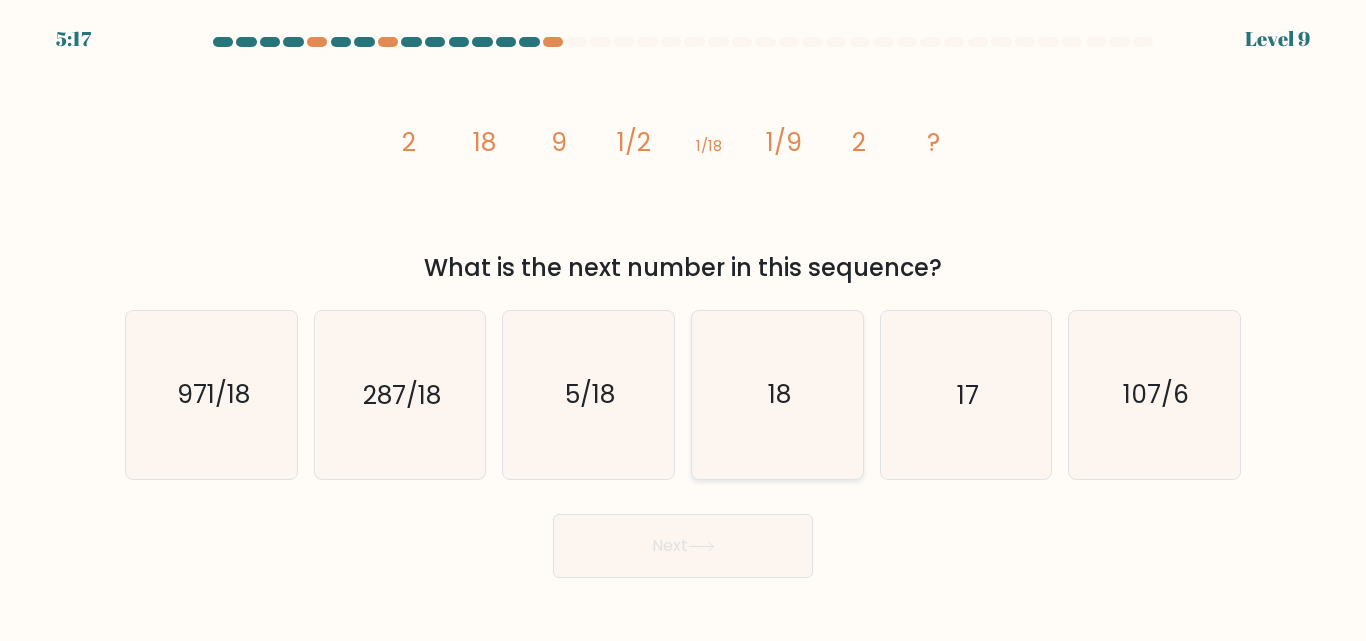 click on "18" at bounding box center (778, 395) 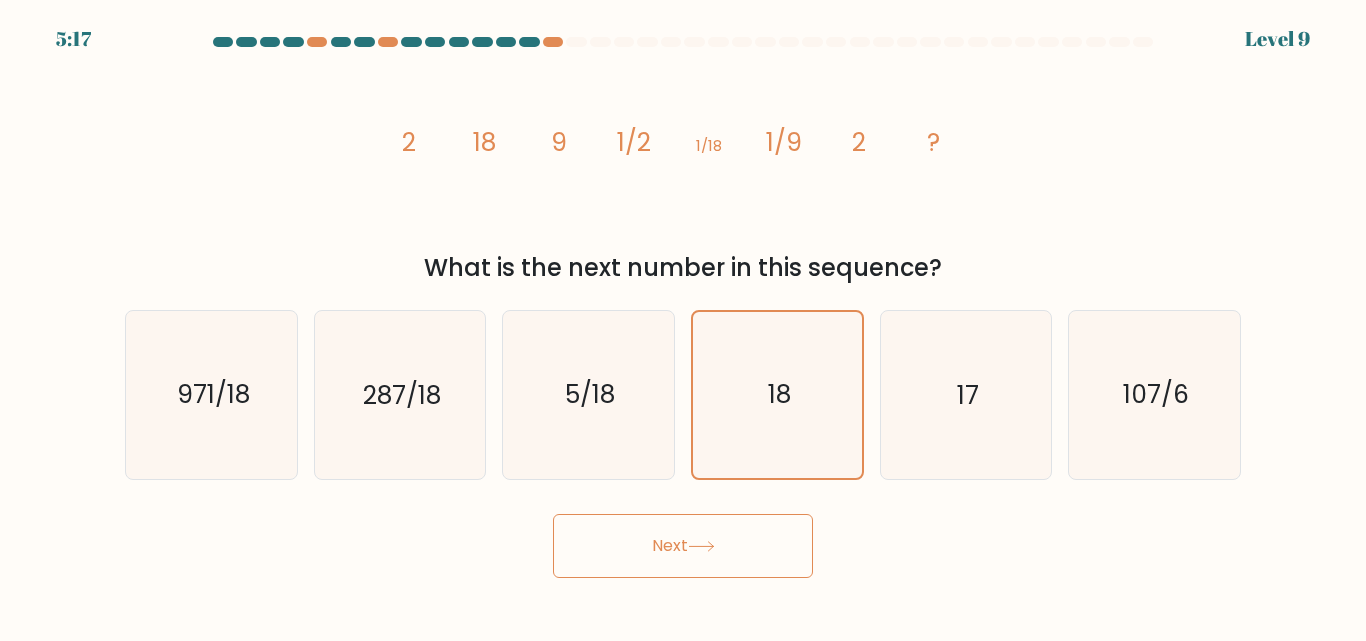 drag, startPoint x: 756, startPoint y: 525, endPoint x: 730, endPoint y: 519, distance: 26.683329 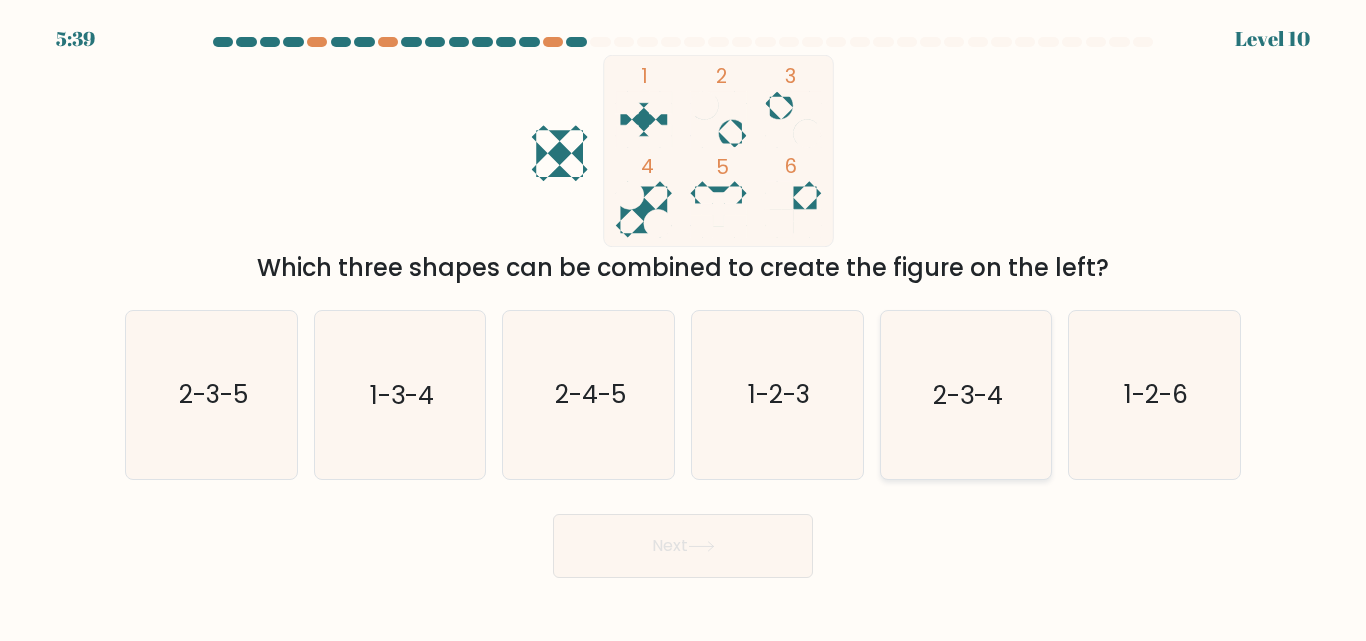 click on "2-3-4" at bounding box center (965, 394) 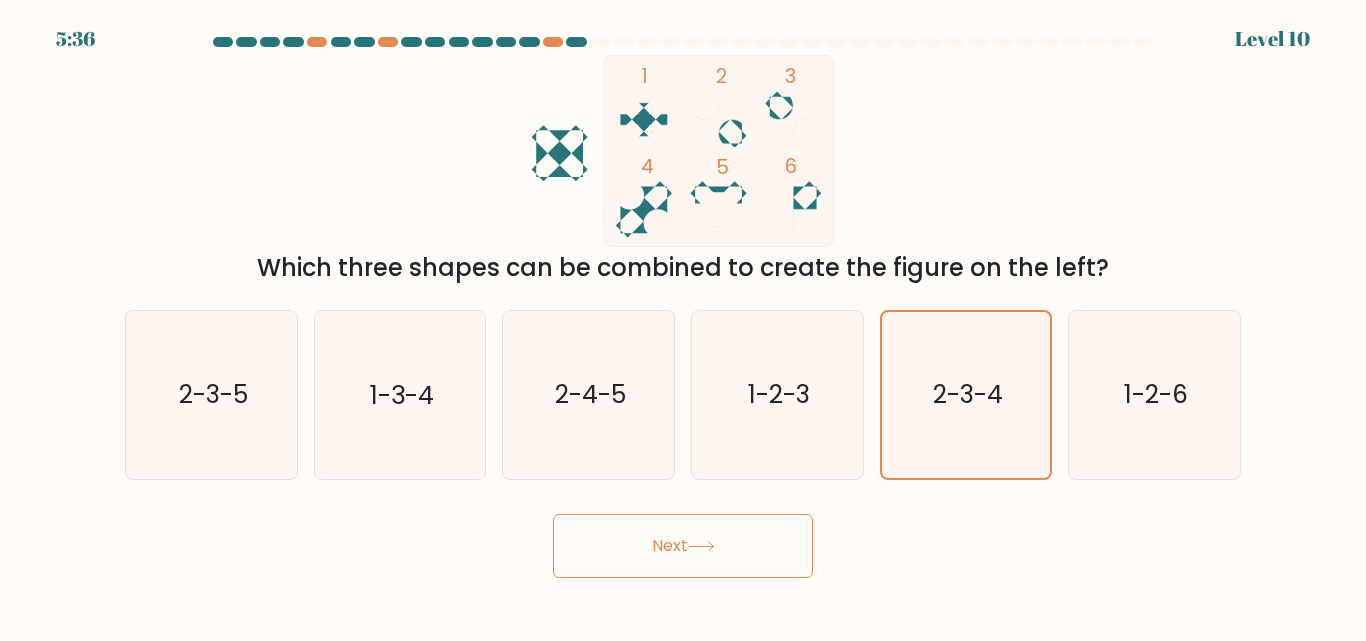 click on "Next" at bounding box center [683, 546] 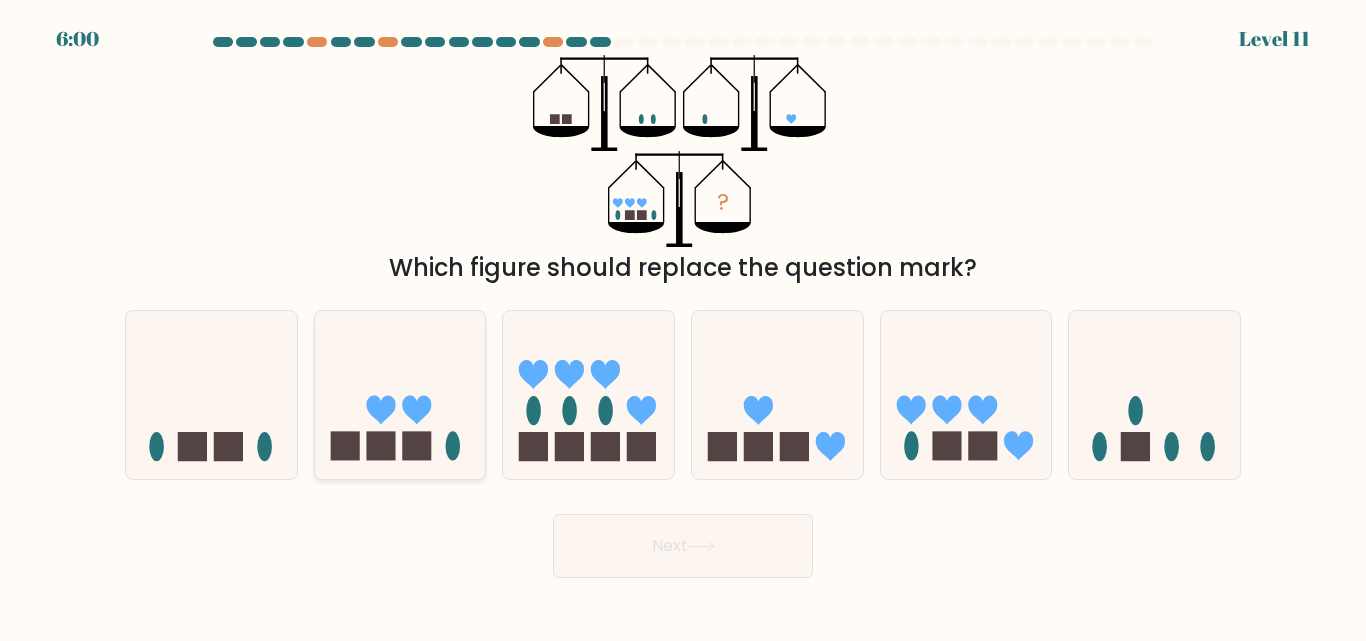 click at bounding box center (400, 394) 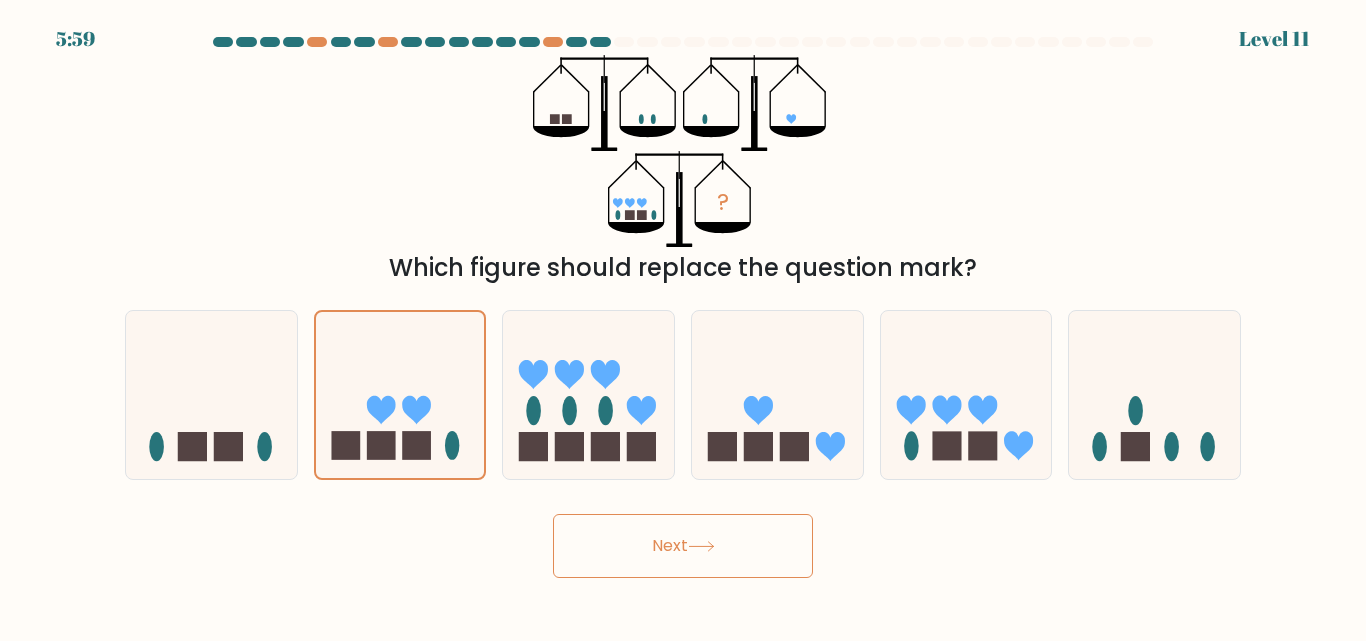 click on "Next" at bounding box center [683, 546] 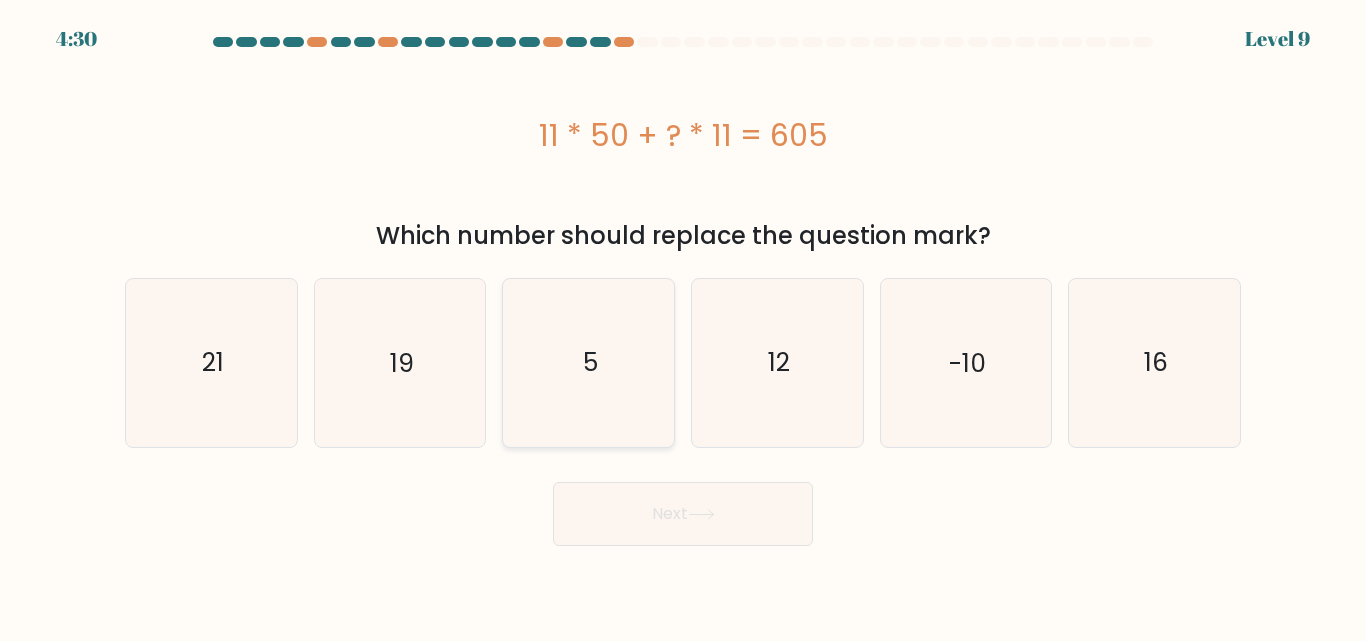 click on "5" at bounding box center [588, 362] 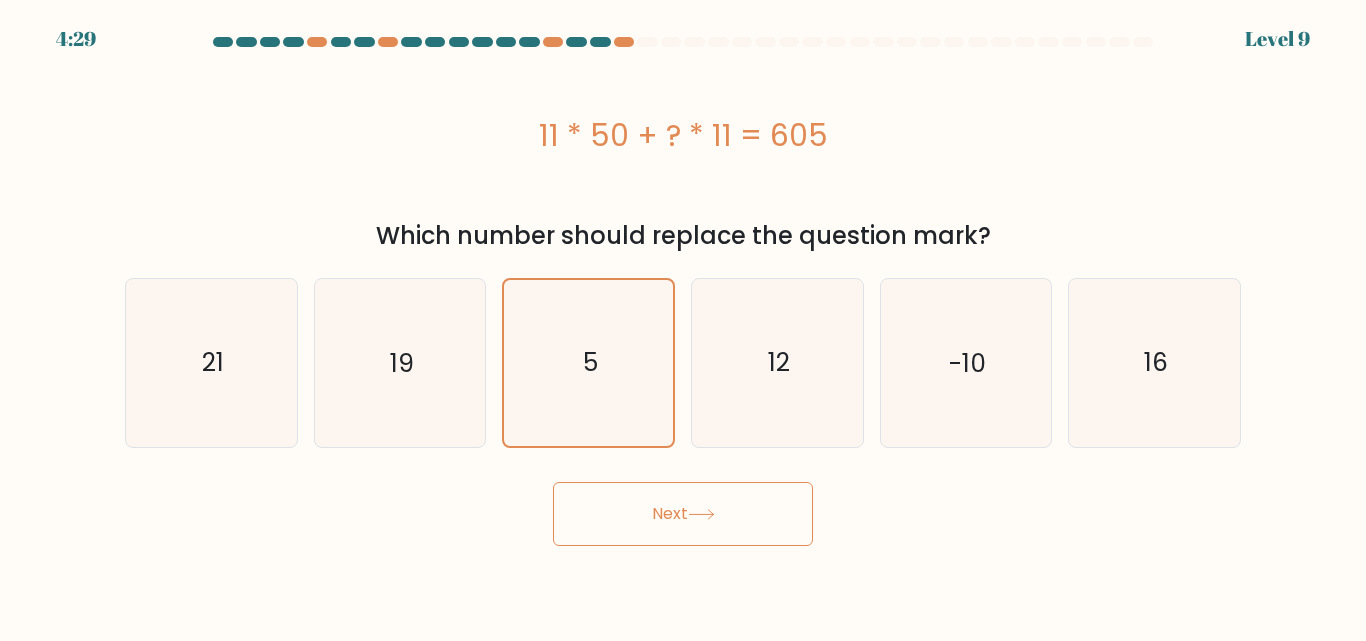 click on "2:04
Lorem 3
i." at bounding box center [683, 320] 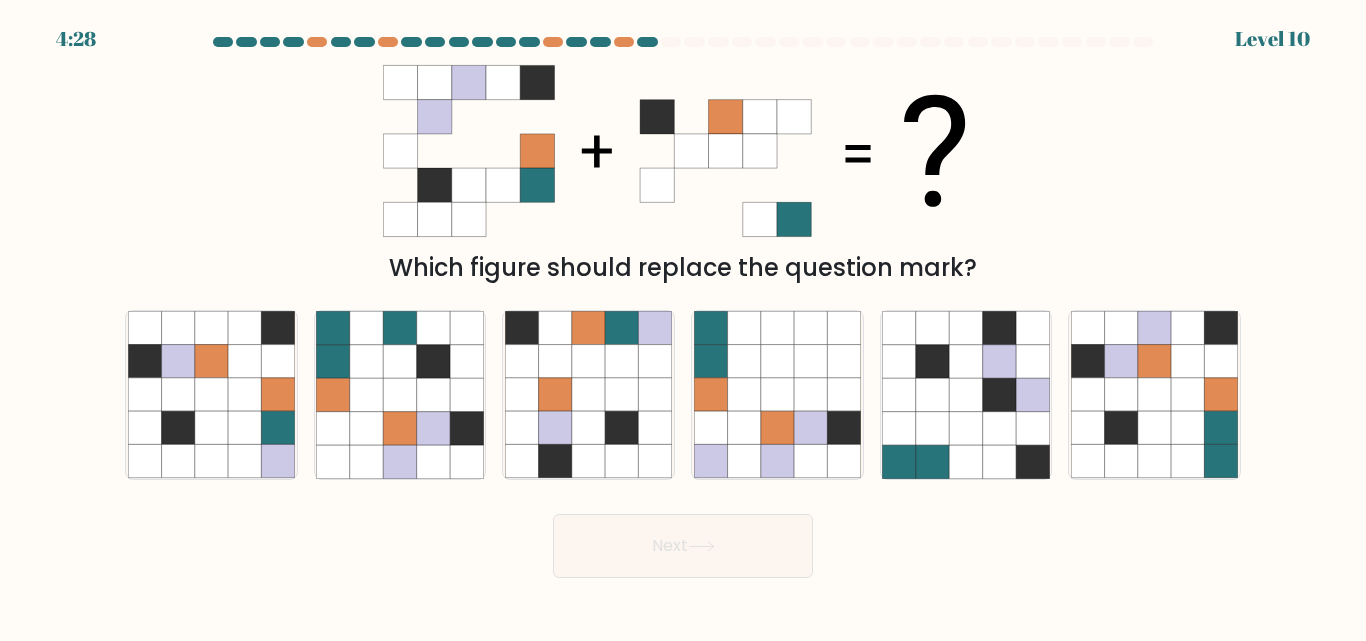 click on "Next" at bounding box center (683, 546) 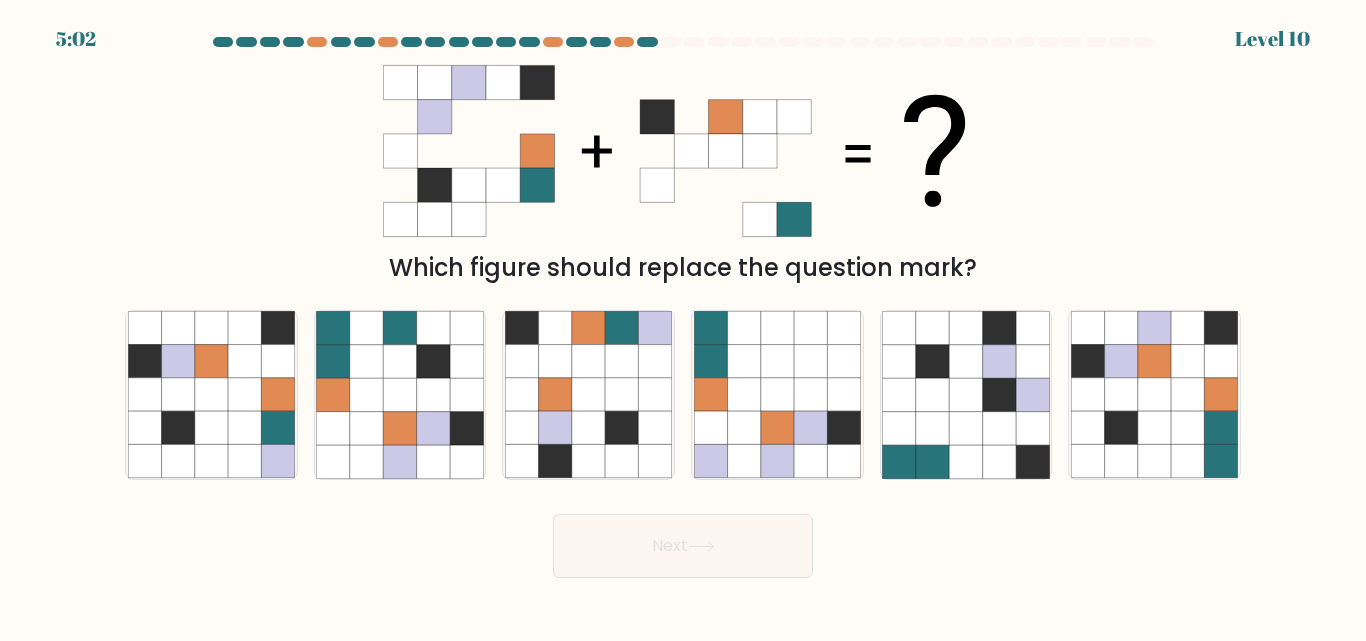 click at bounding box center [683, 307] 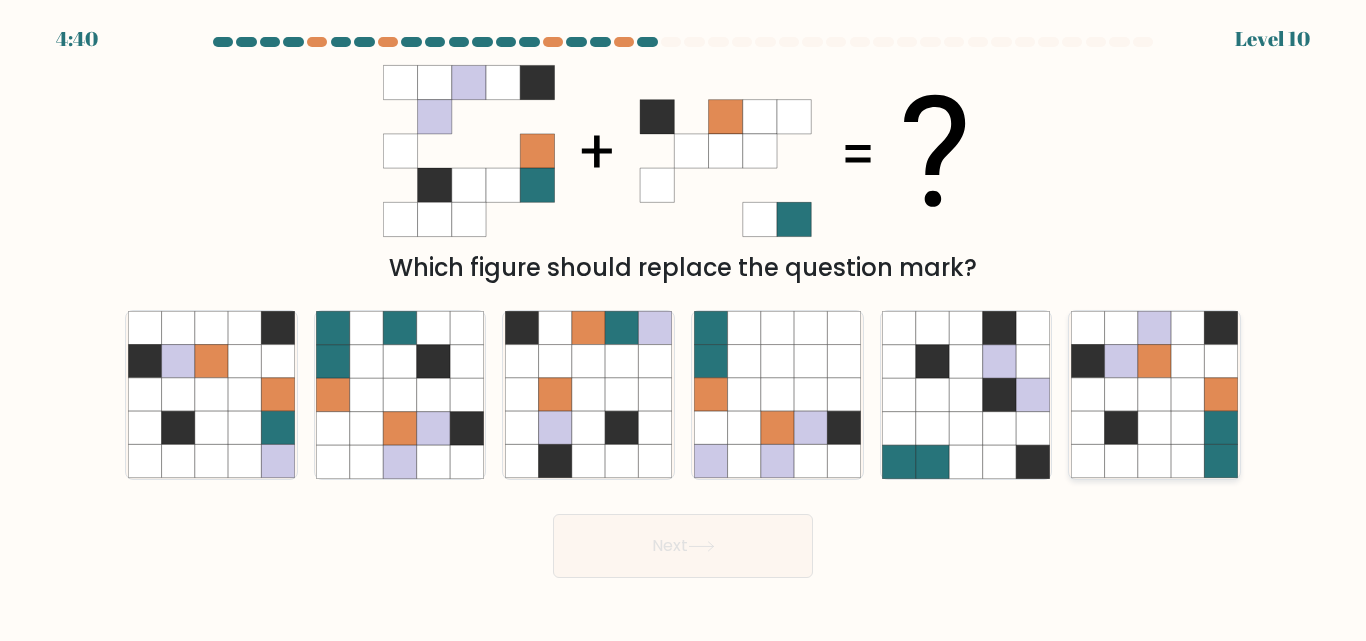 drag, startPoint x: 1154, startPoint y: 428, endPoint x: 1125, endPoint y: 440, distance: 31.38471 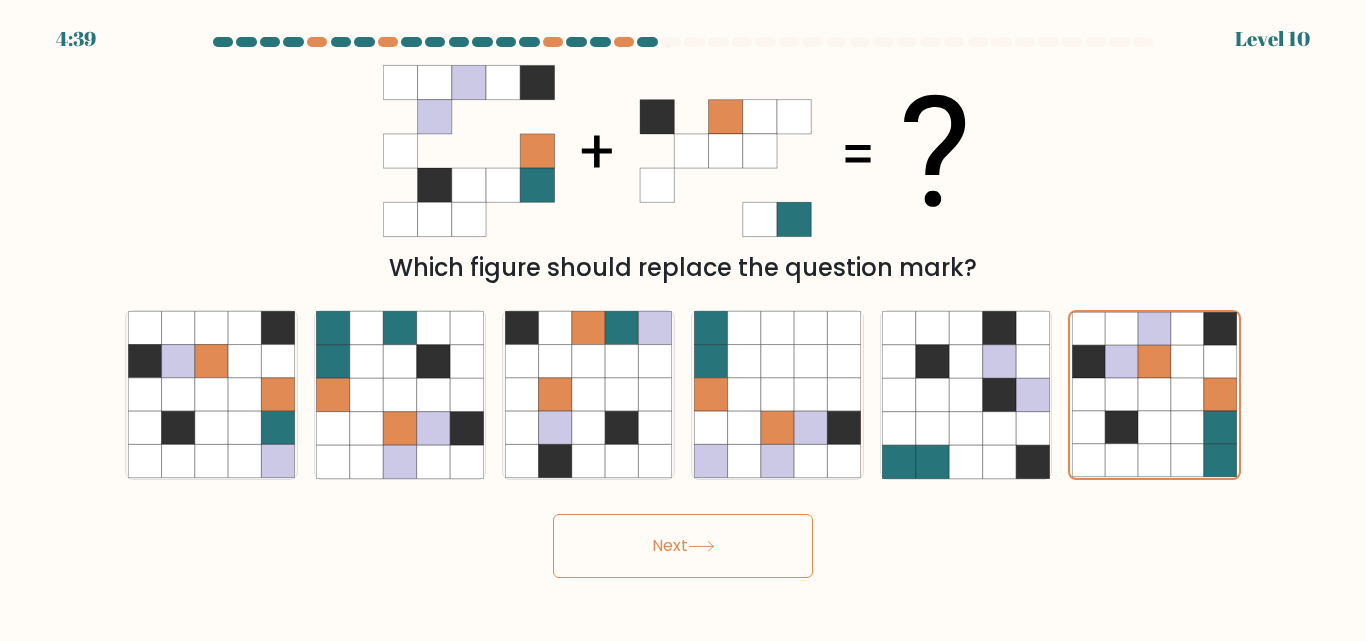 click on "Next" at bounding box center [683, 546] 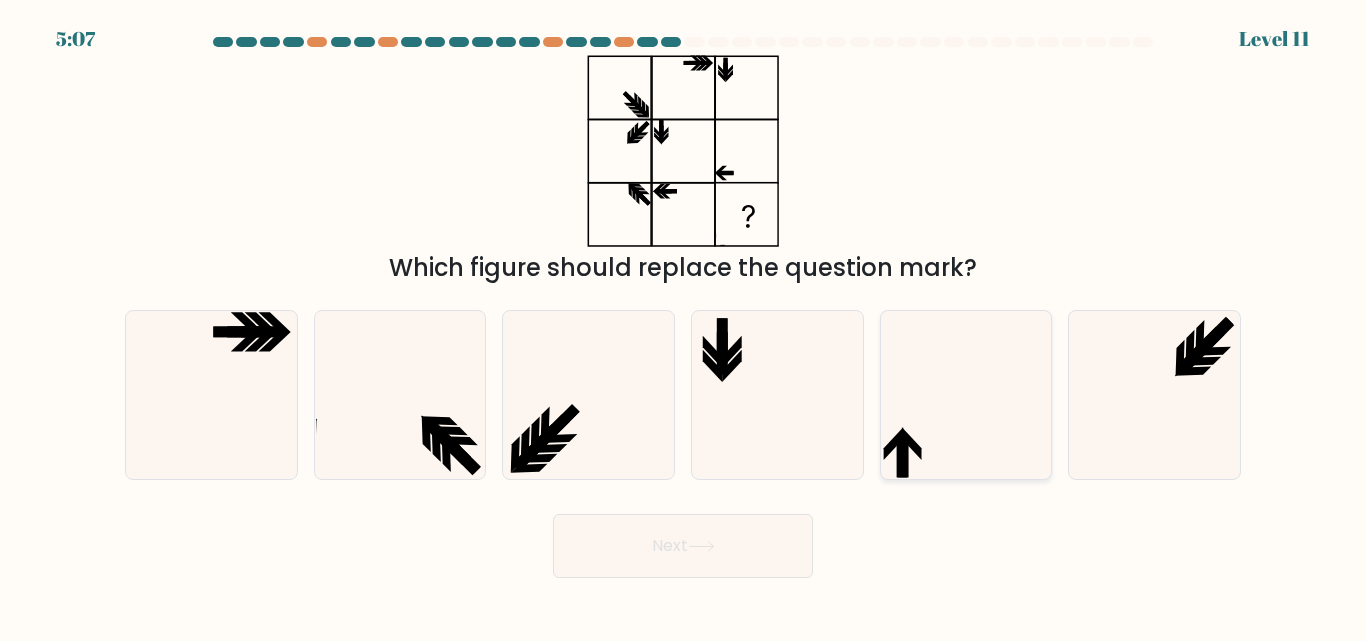 drag, startPoint x: 979, startPoint y: 365, endPoint x: 920, endPoint y: 430, distance: 87.78383 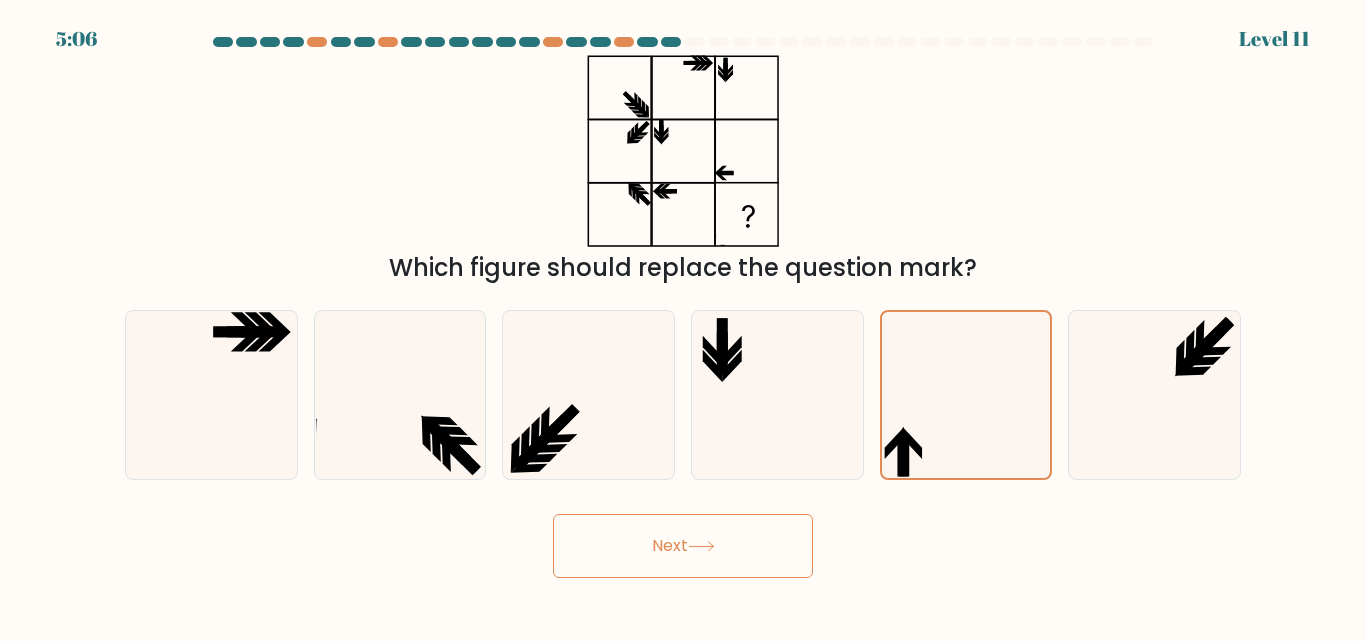 click on "Next" at bounding box center (683, 546) 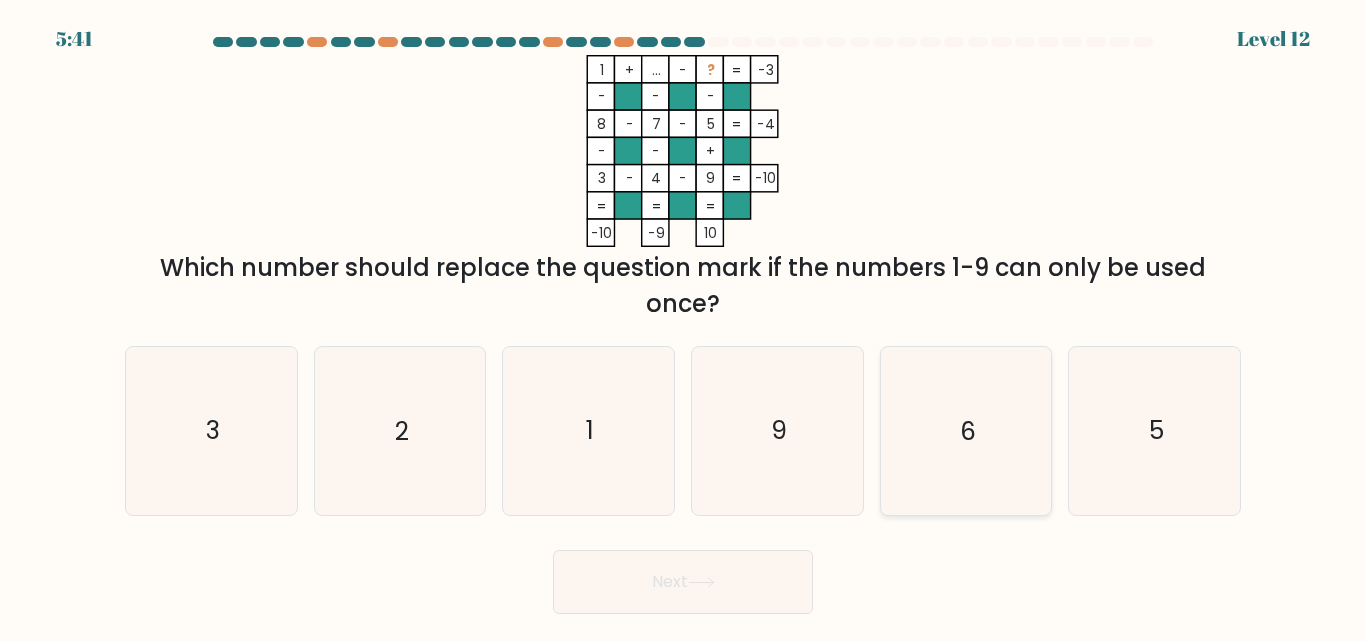 click on "6" at bounding box center [965, 430] 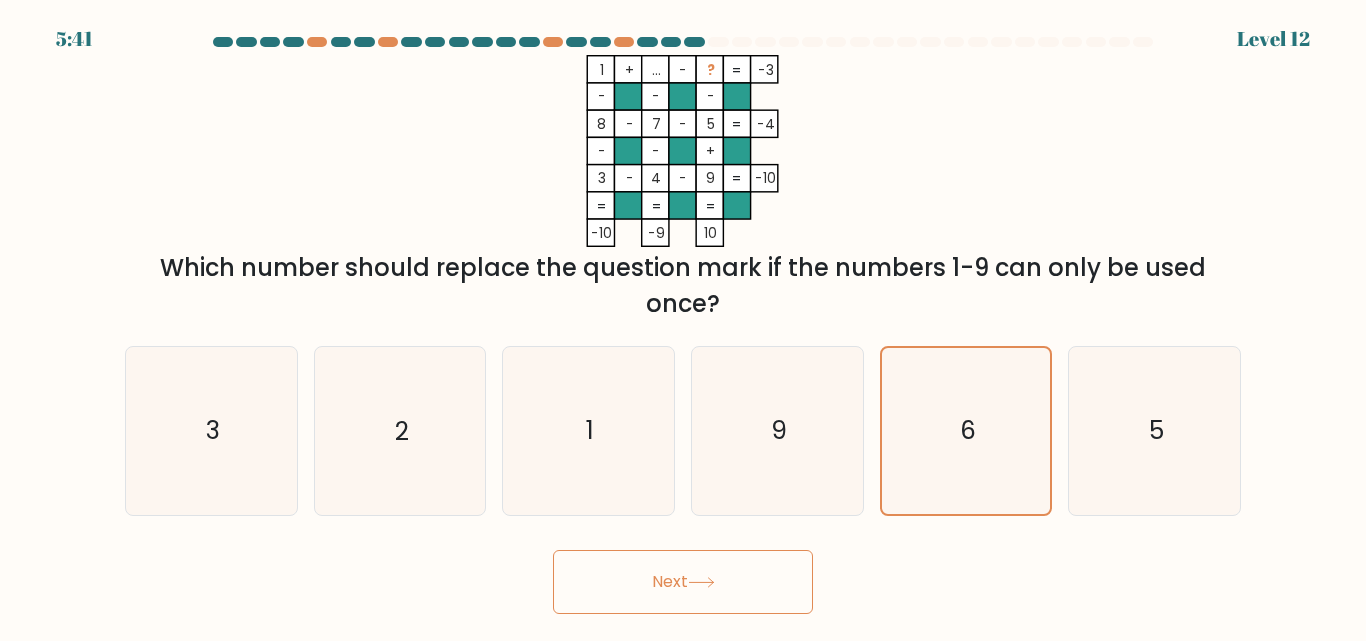 click on "Next" at bounding box center [683, 582] 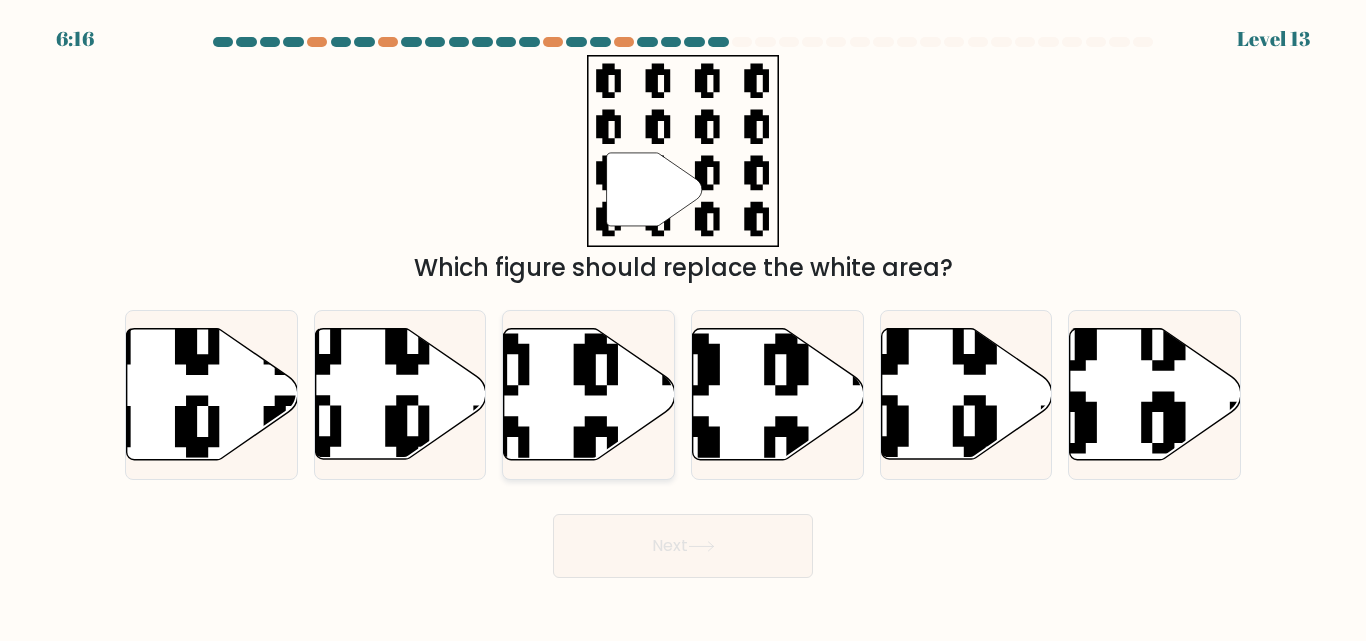 drag, startPoint x: 630, startPoint y: 382, endPoint x: 650, endPoint y: 407, distance: 32.01562 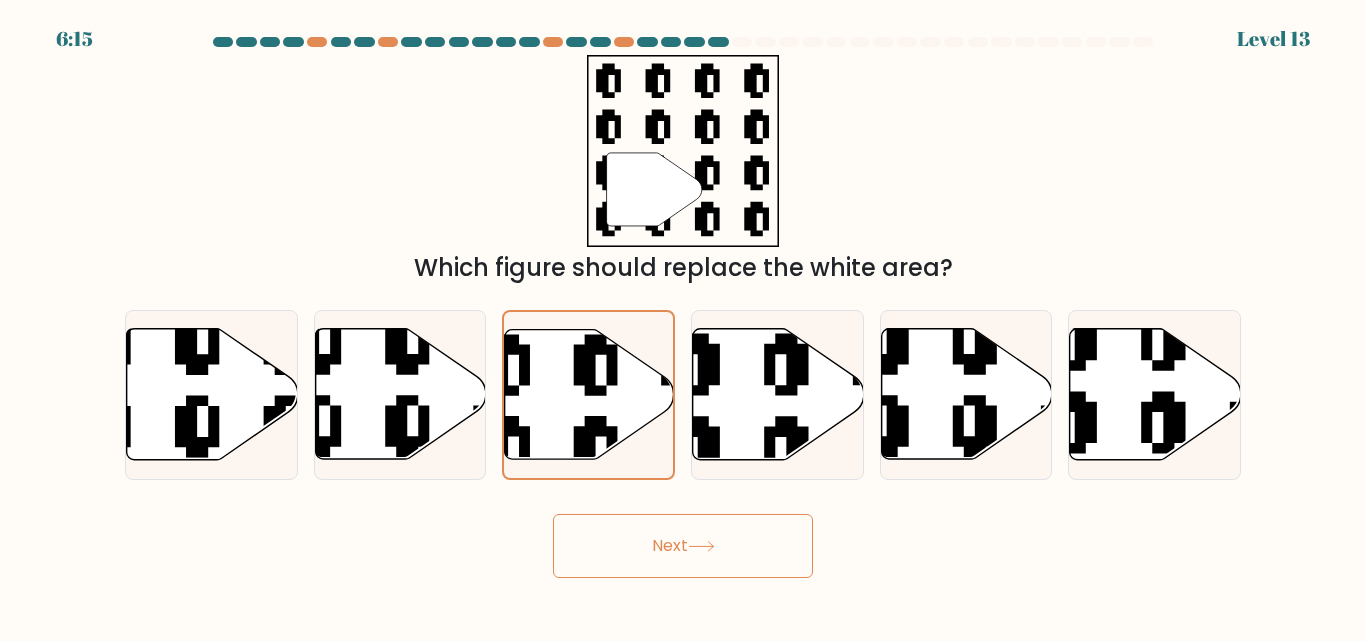 click on "Next" at bounding box center (683, 546) 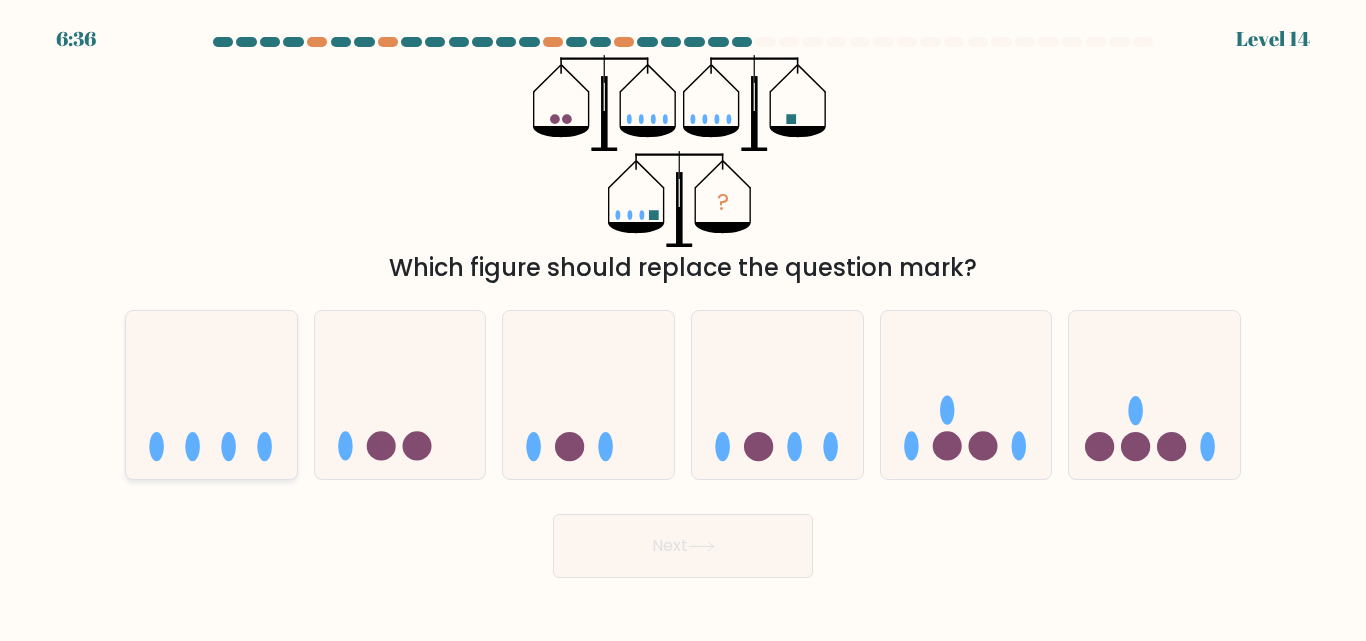click at bounding box center [211, 394] 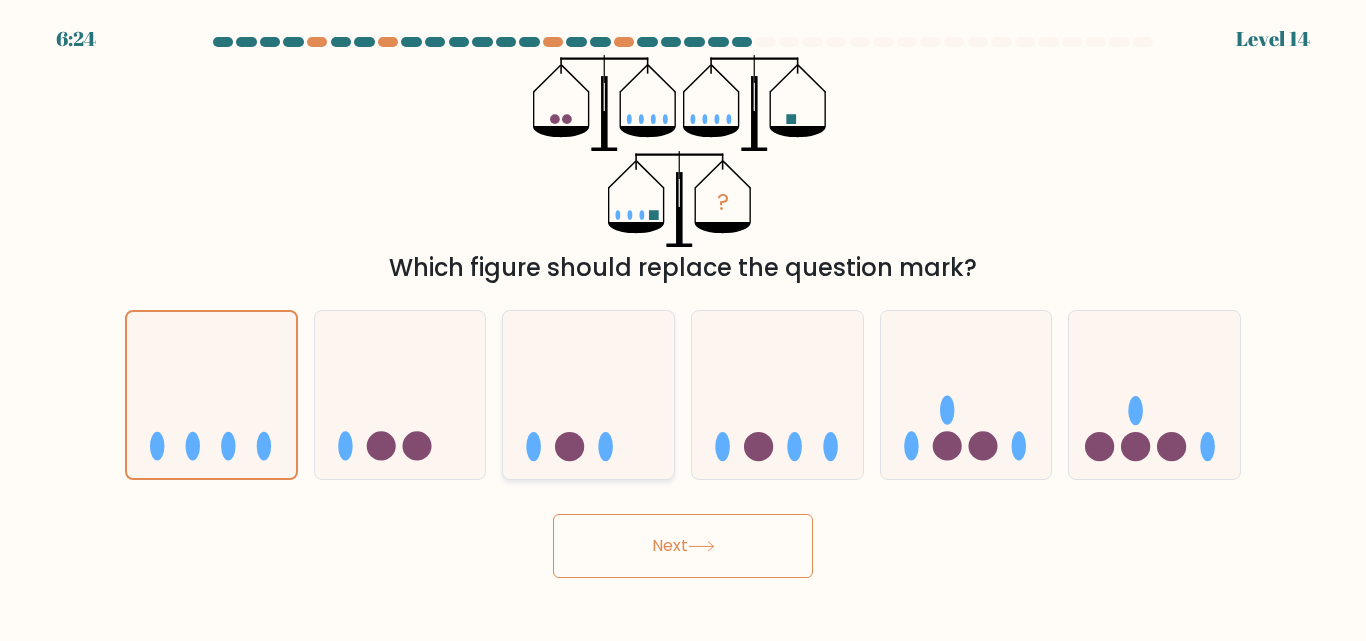 click at bounding box center [569, 446] 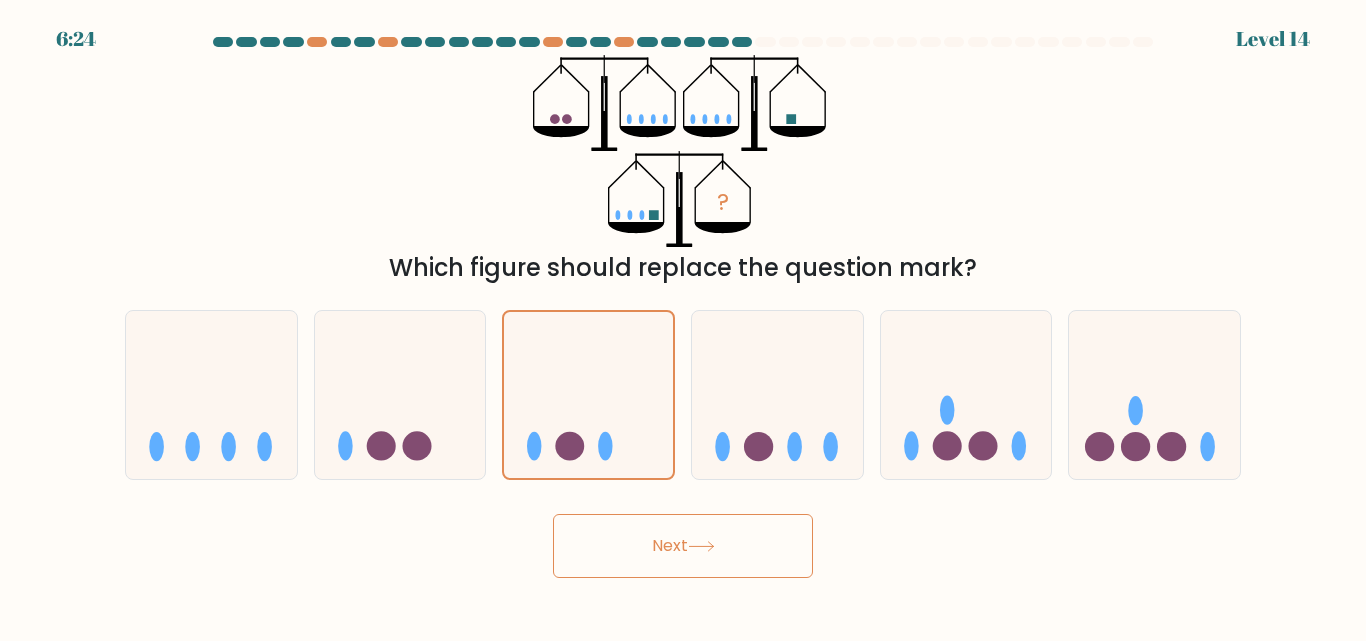 click on "Next" at bounding box center [683, 546] 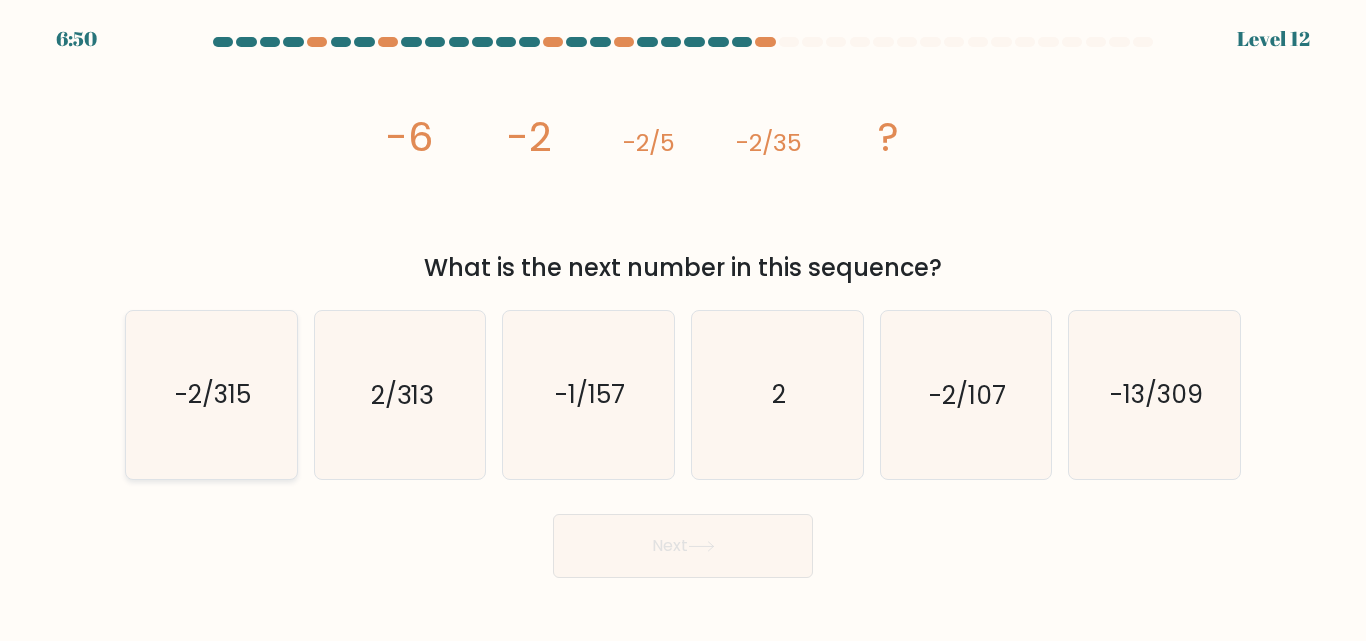 drag, startPoint x: 198, startPoint y: 445, endPoint x: 215, endPoint y: 452, distance: 18.384777 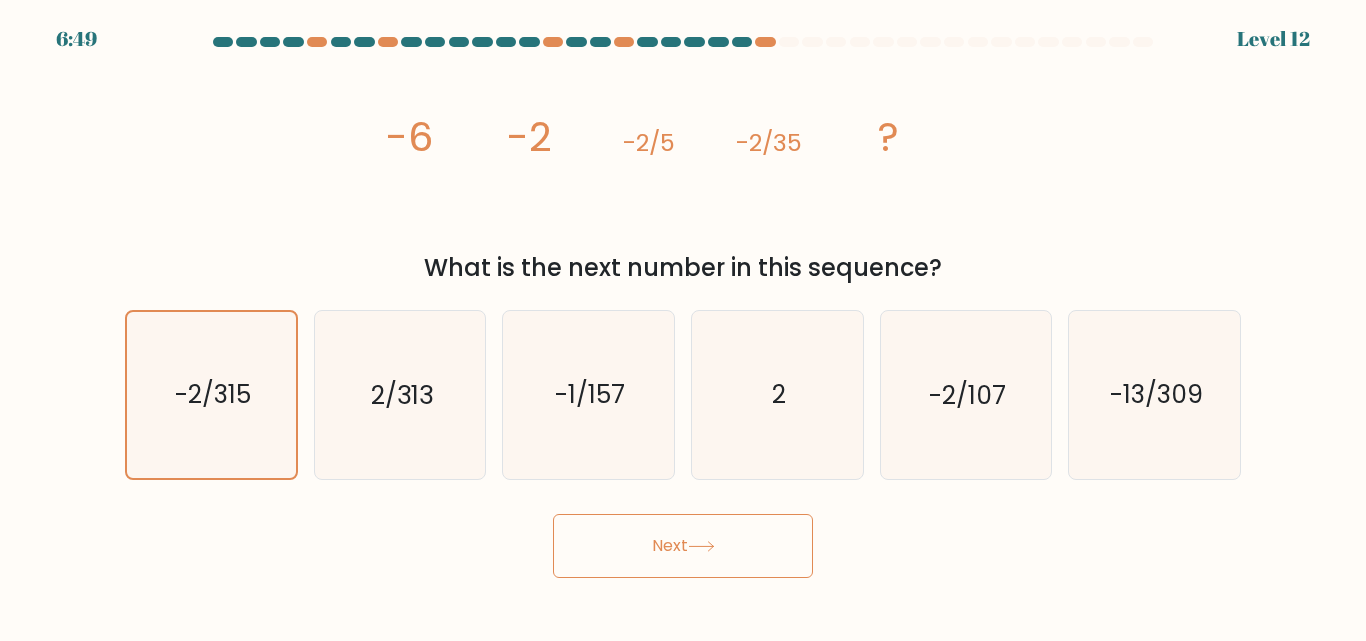 click on "Next" at bounding box center [683, 546] 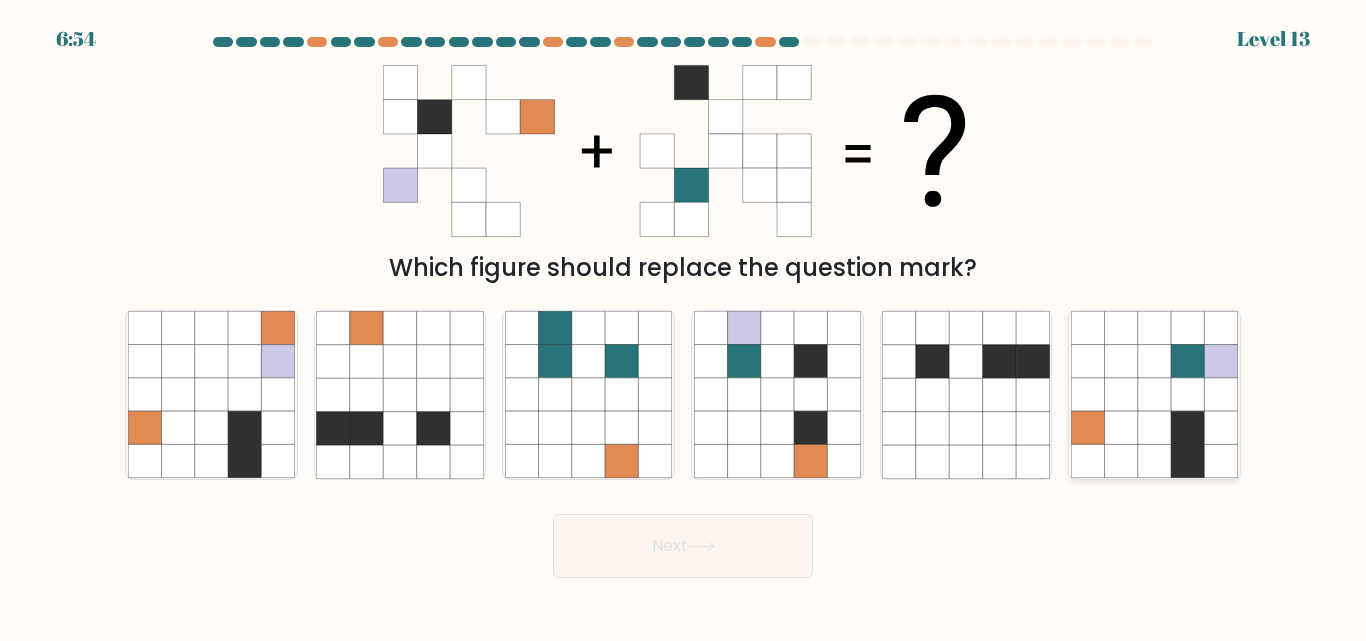 drag, startPoint x: 1236, startPoint y: 431, endPoint x: 1205, endPoint y: 432, distance: 31.016125 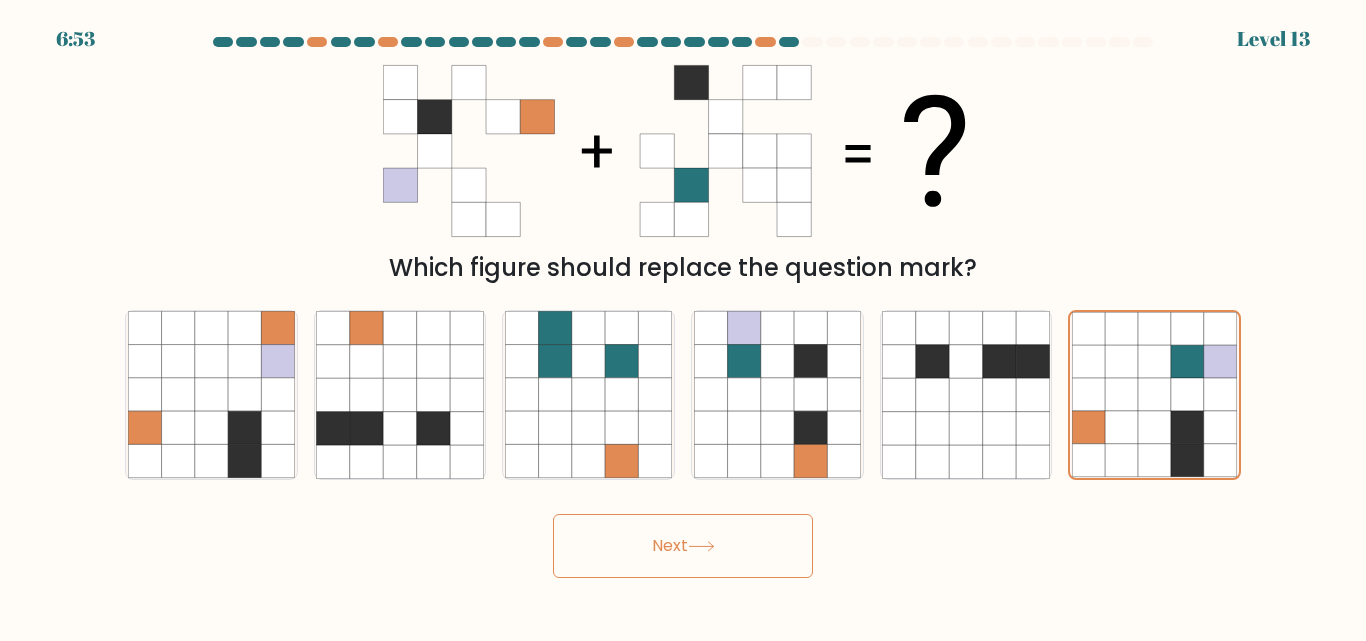 click on "Next" at bounding box center [683, 546] 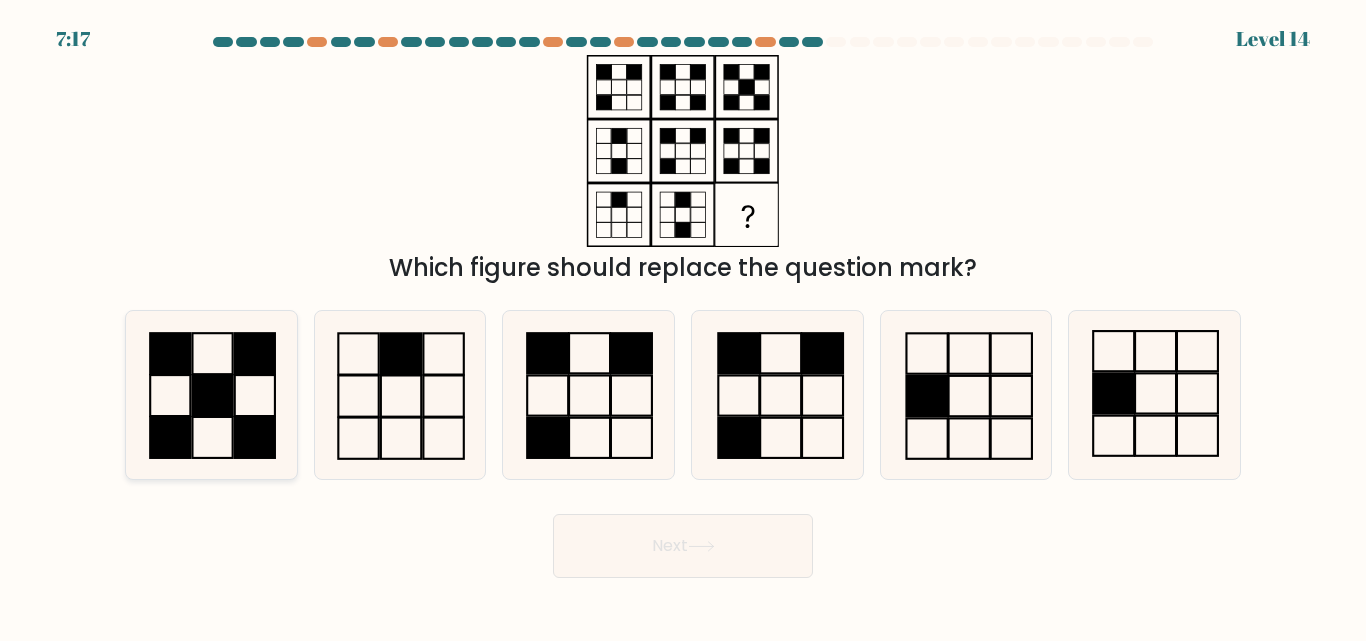 click at bounding box center (211, 394) 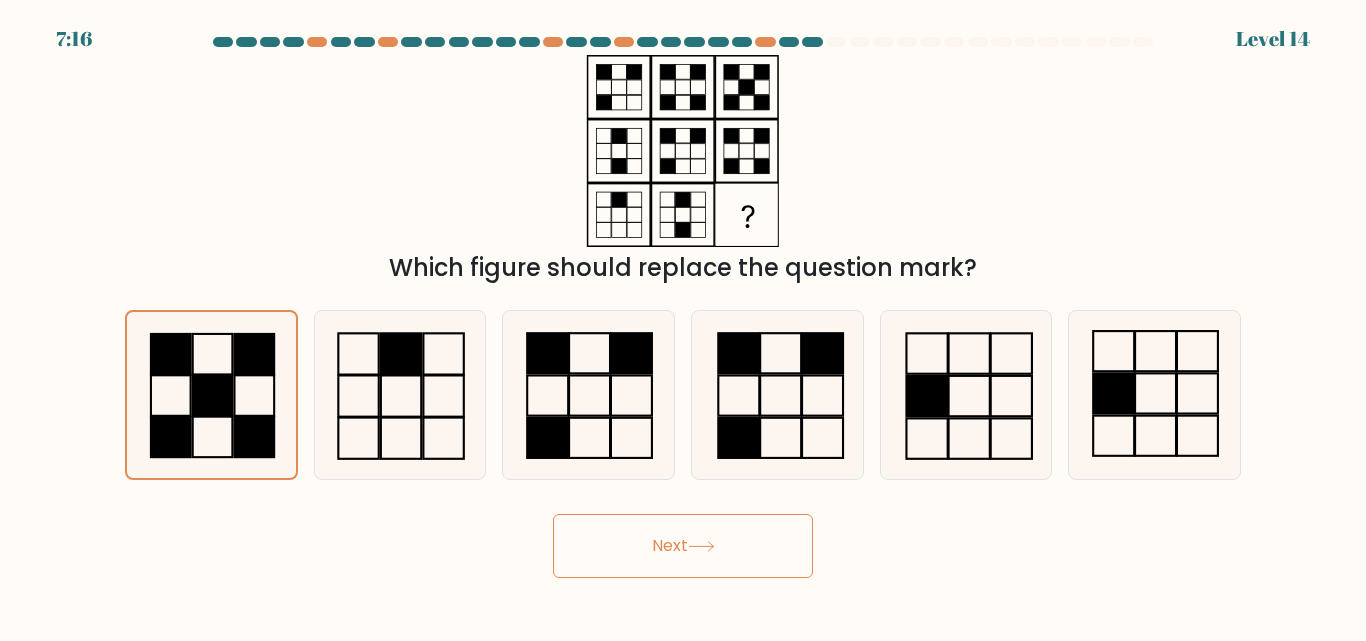 click at bounding box center (683, 307) 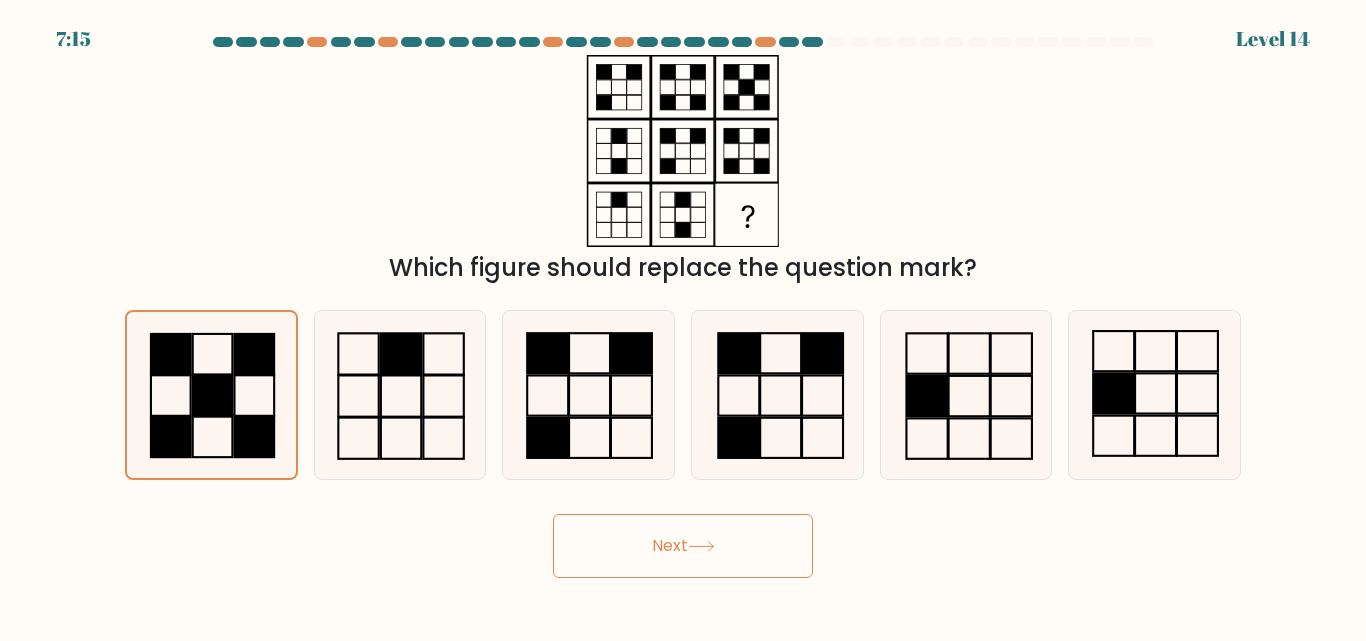 click on "Next" at bounding box center [683, 546] 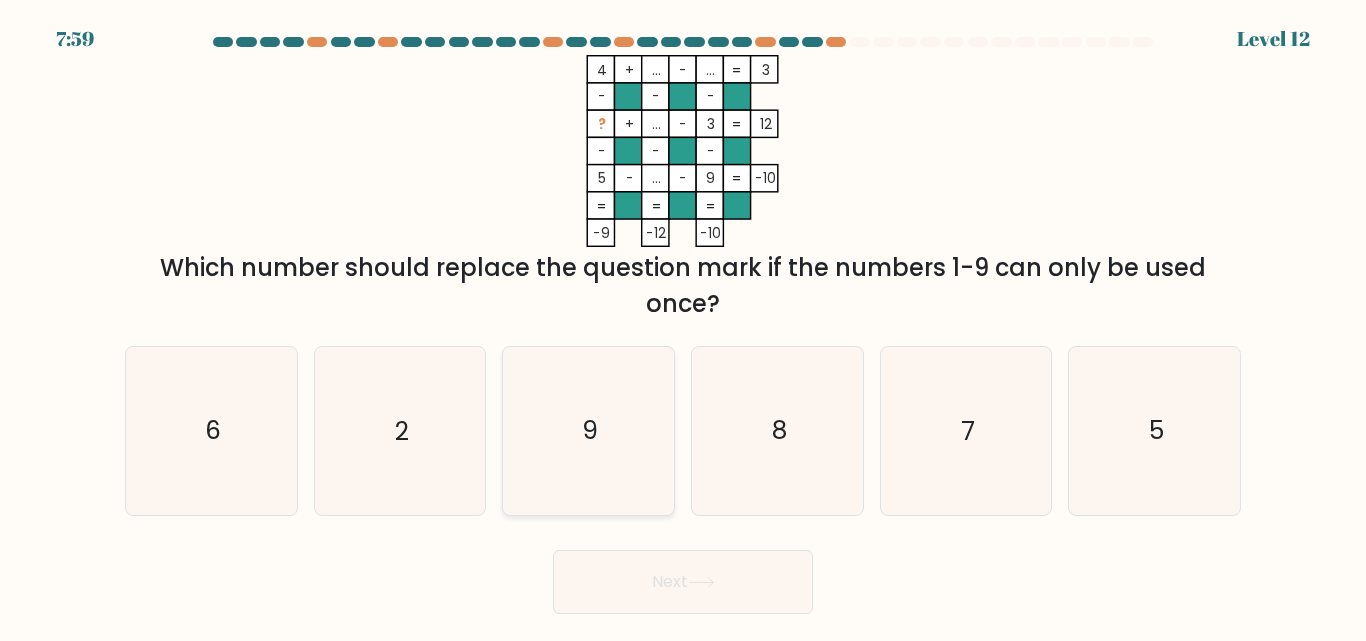 click on "9" at bounding box center [588, 430] 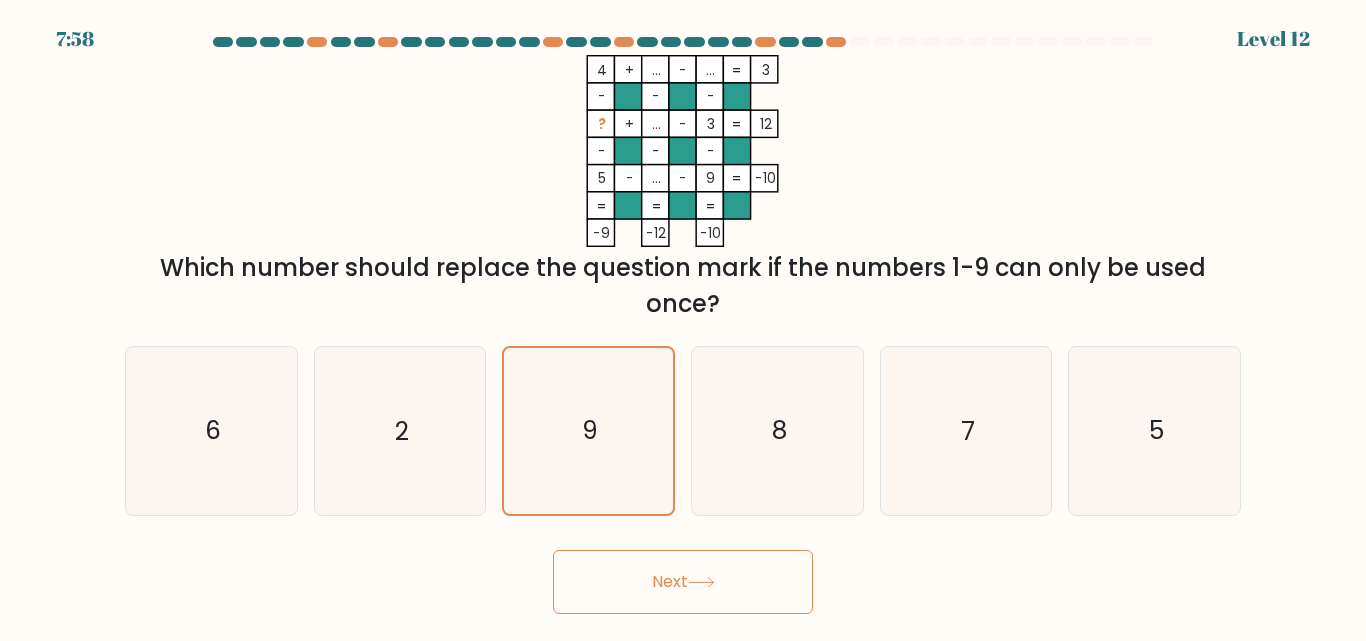 click on "Next" at bounding box center [683, 577] 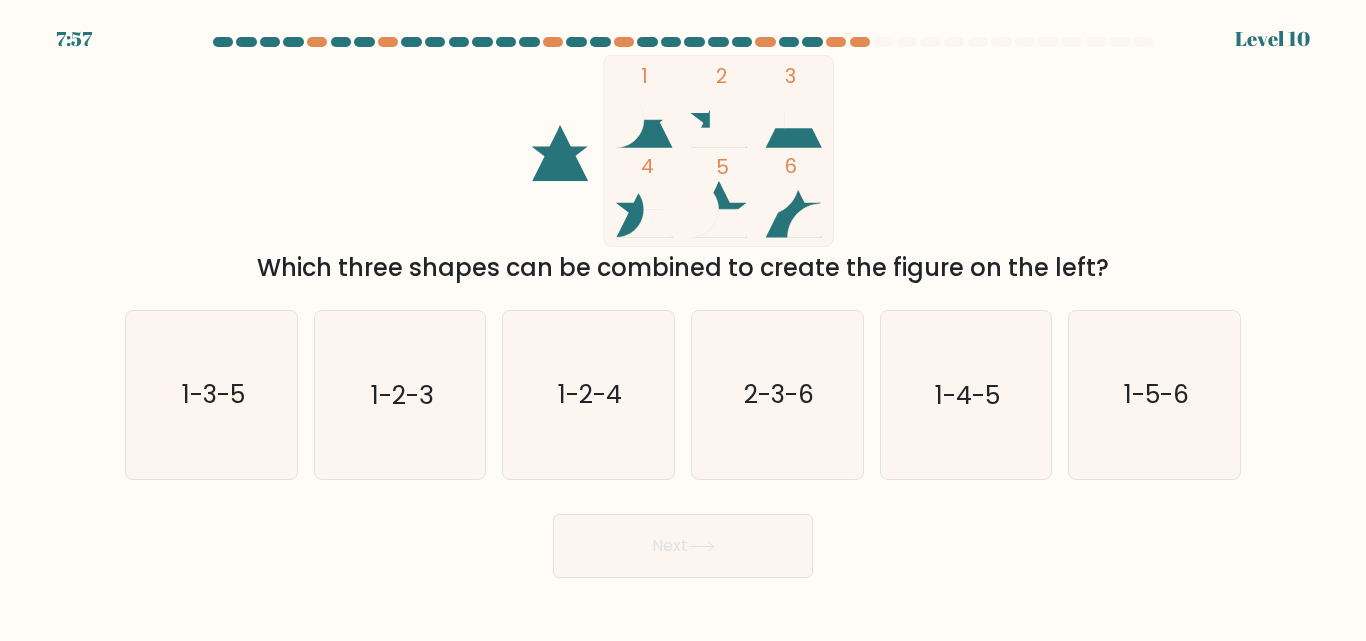 click on "Next" at bounding box center (683, 546) 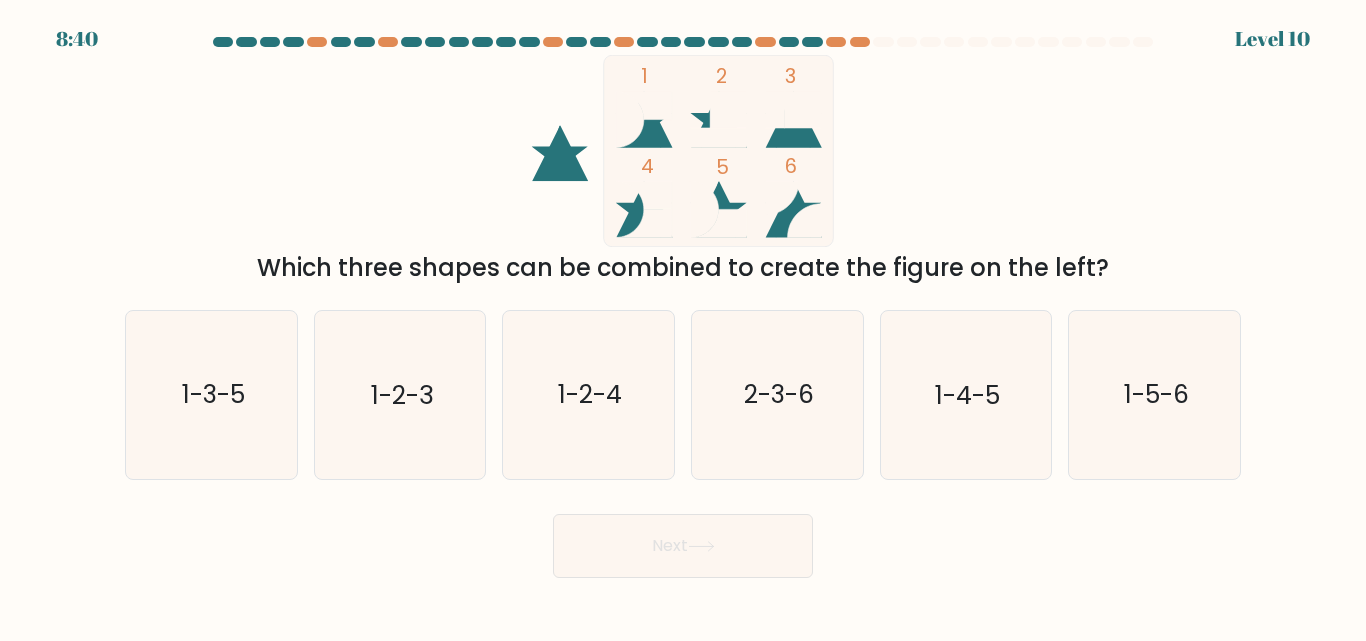 click on "1
2
3
4
5
6" at bounding box center (683, 151) 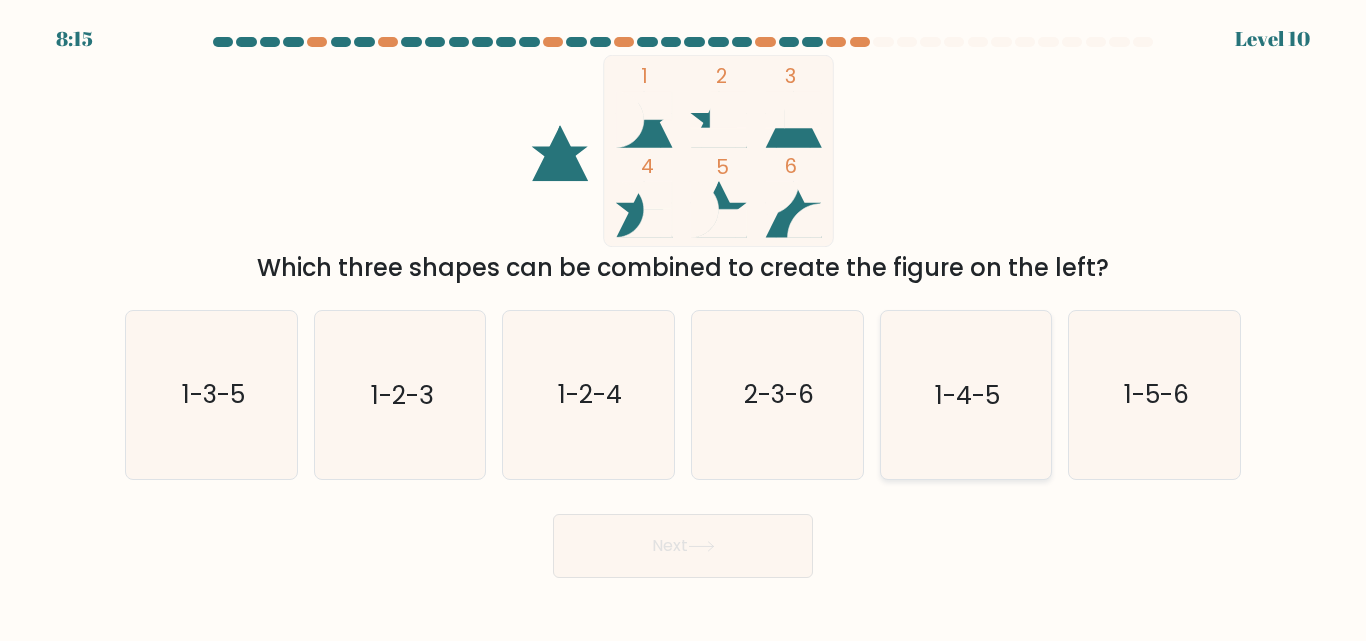 click on "1-4-5" at bounding box center (965, 394) 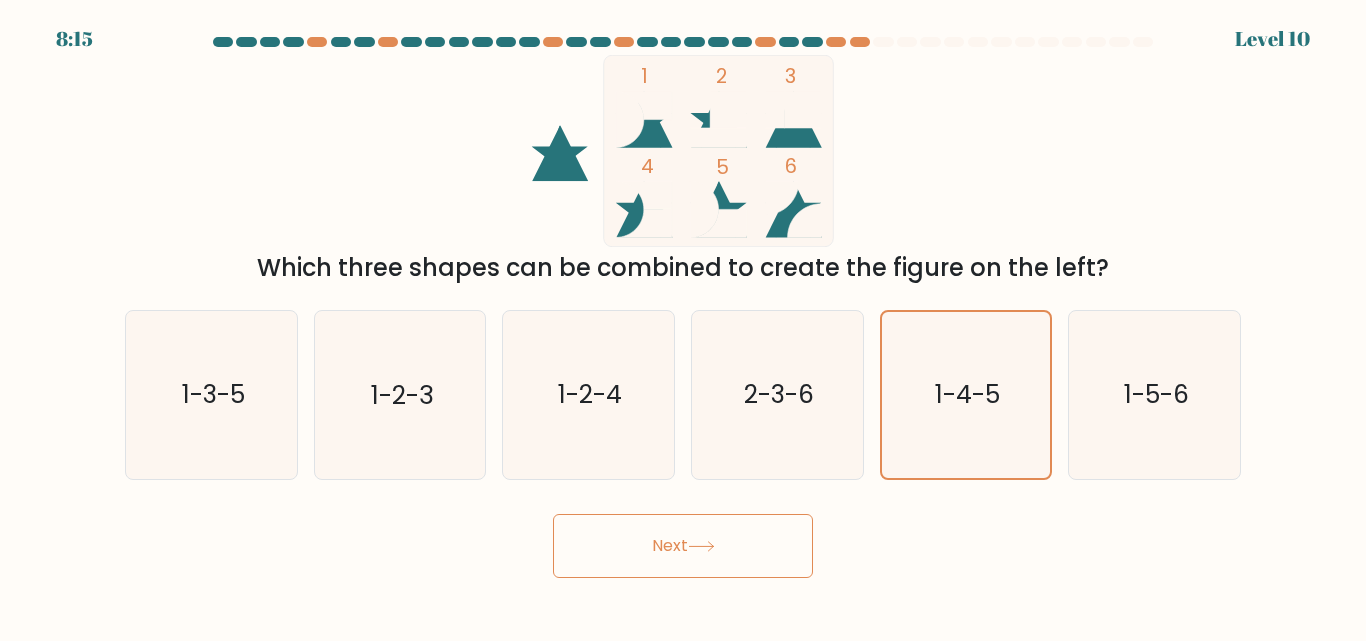 drag, startPoint x: 692, startPoint y: 541, endPoint x: 705, endPoint y: 524, distance: 21.400934 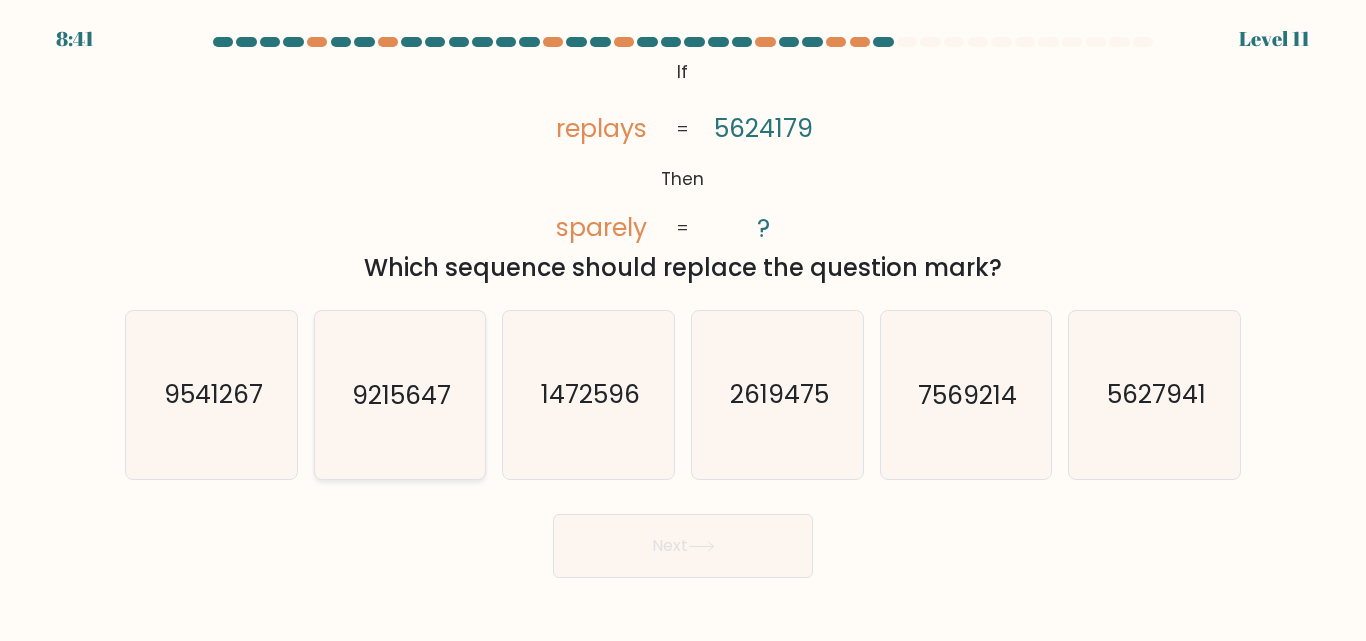 click on "9215647" at bounding box center (399, 394) 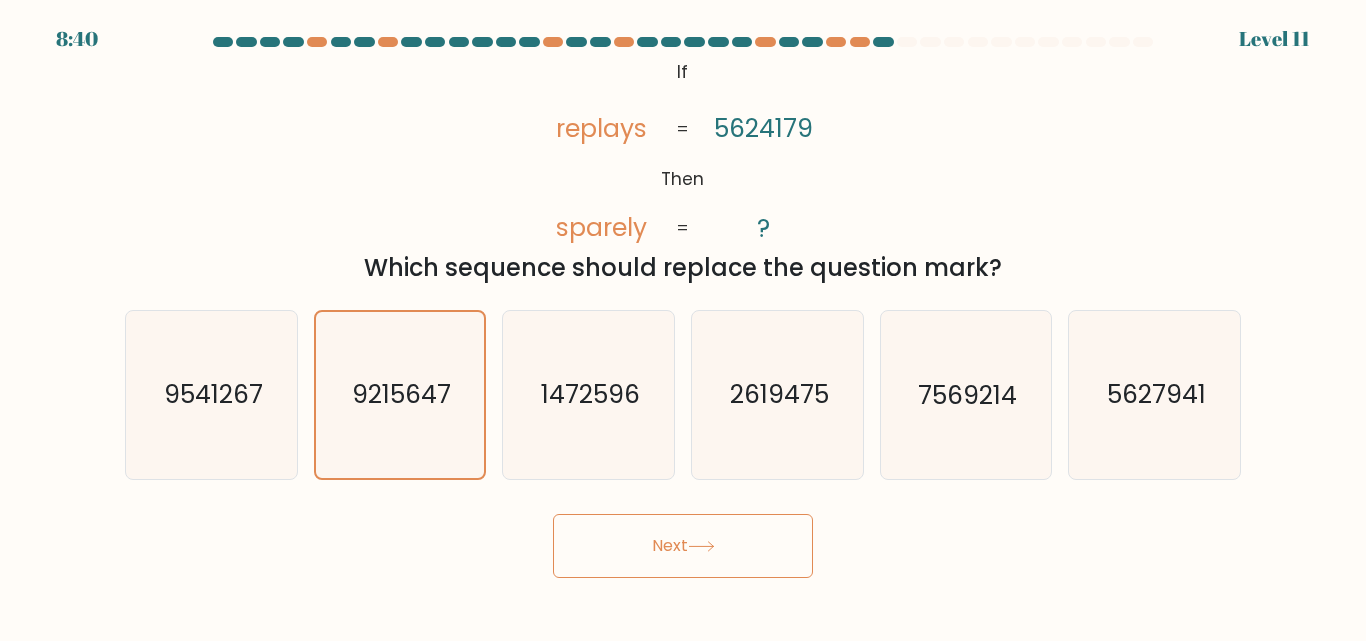 click on "Next" at bounding box center (683, 546) 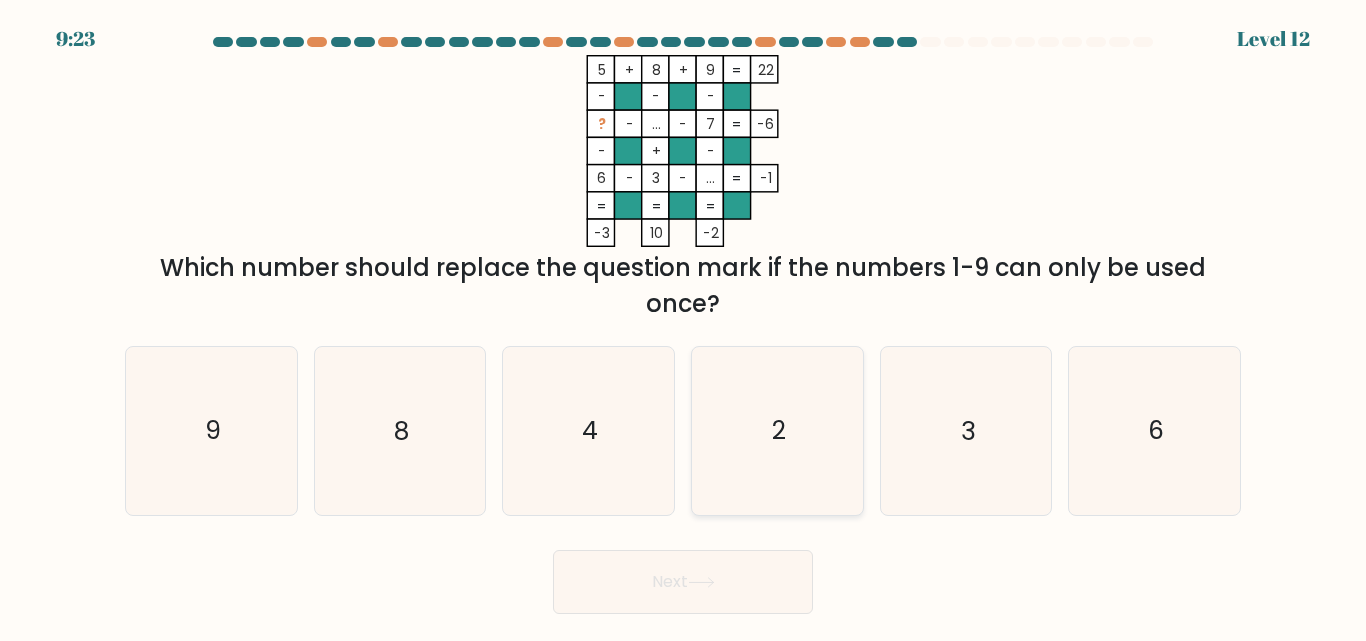 drag, startPoint x: 622, startPoint y: 466, endPoint x: 699, endPoint y: 504, distance: 85.86617 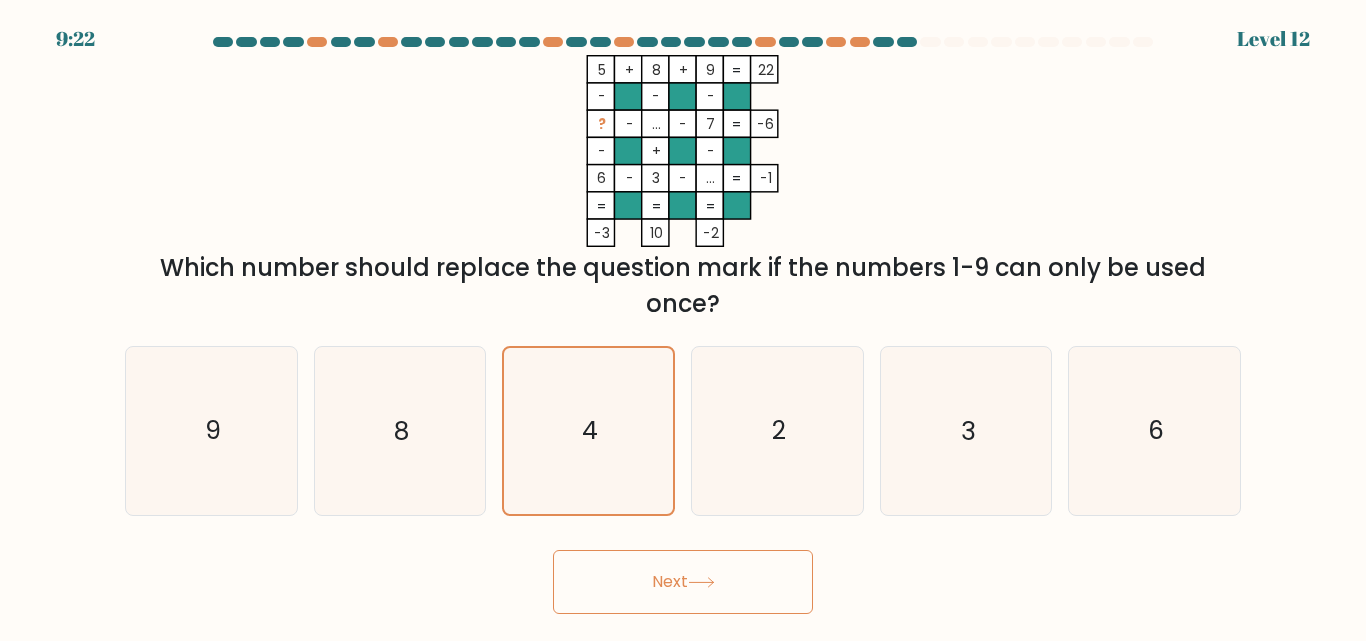 click on "Next" at bounding box center [683, 582] 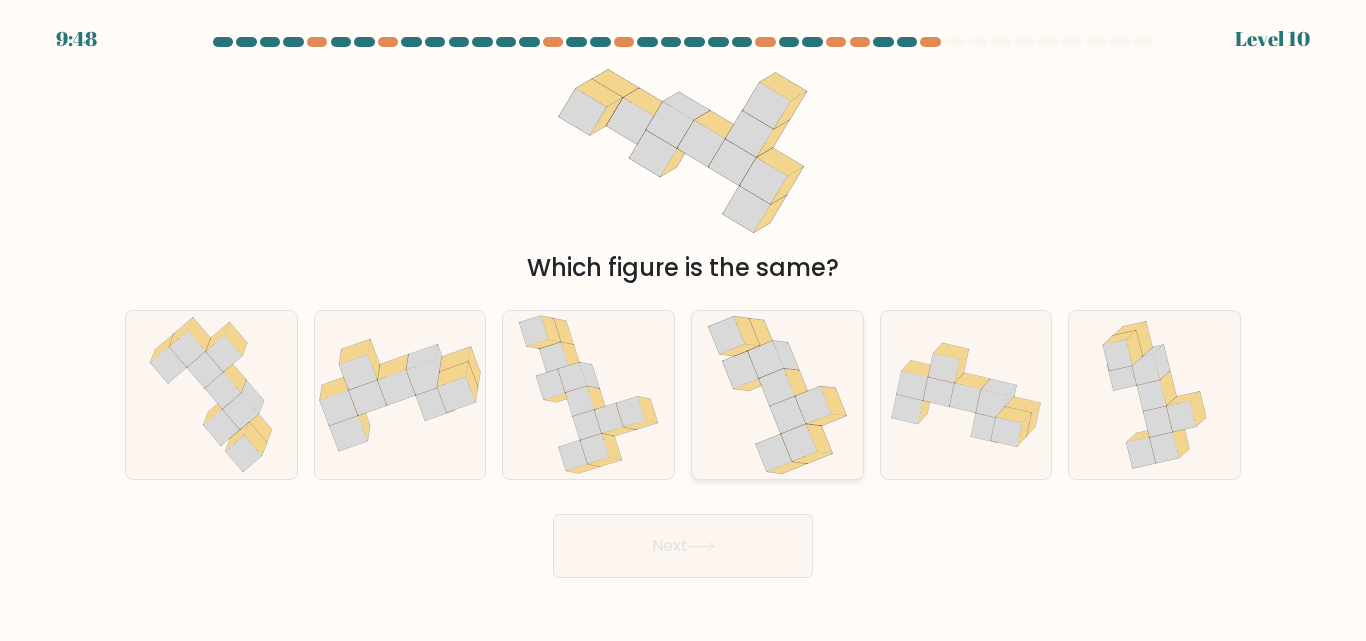 click at bounding box center [799, 442] 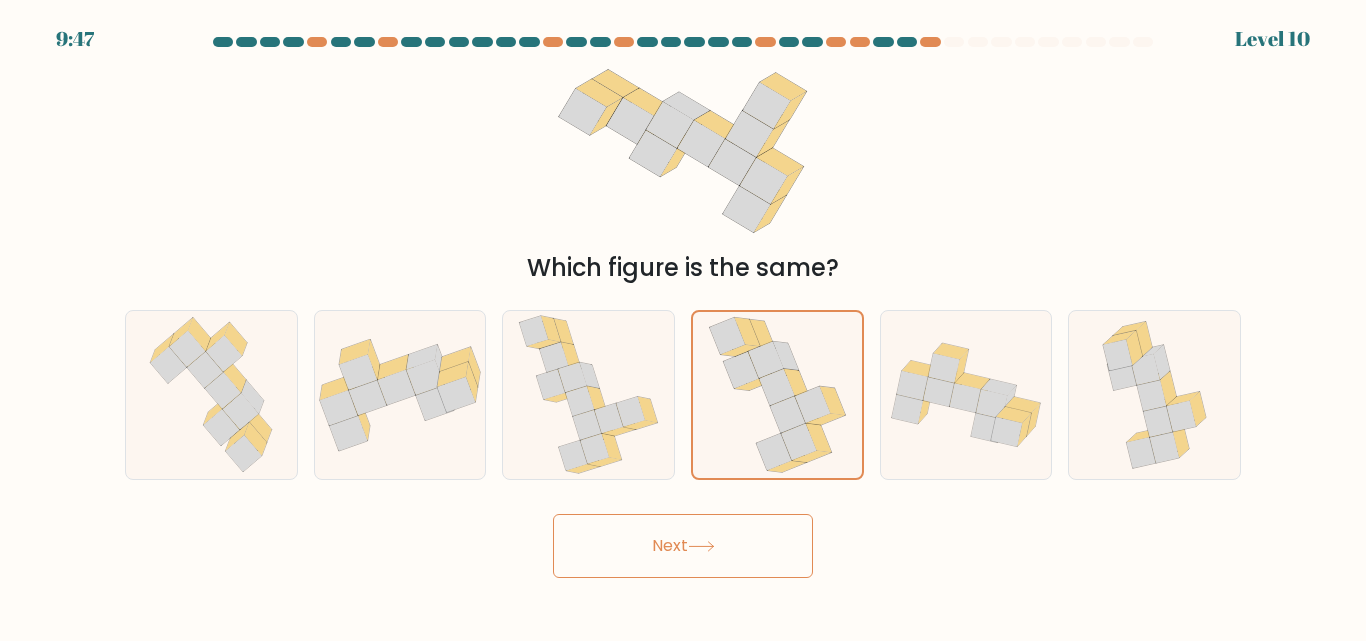 click on "Next" at bounding box center (683, 546) 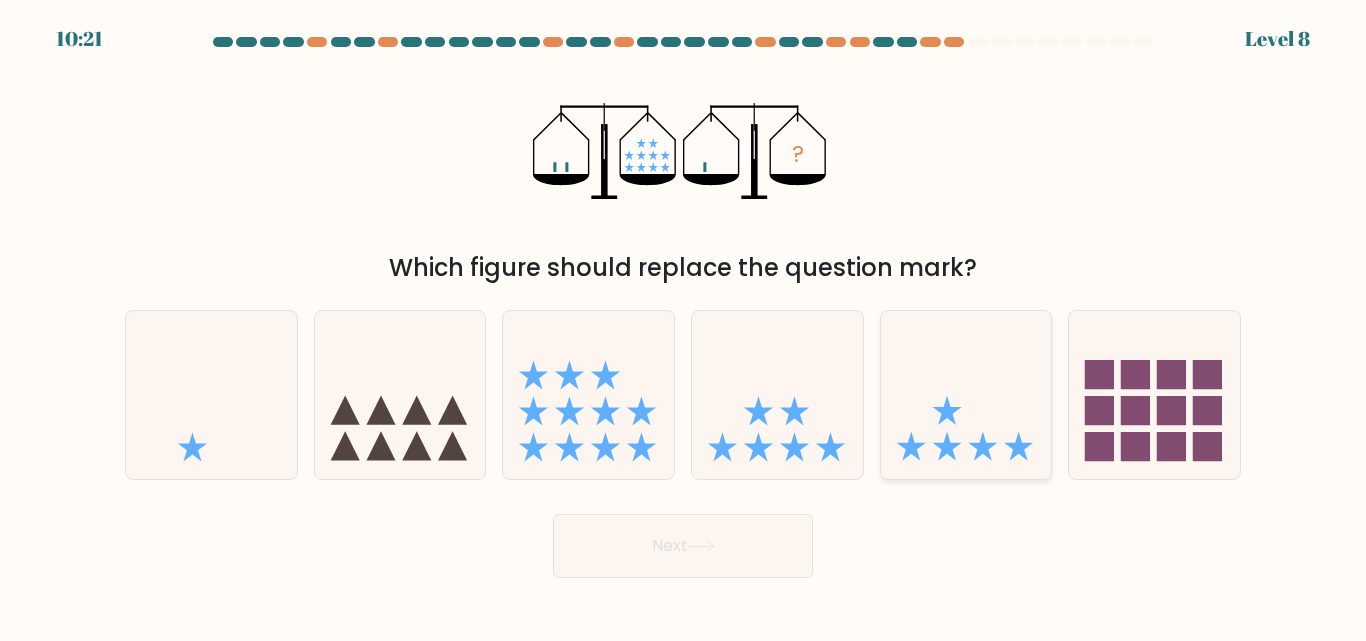 click at bounding box center [966, 394] 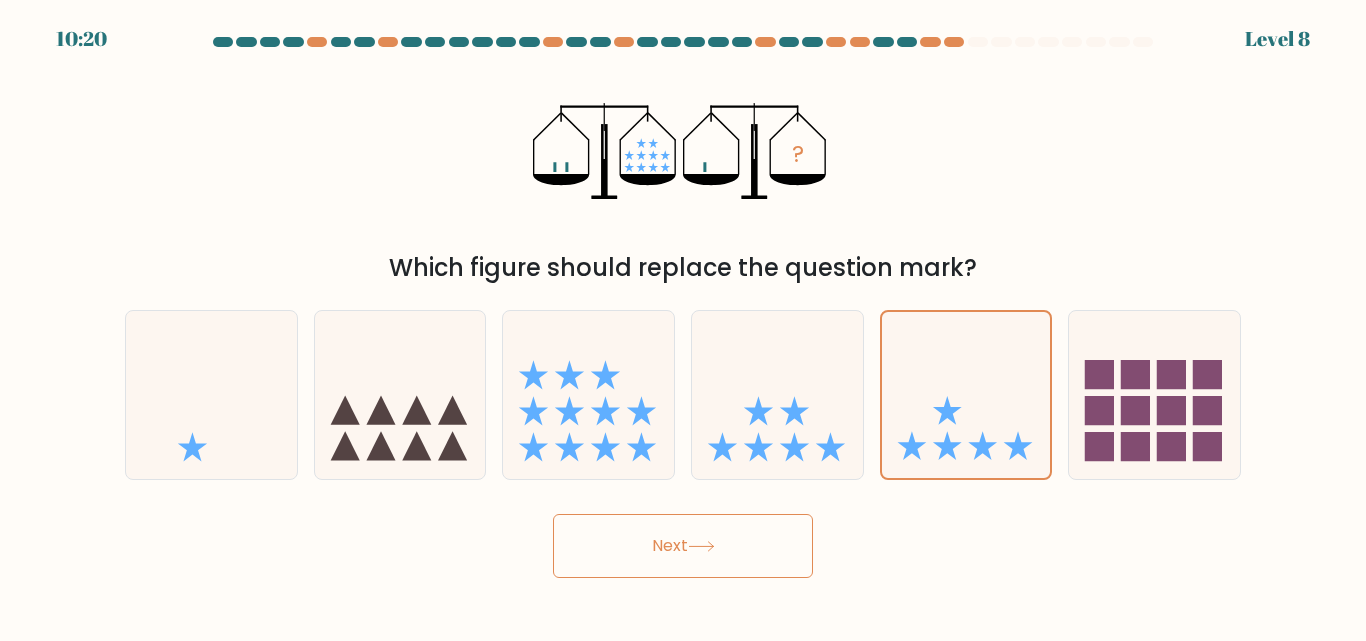 click on "Next" at bounding box center (683, 546) 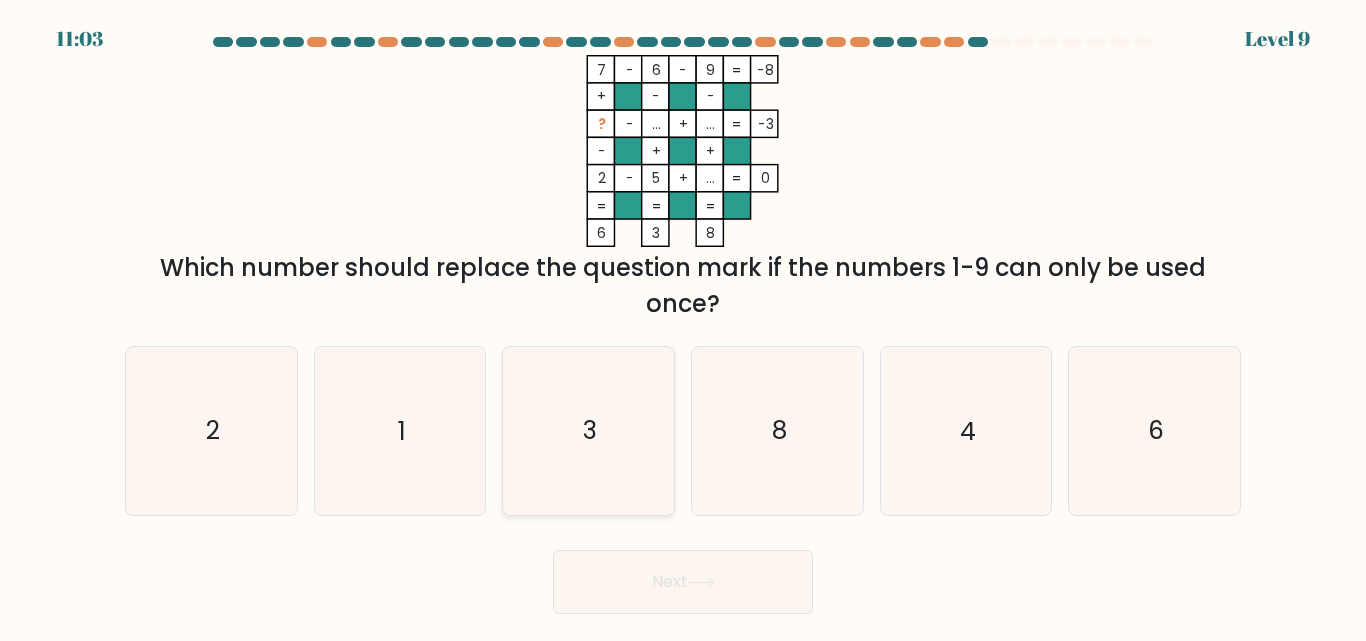 drag, startPoint x: 599, startPoint y: 421, endPoint x: 618, endPoint y: 424, distance: 19.235384 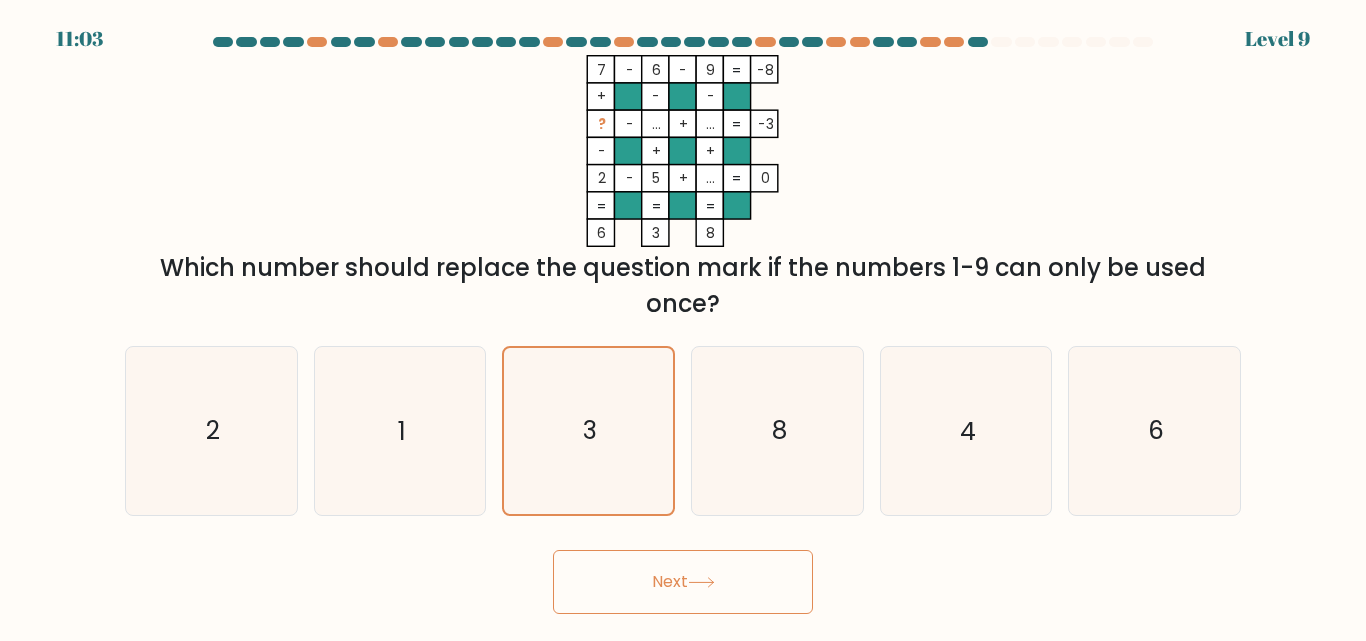 click on "Next" at bounding box center [683, 582] 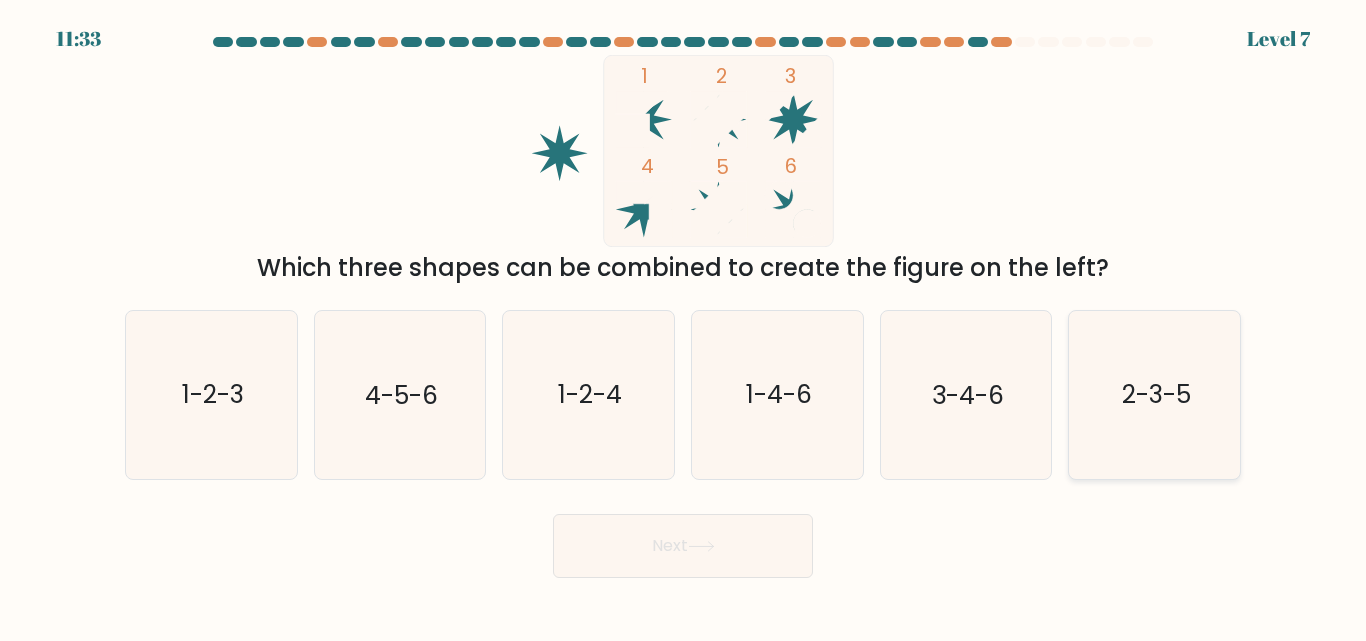 click on "2-3-5" at bounding box center [1154, 394] 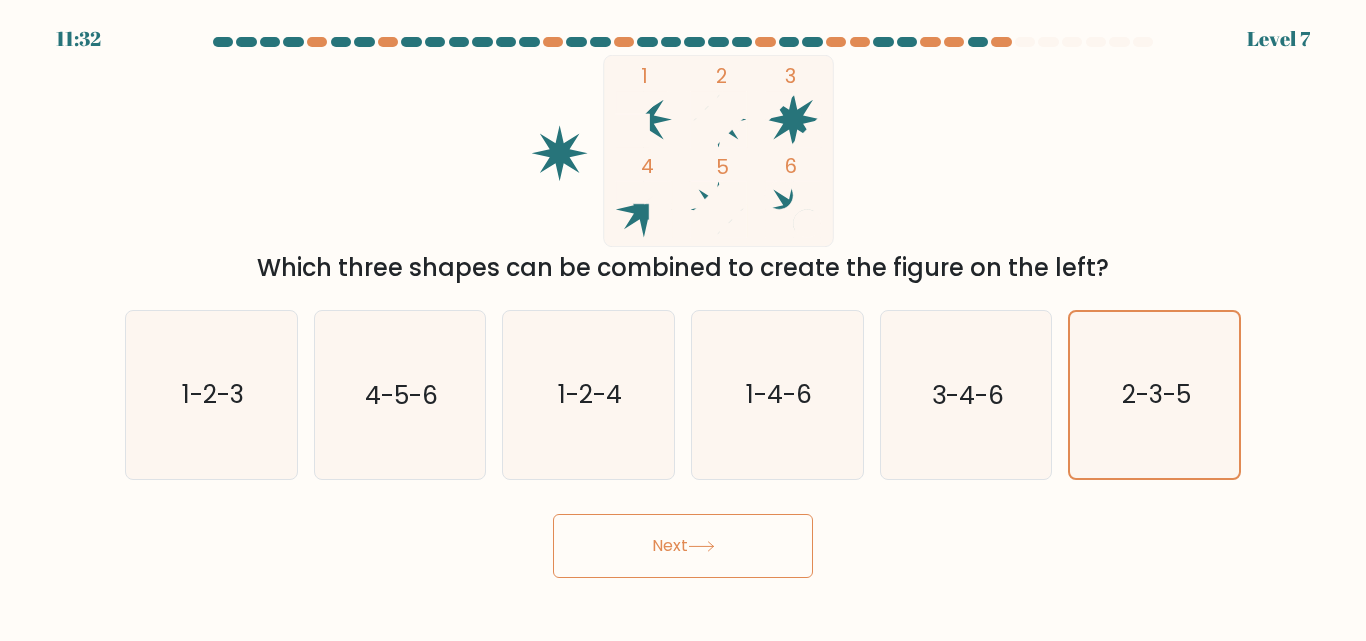 click on "Next" at bounding box center [683, 546] 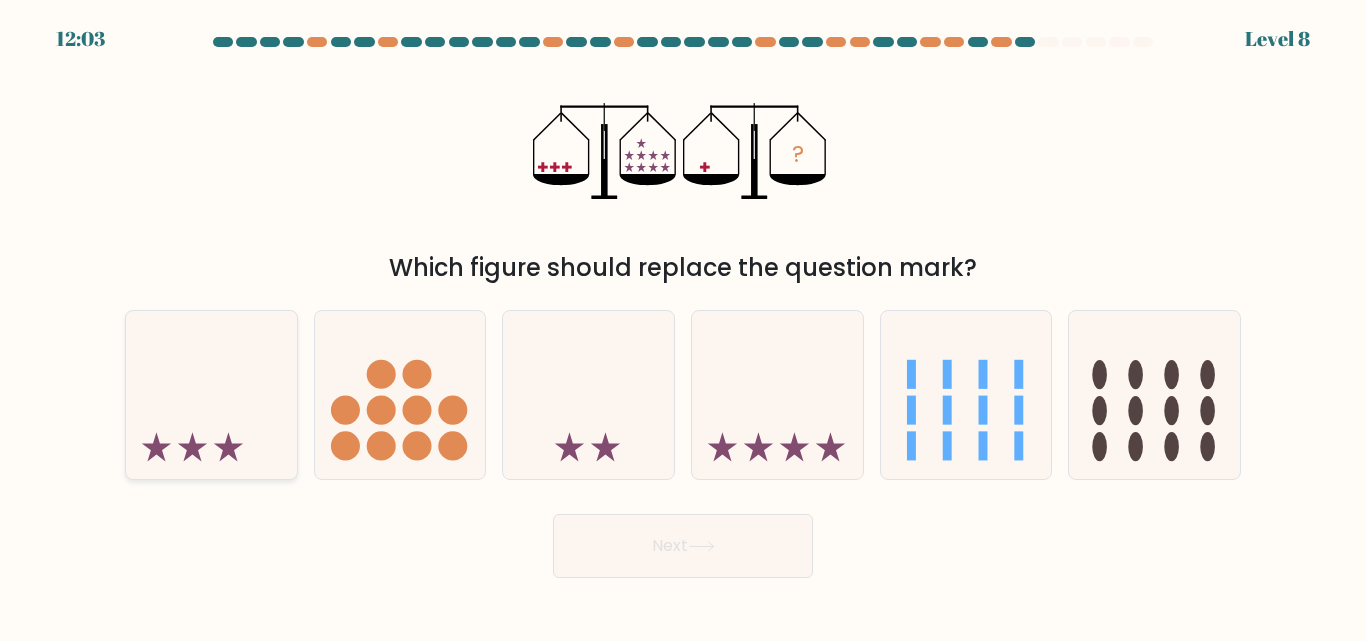 drag, startPoint x: 178, startPoint y: 417, endPoint x: 190, endPoint y: 417, distance: 12 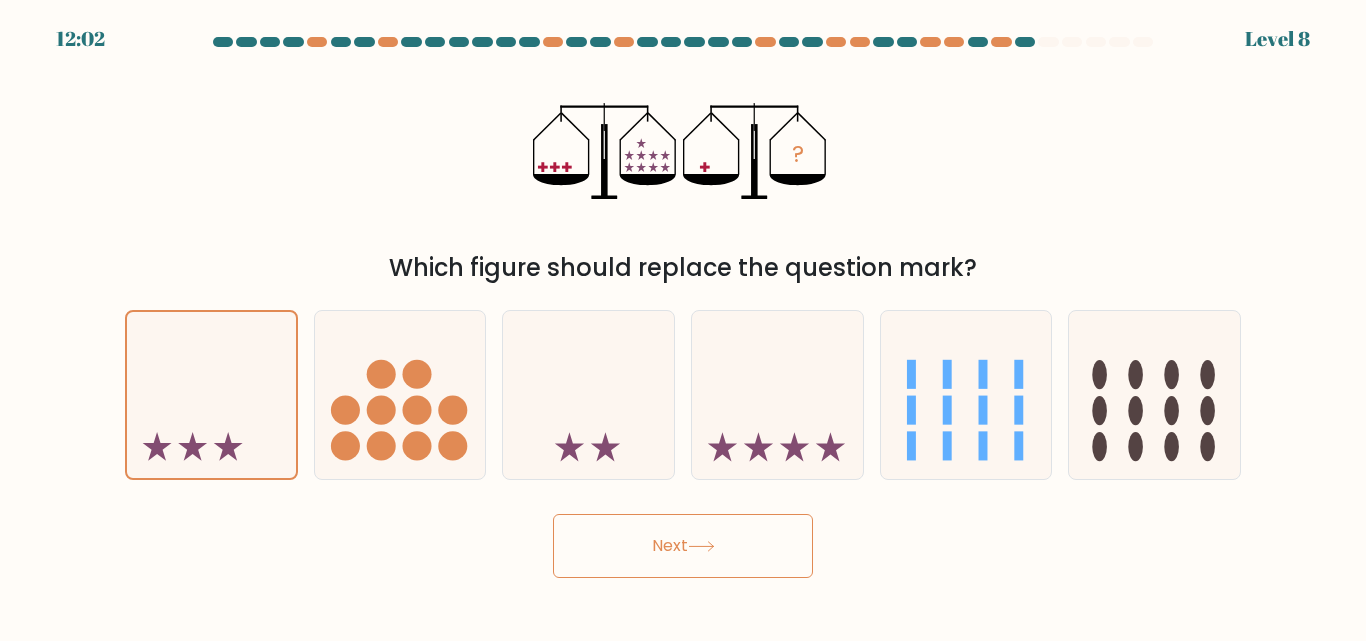 click on "Next" at bounding box center (683, 546) 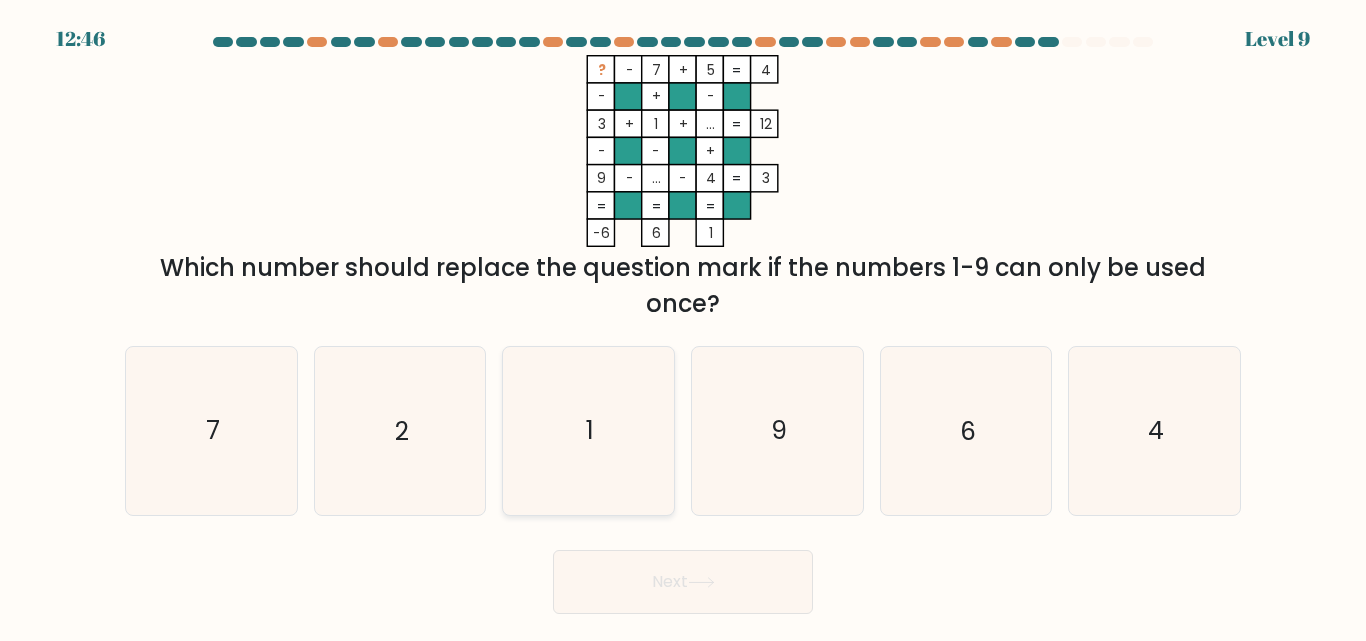 drag, startPoint x: 589, startPoint y: 448, endPoint x: 598, endPoint y: 455, distance: 11.401754 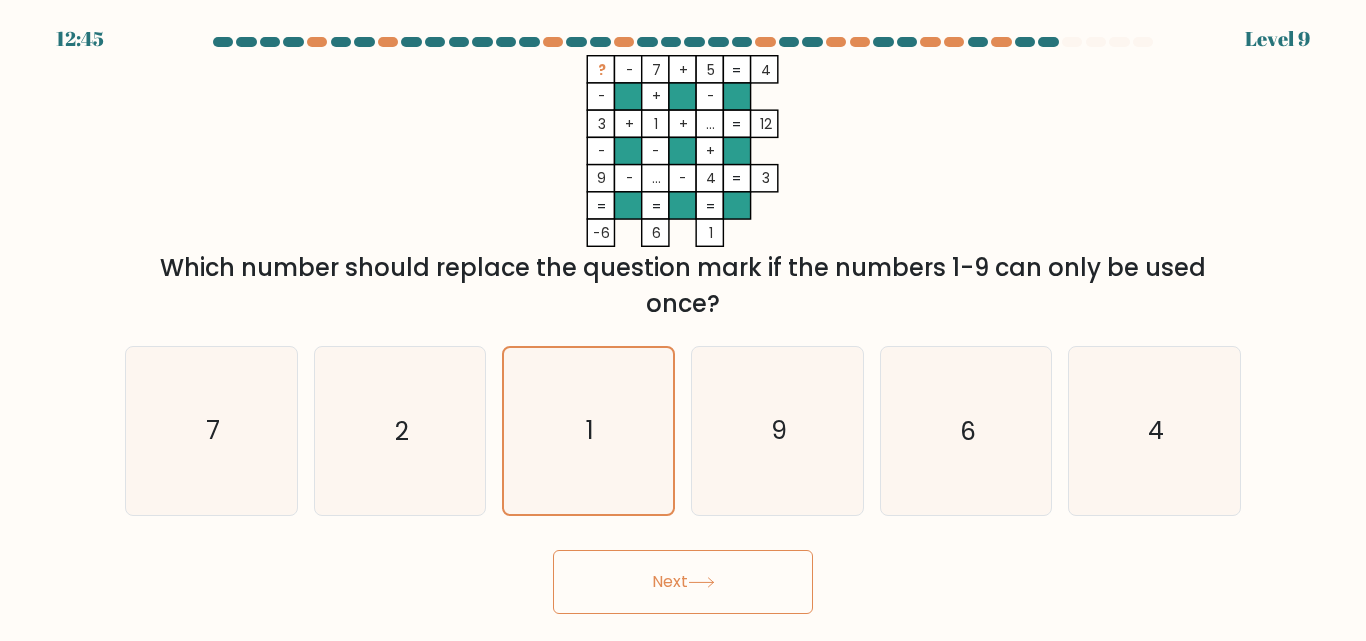 click on "Next" at bounding box center [683, 582] 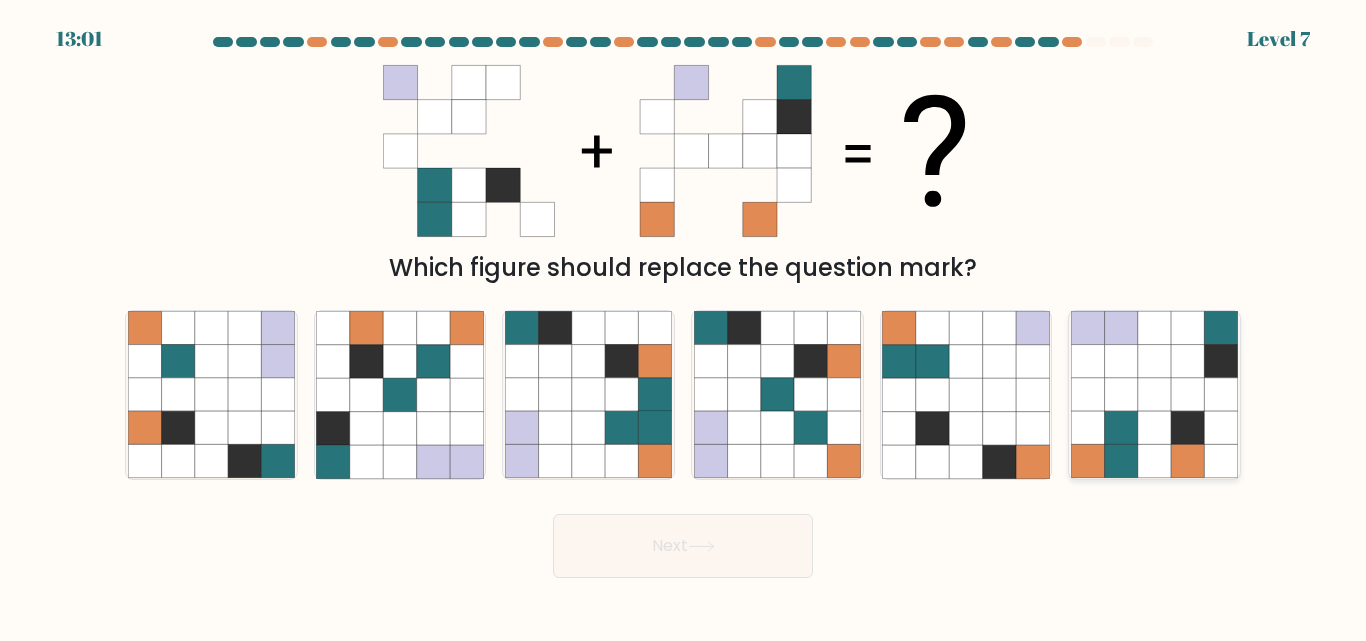 drag, startPoint x: 1131, startPoint y: 457, endPoint x: 1112, endPoint y: 464, distance: 20.248457 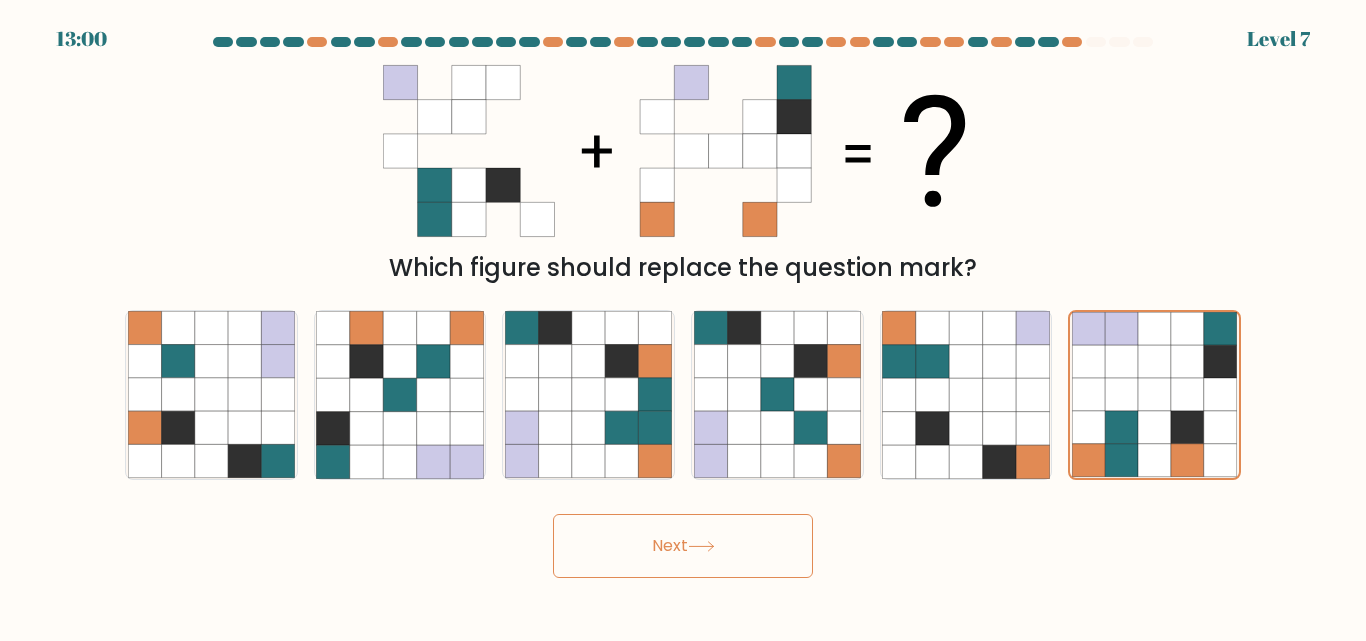 click on "Next" at bounding box center (683, 546) 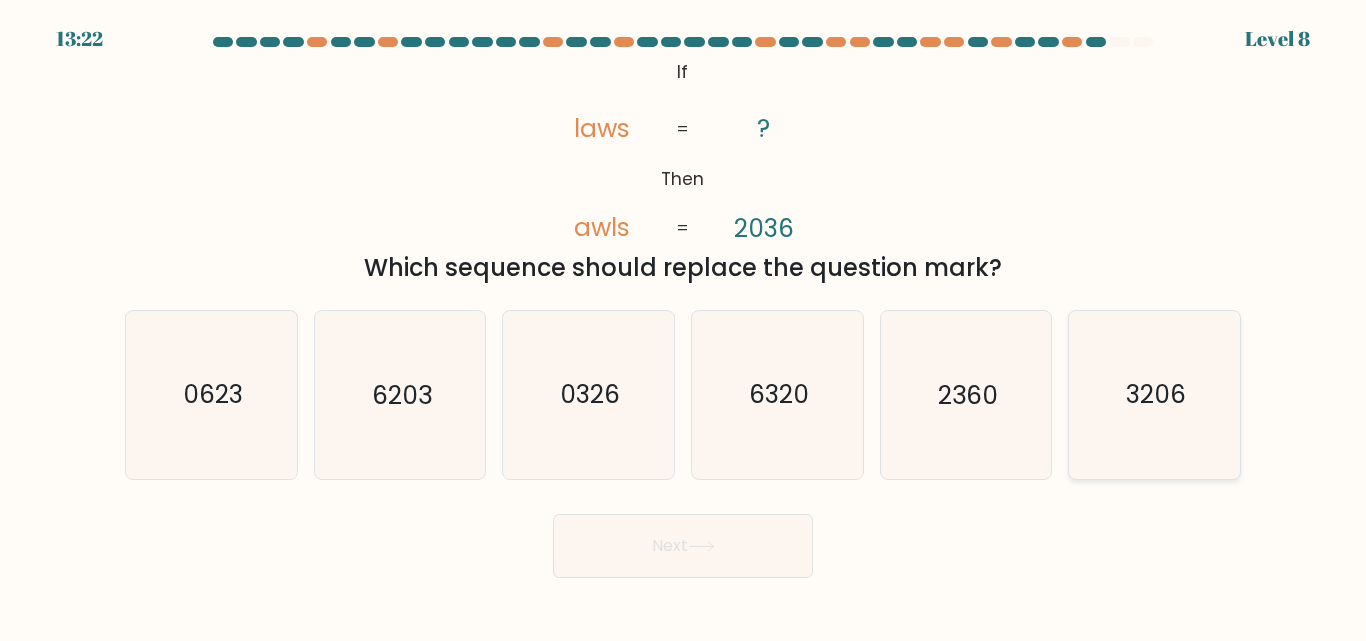 click on "3206" at bounding box center (1154, 394) 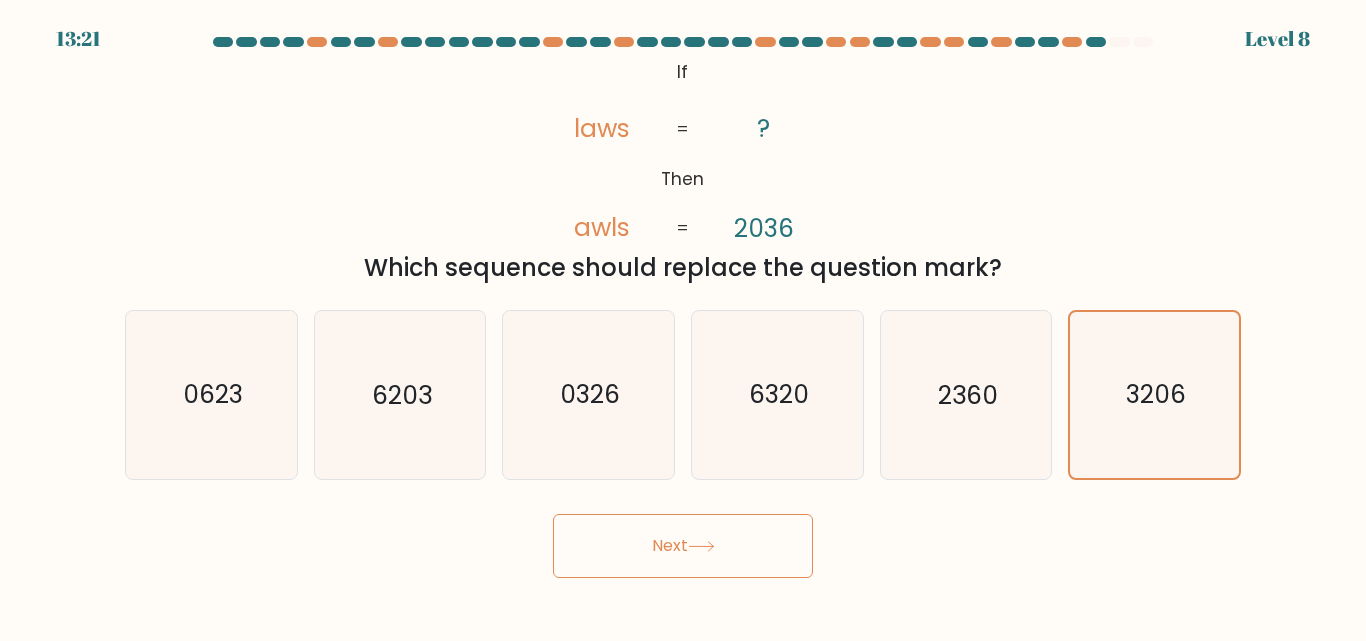 click on "Next" at bounding box center (683, 546) 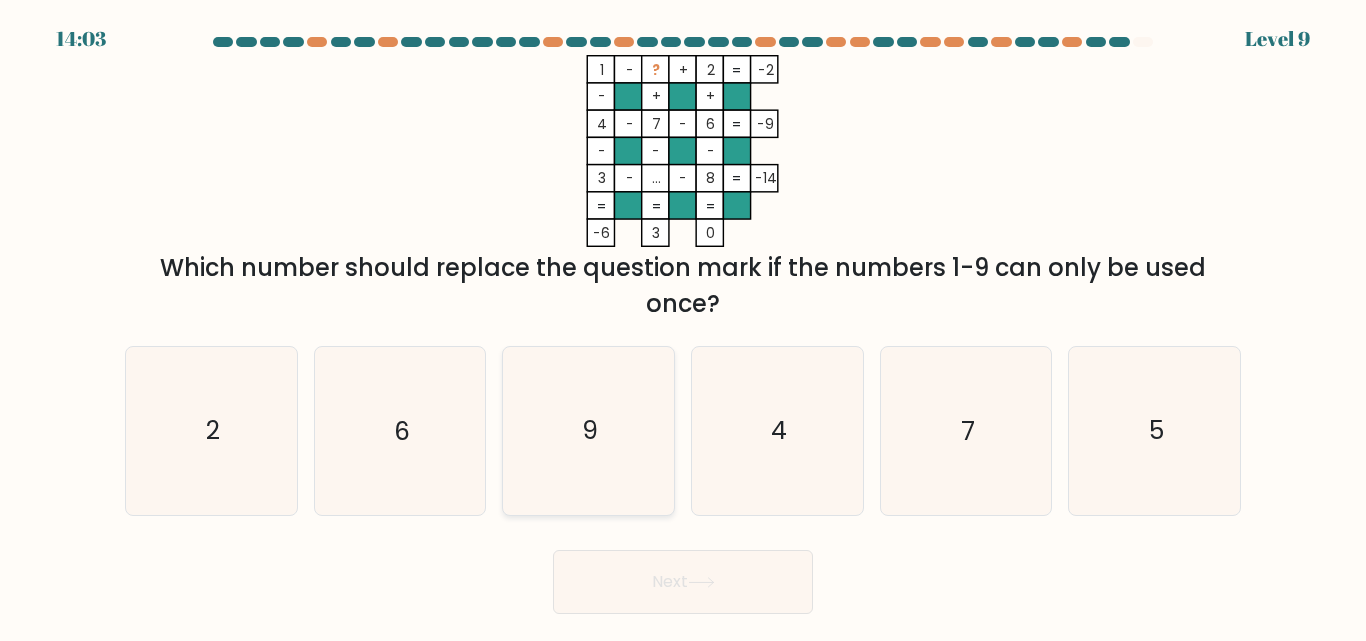 click on "9" at bounding box center (588, 430) 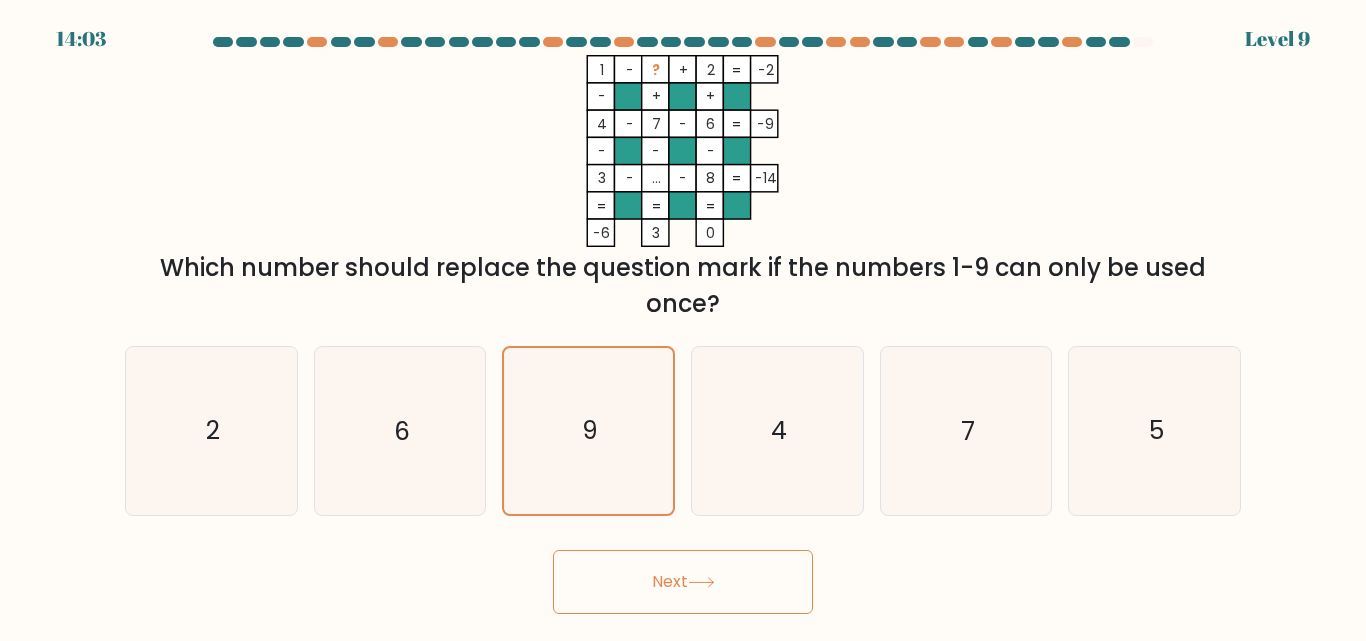 click at bounding box center [701, 582] 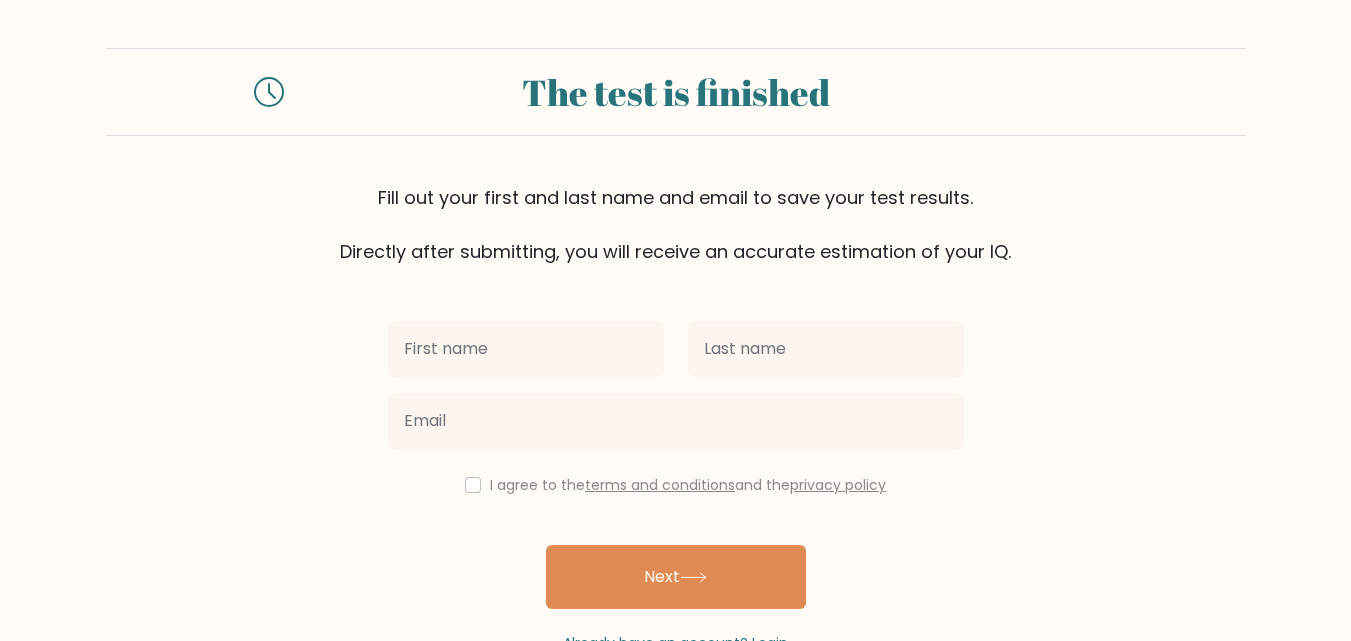 scroll, scrollTop: 0, scrollLeft: 0, axis: both 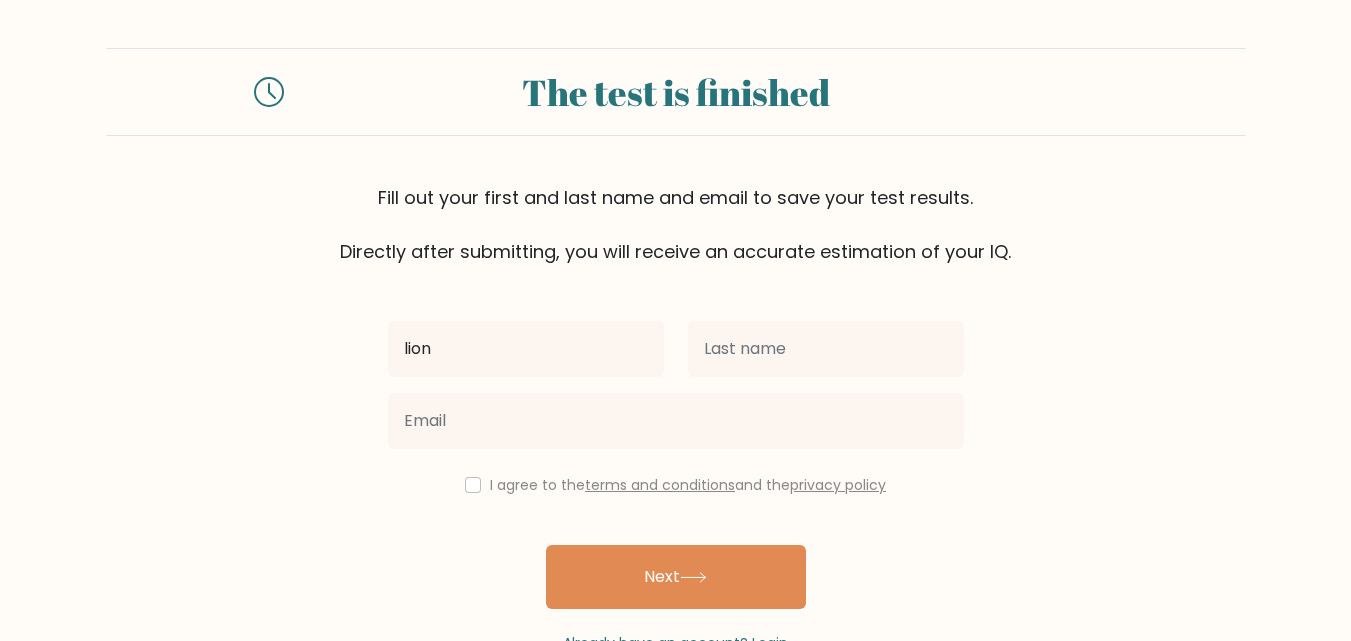 type on "lion" 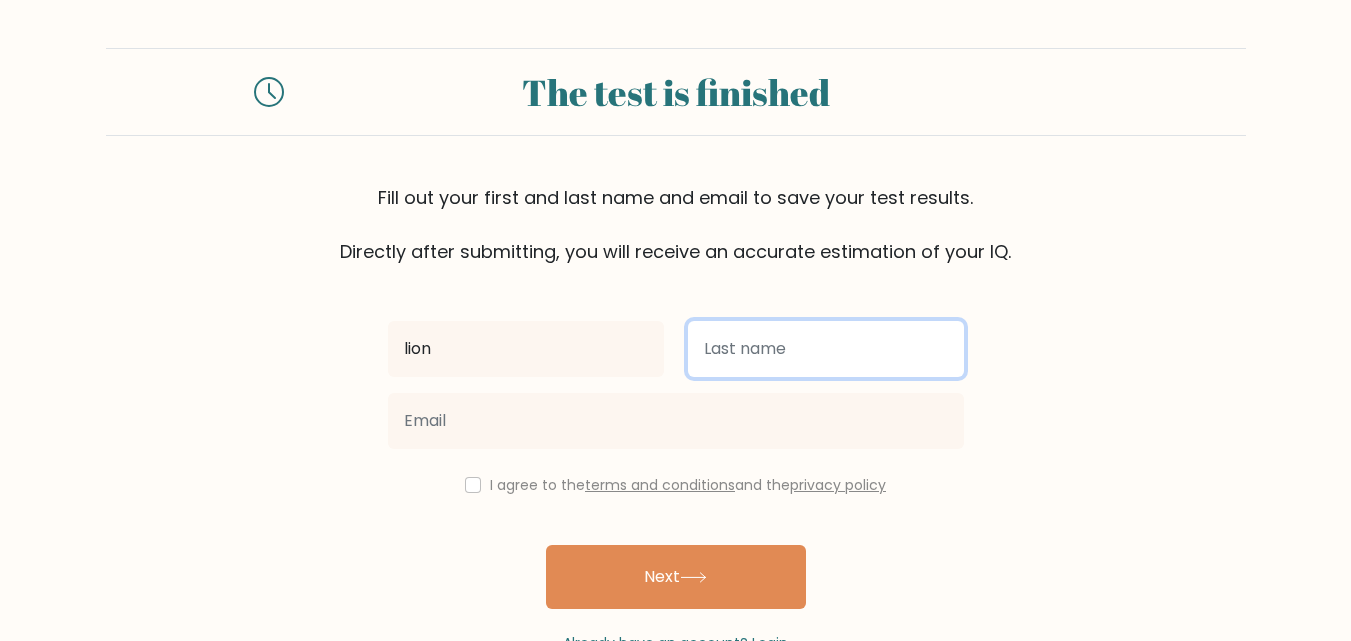 click at bounding box center [826, 349] 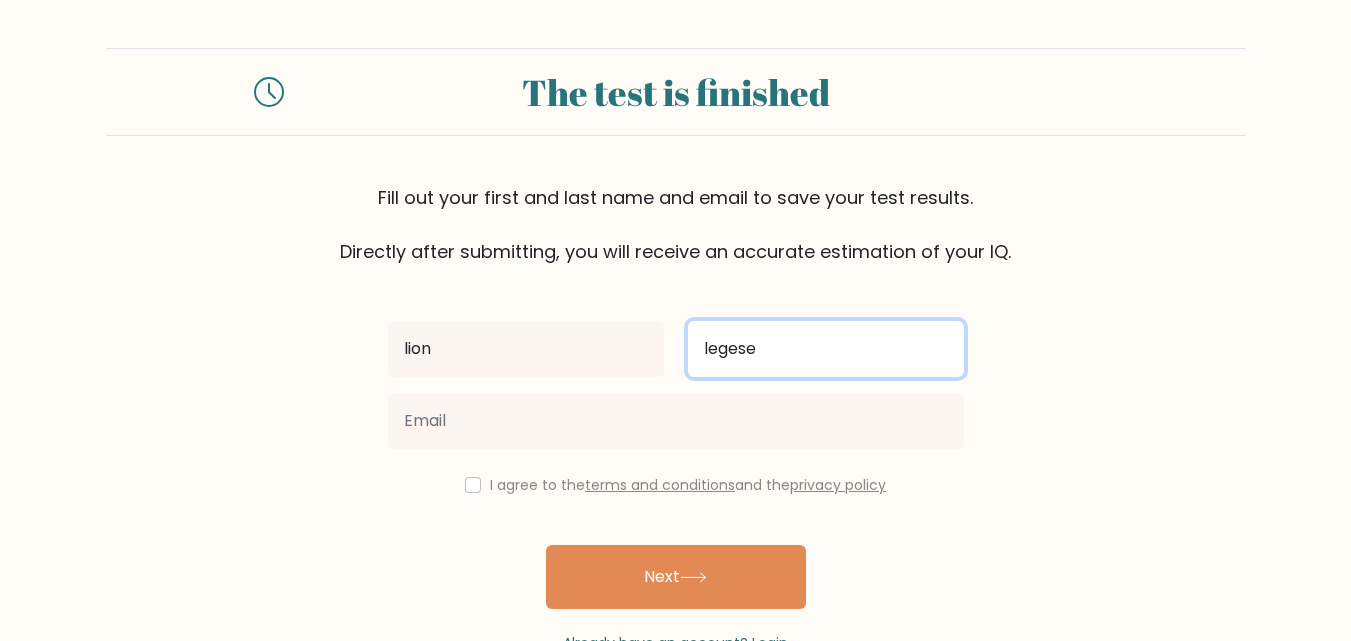 type on "legese" 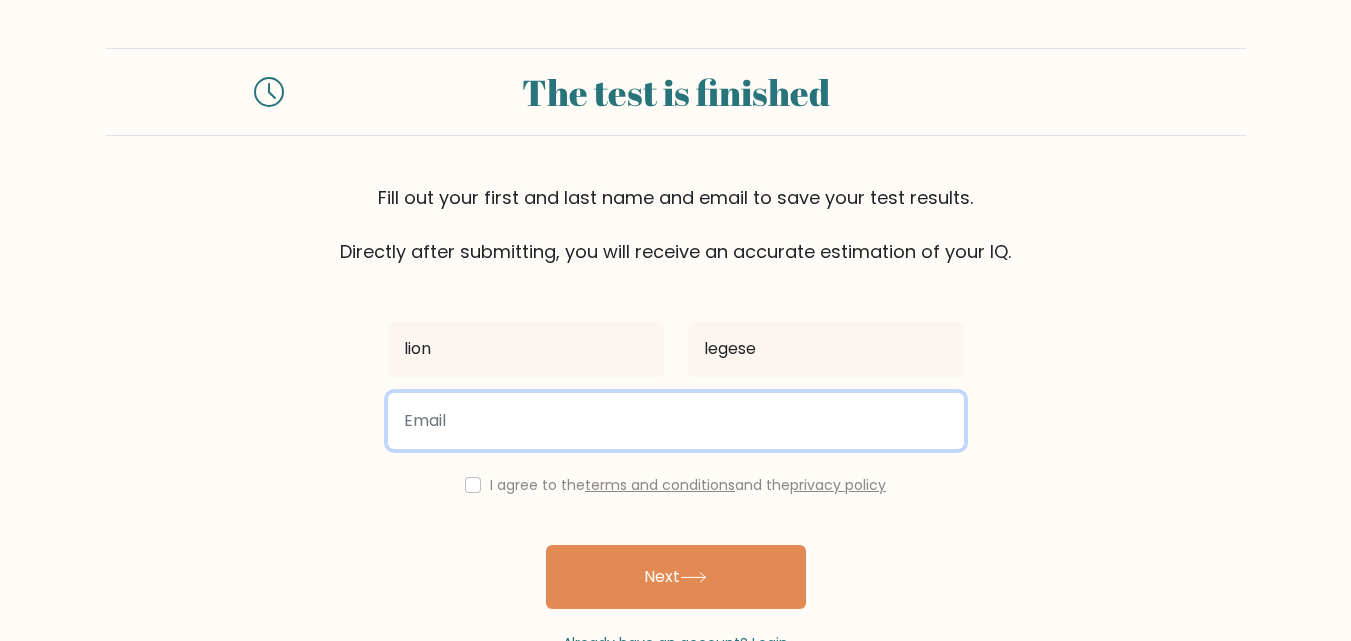 click at bounding box center [676, 421] 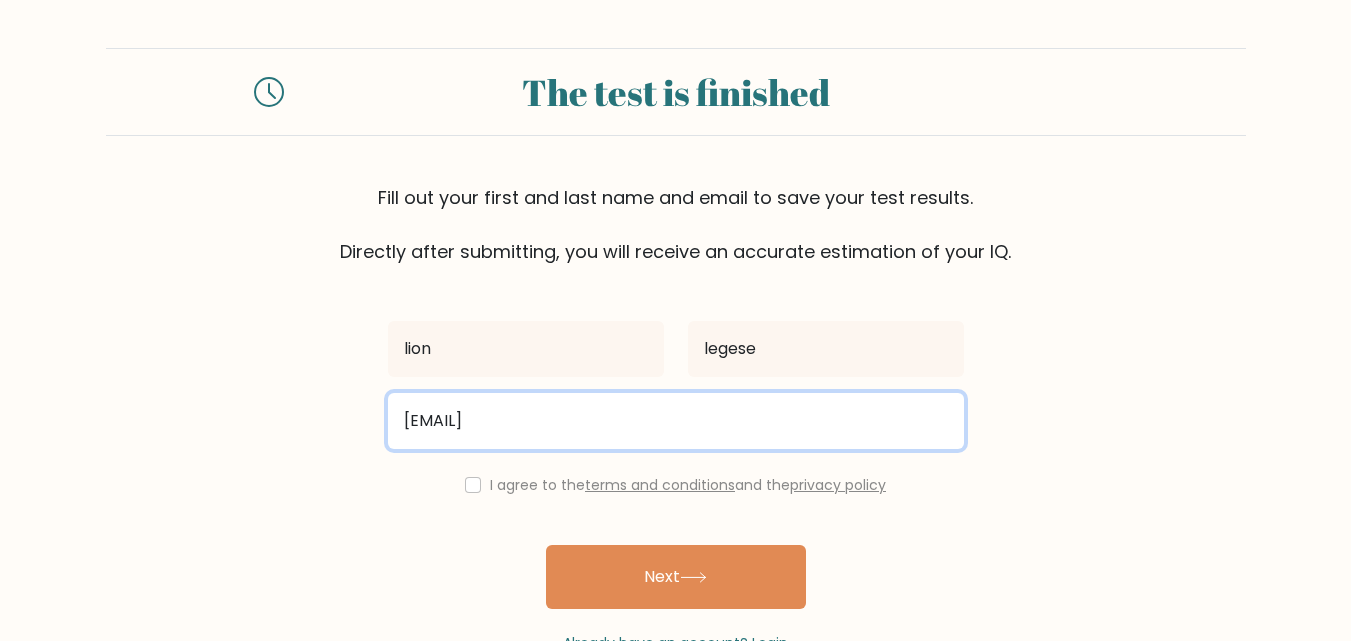 type on "lionlegese8@gmail.com" 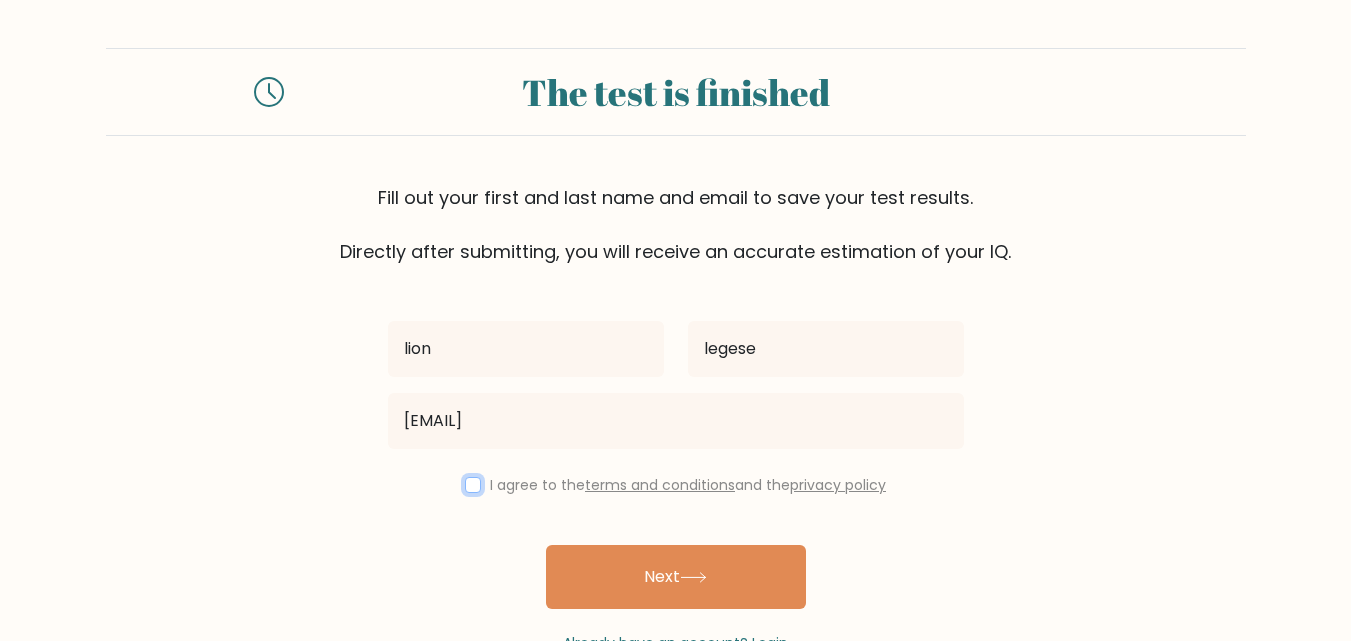 click at bounding box center (473, 485) 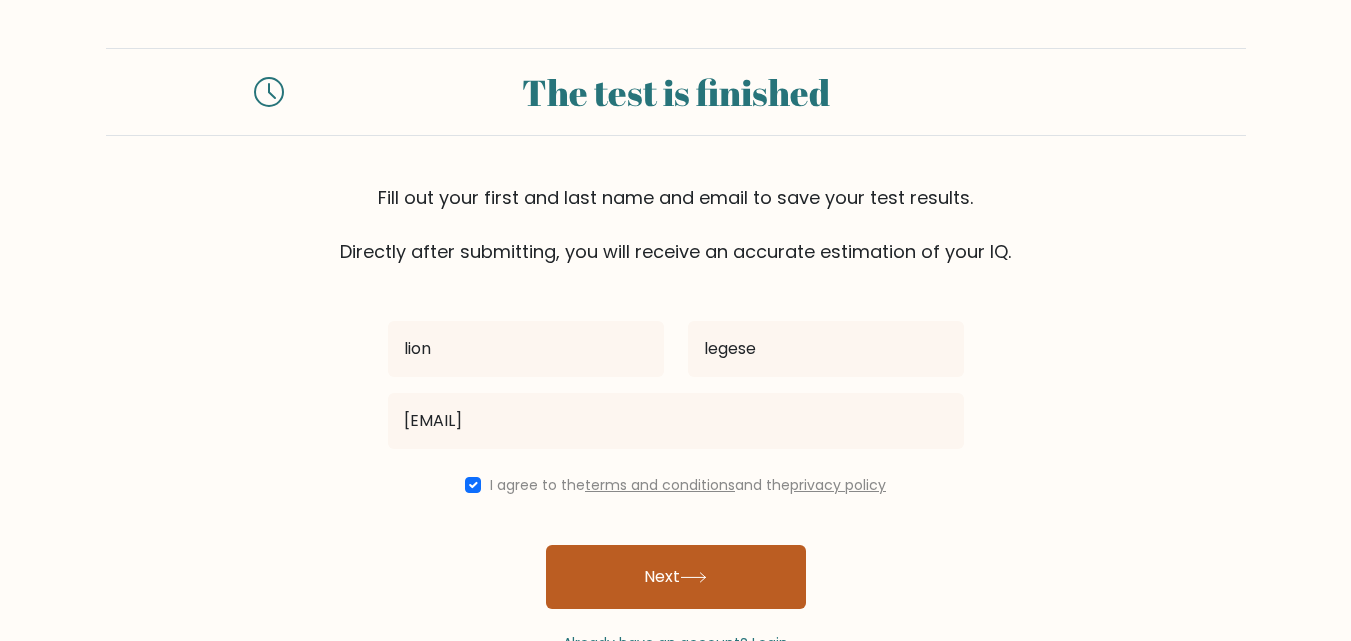 click on "Next" at bounding box center (676, 577) 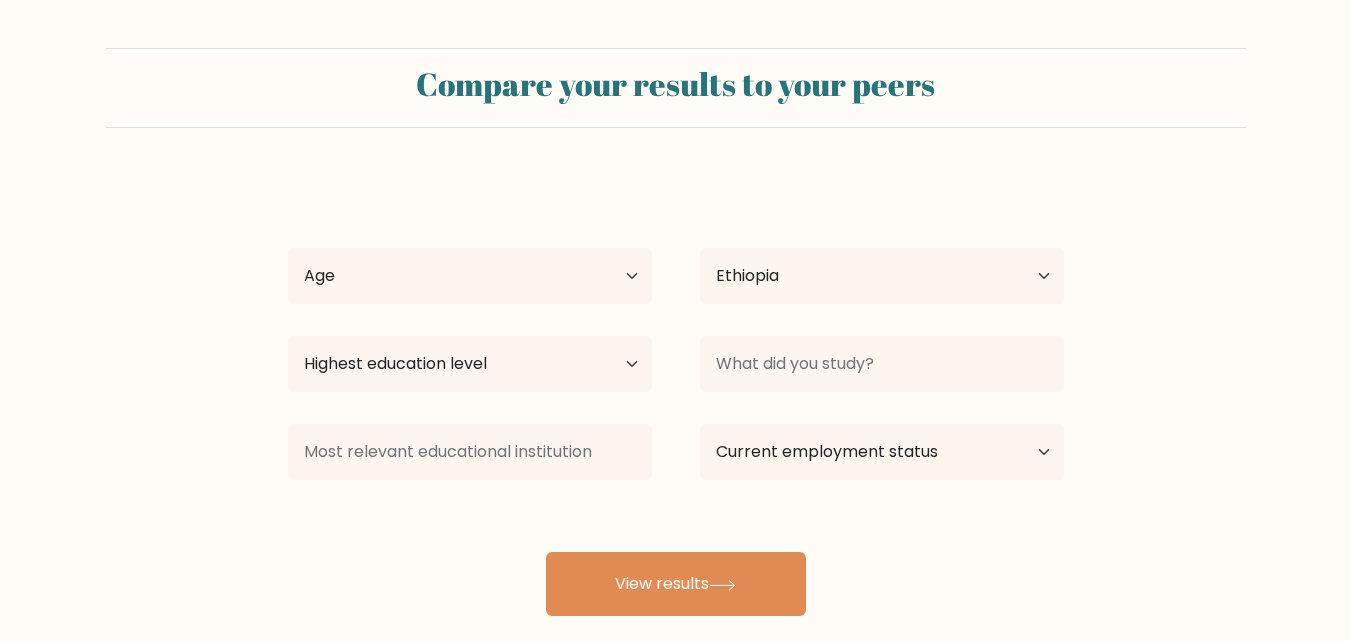 scroll, scrollTop: 0, scrollLeft: 0, axis: both 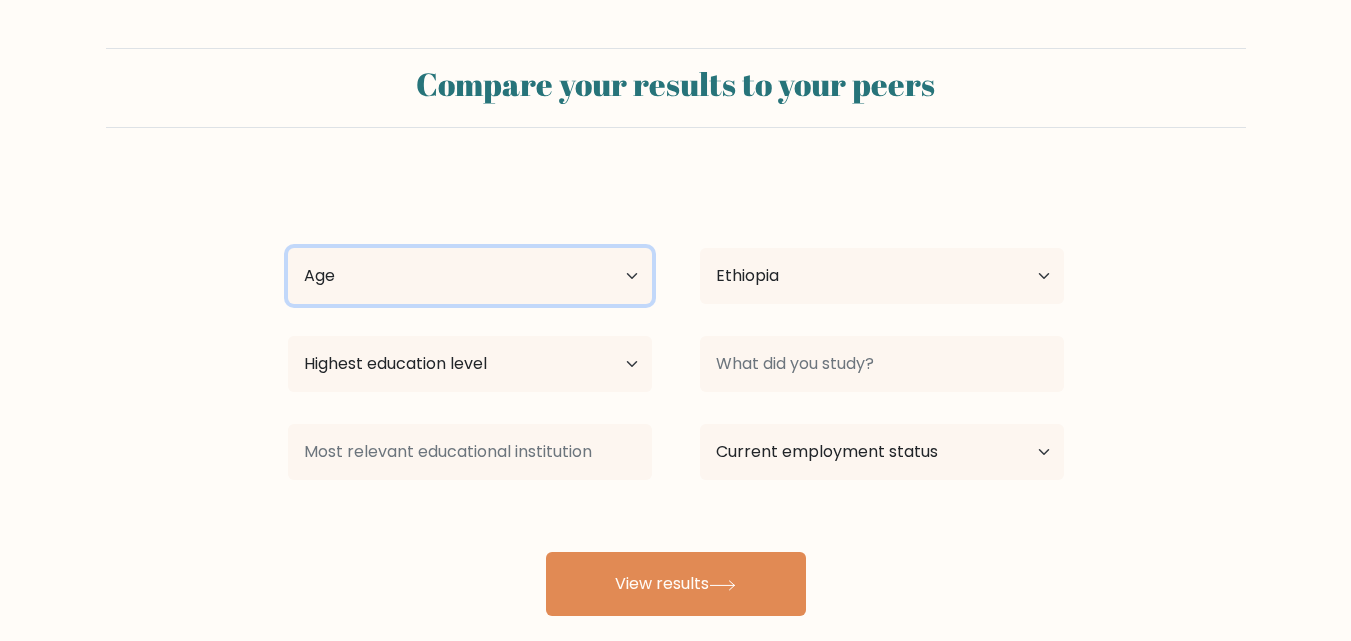 click on "Age
Under 18 years old
18-24 years old
25-34 years old
35-44 years old
45-54 years old
55-64 years old
65 years old and above" at bounding box center [470, 276] 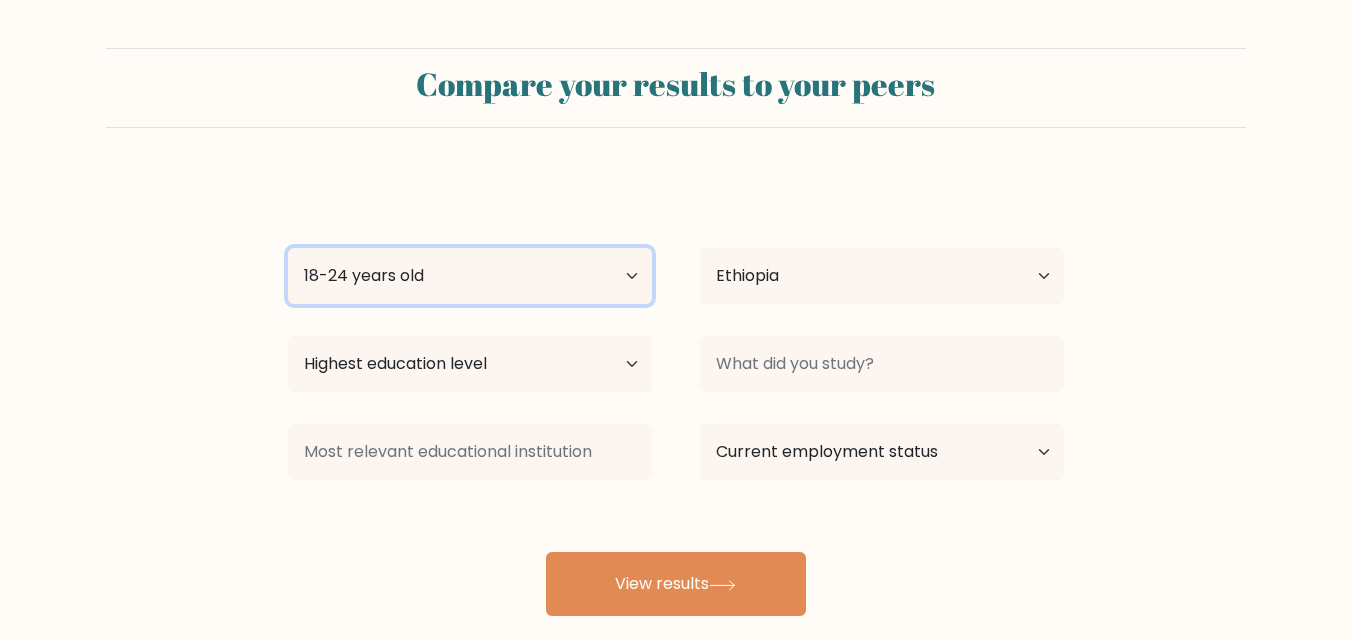 click on "Age
Under 18 years old
18-24 years old
25-34 years old
35-44 years old
45-54 years old
55-64 years old
65 years old and above" at bounding box center (470, 276) 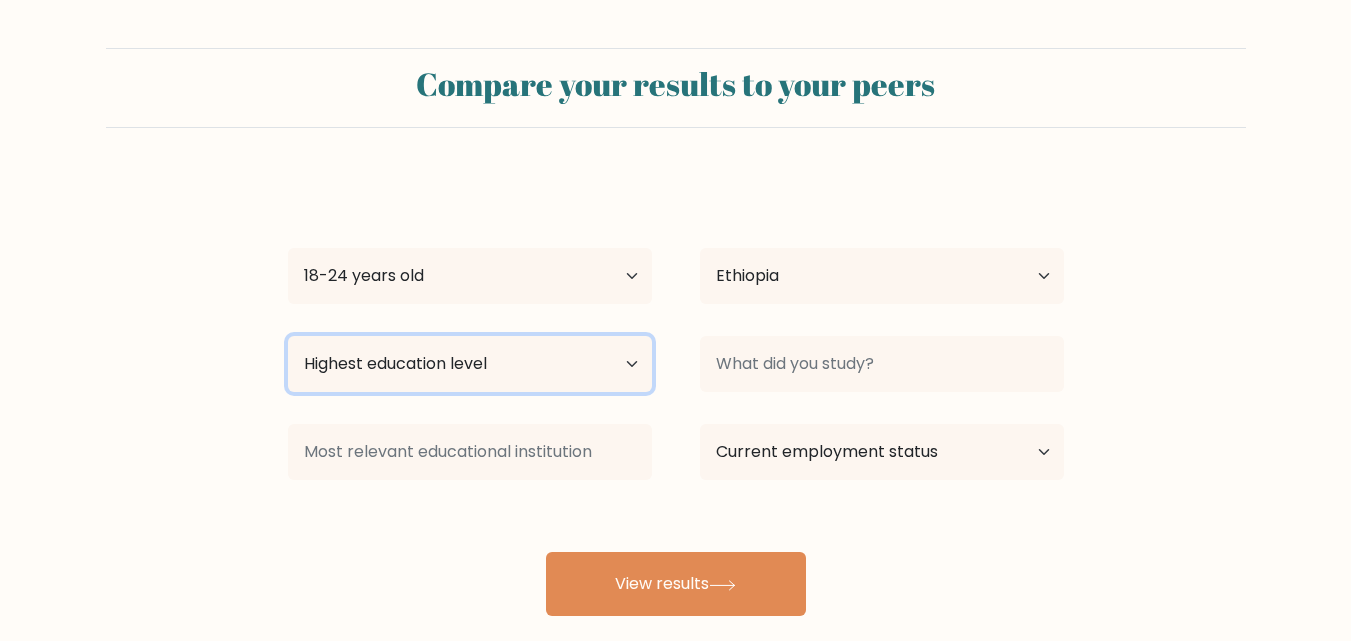 click on "Highest education level
No schooling
Primary
Lower Secondary
Upper Secondary
Occupation Specific
Bachelor's degree
Master's degree
Doctoral degree" at bounding box center (470, 364) 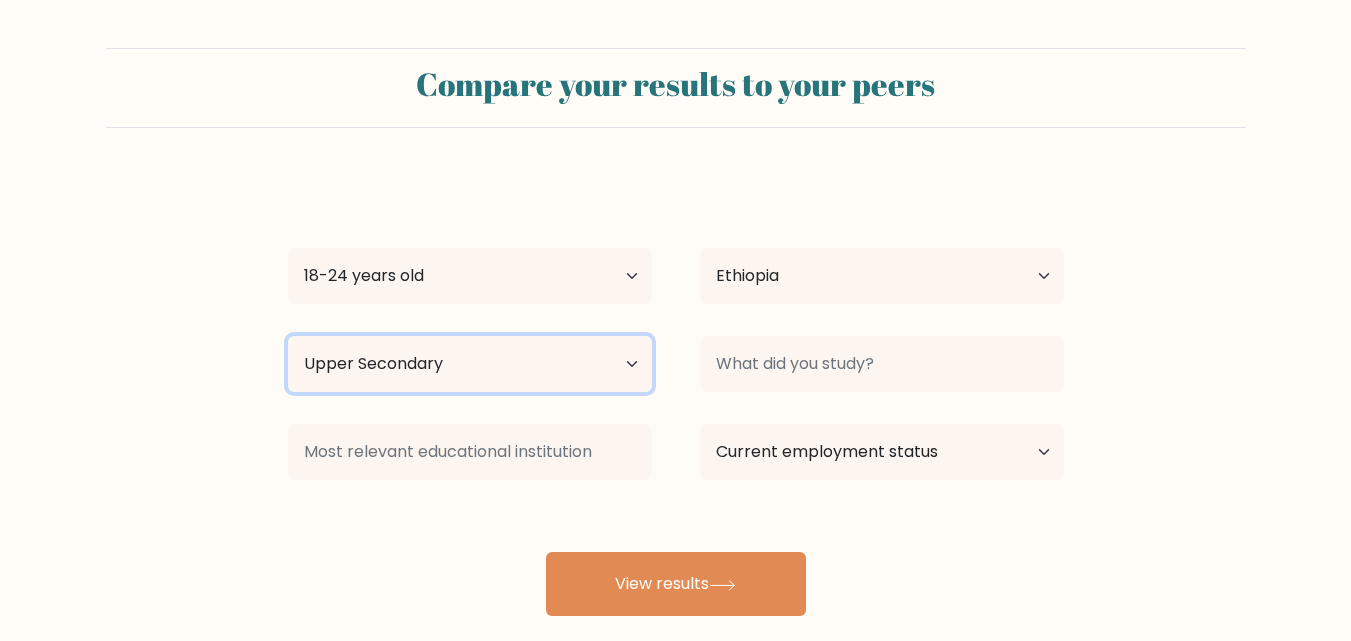 click on "Highest education level
No schooling
Primary
Lower Secondary
Upper Secondary
Occupation Specific
Bachelor's degree
Master's degree
Doctoral degree" at bounding box center (470, 364) 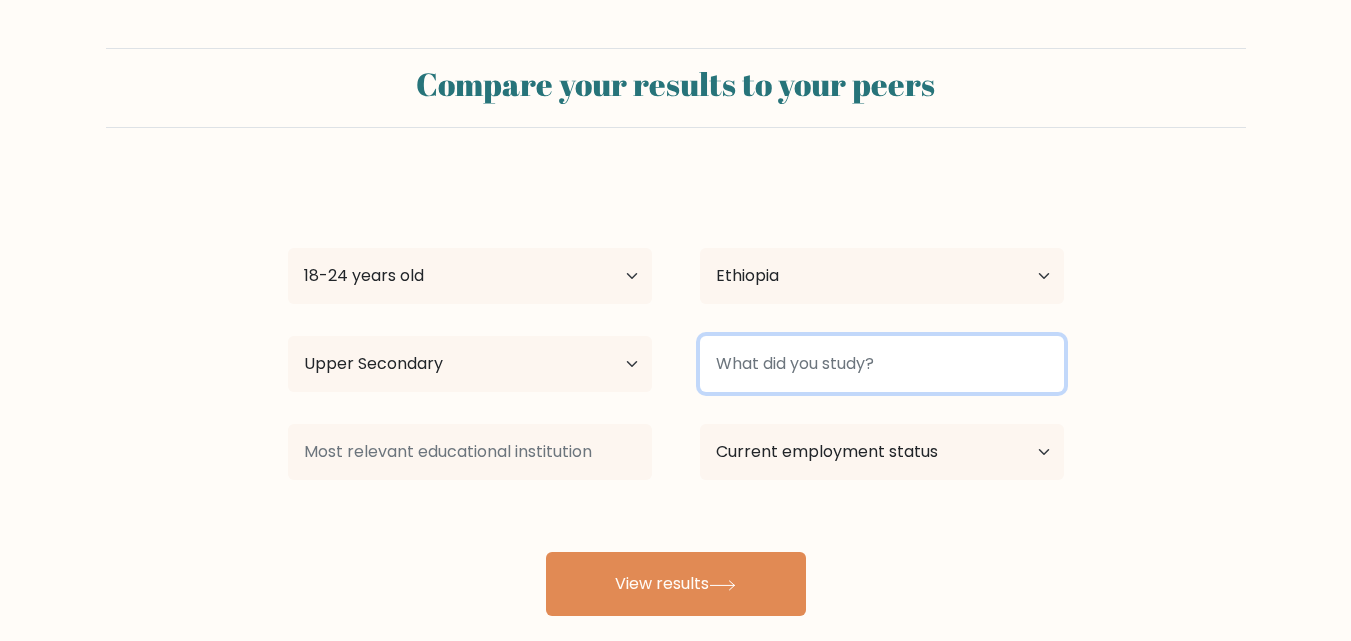 click at bounding box center (882, 364) 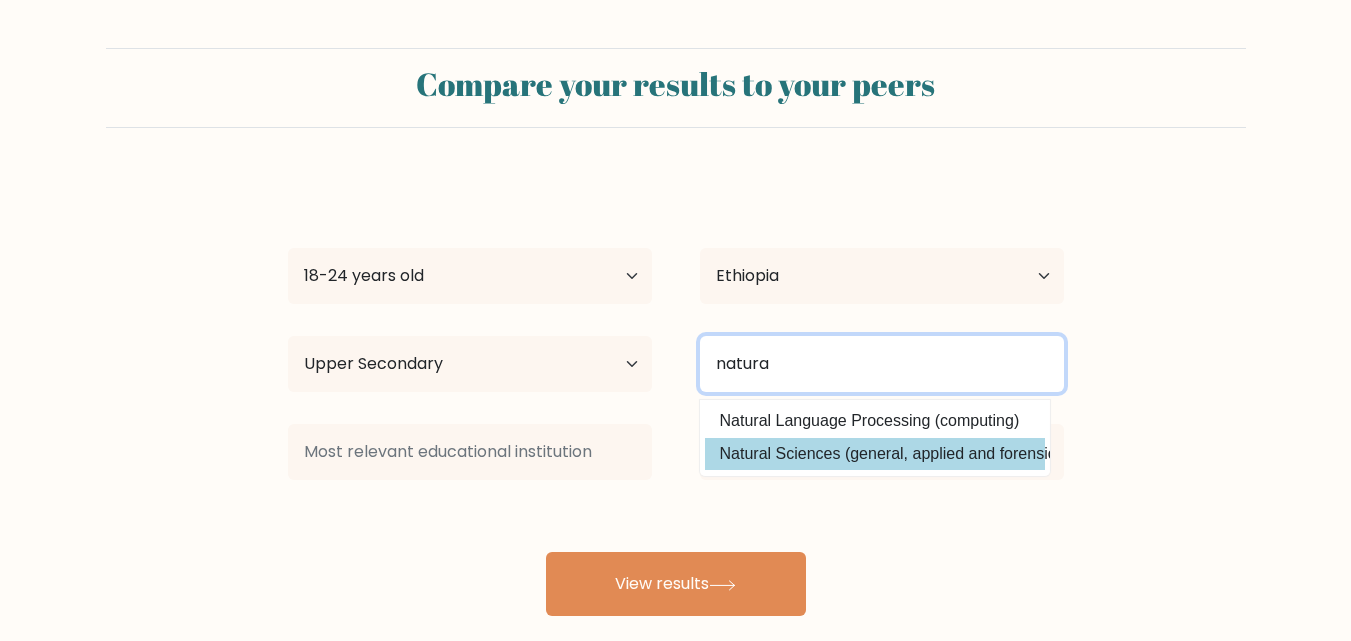 type on "natura" 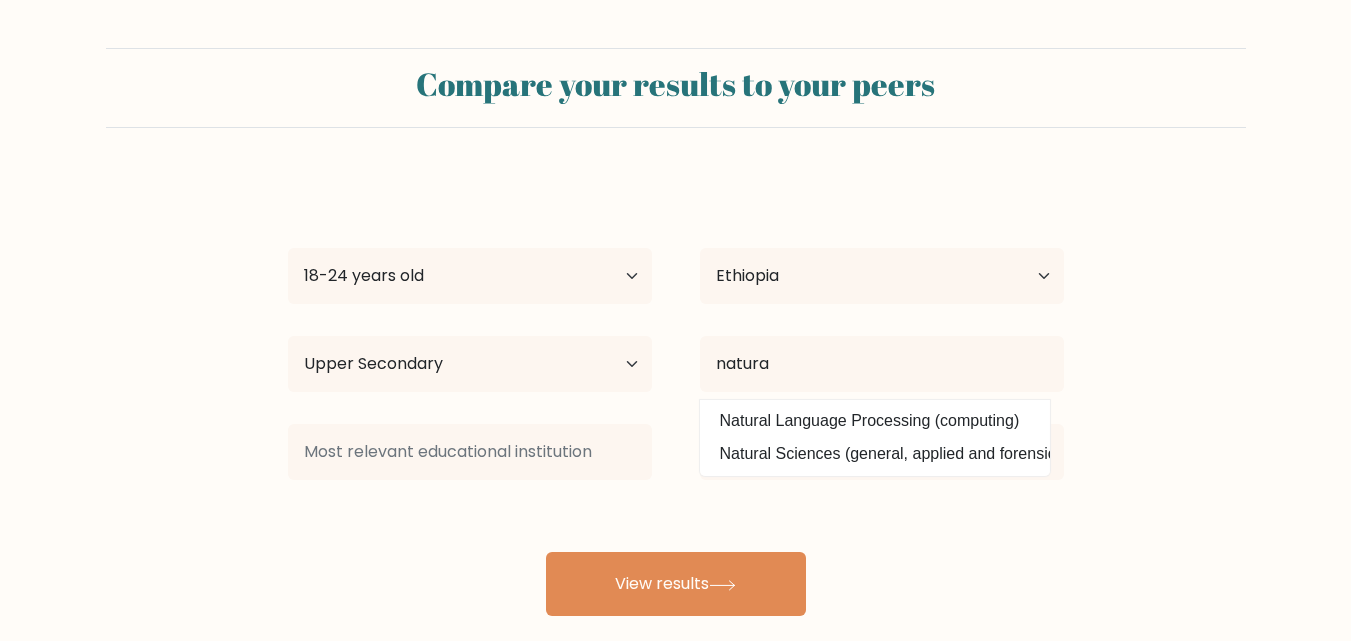 click on "Natural Sciences (general, applied and forensic sciences)" at bounding box center [875, 454] 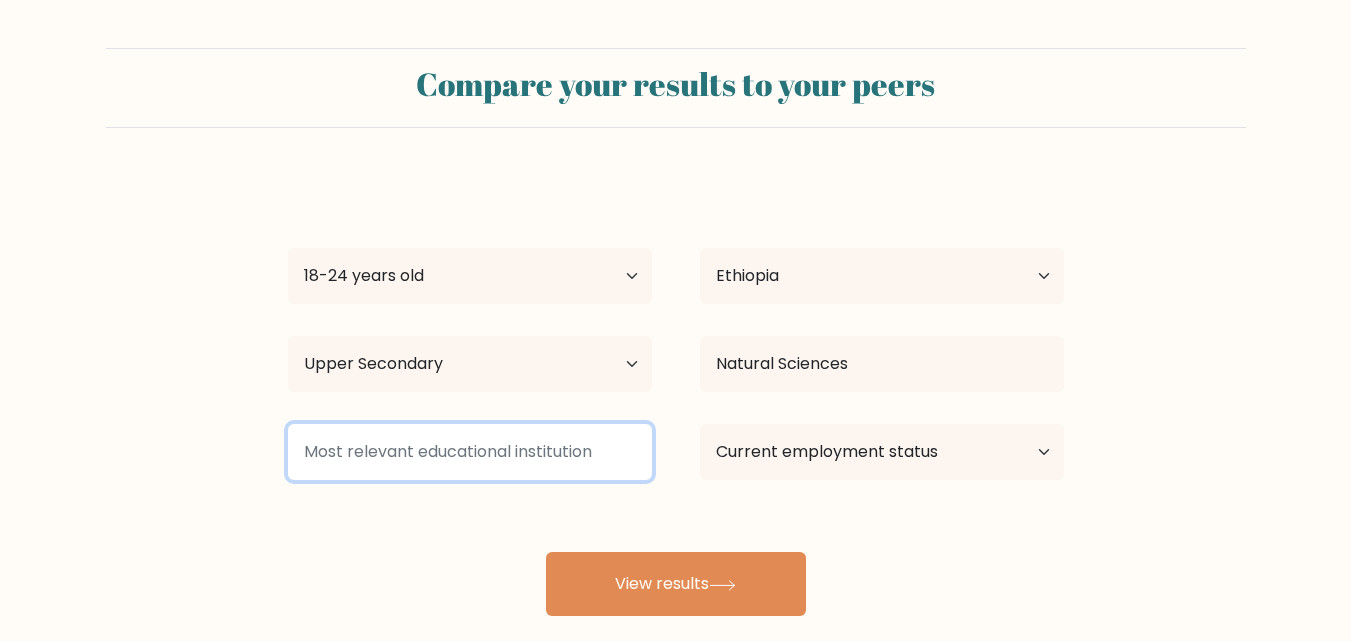 click at bounding box center [470, 452] 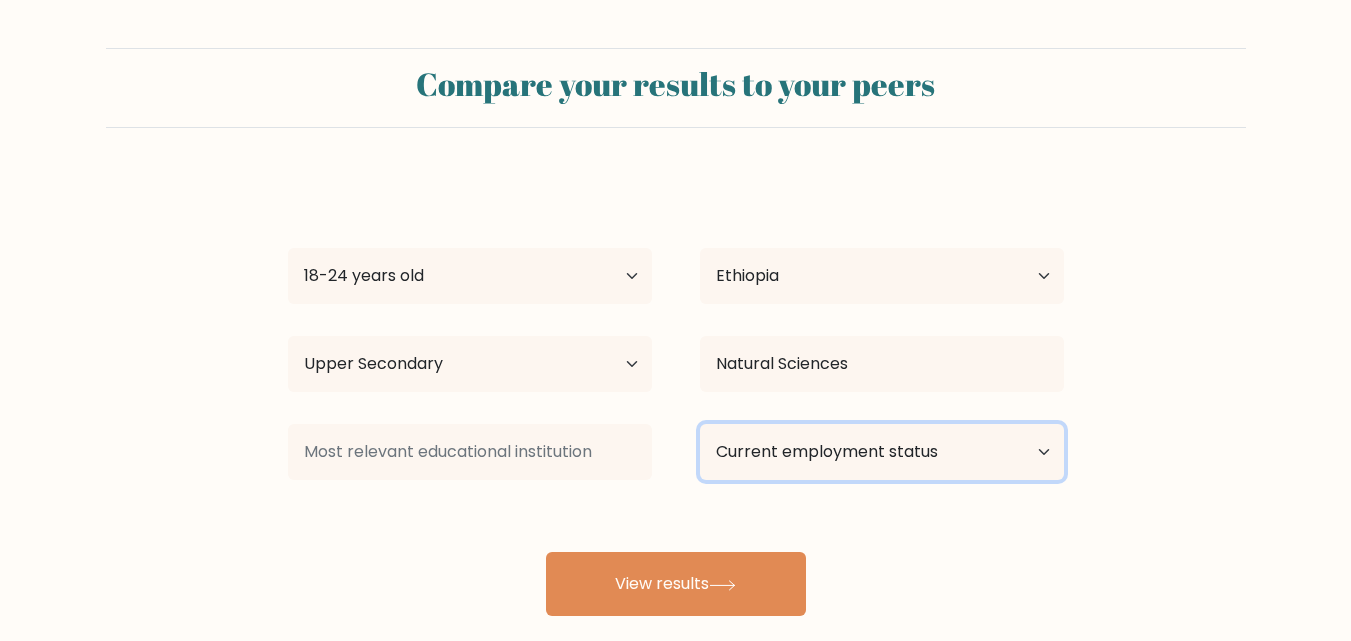 click on "Current employment status
Employed
Student
Retired
Other / prefer not to answer" at bounding box center (882, 452) 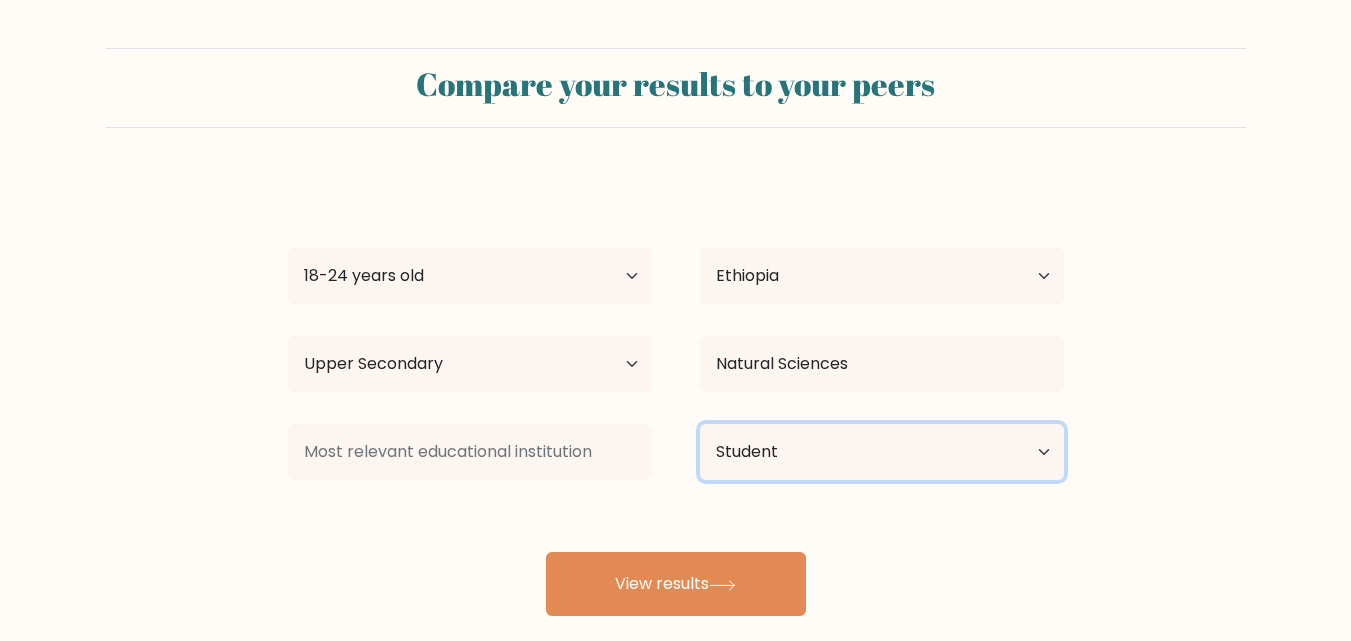 click on "Current employment status
Employed
Student
Retired
Other / prefer not to answer" at bounding box center (882, 452) 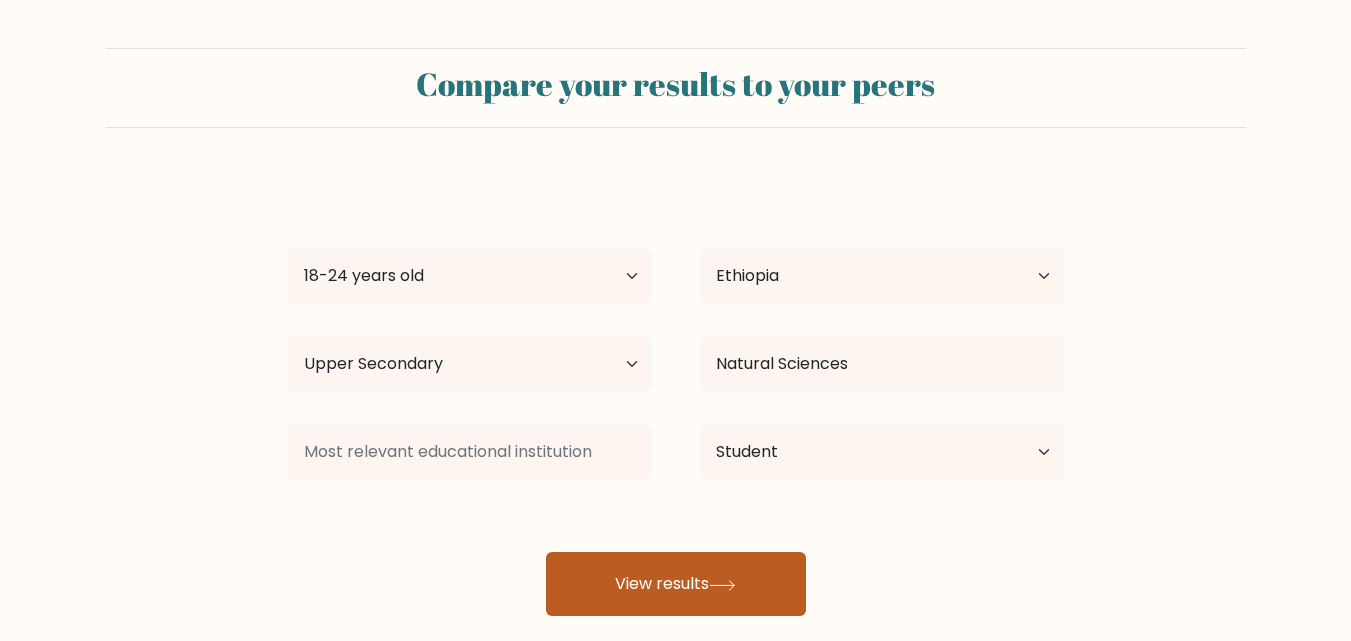 click on "View results" at bounding box center (676, 584) 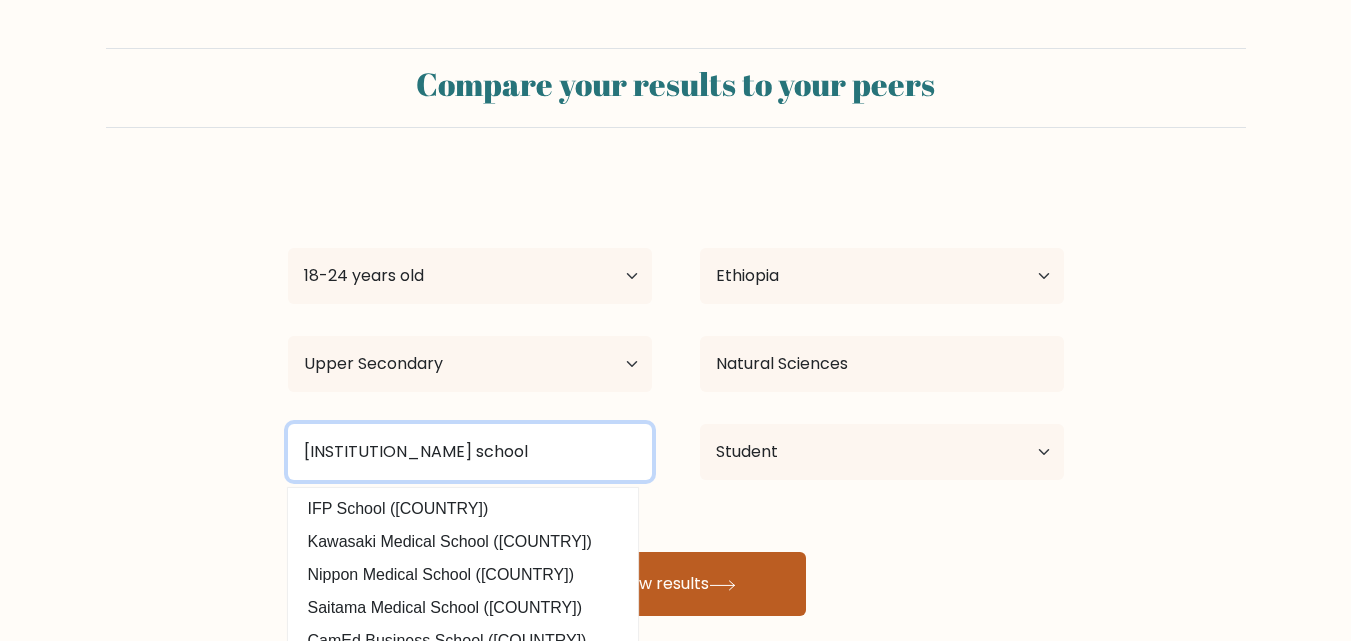 type on "saintjoseph school" 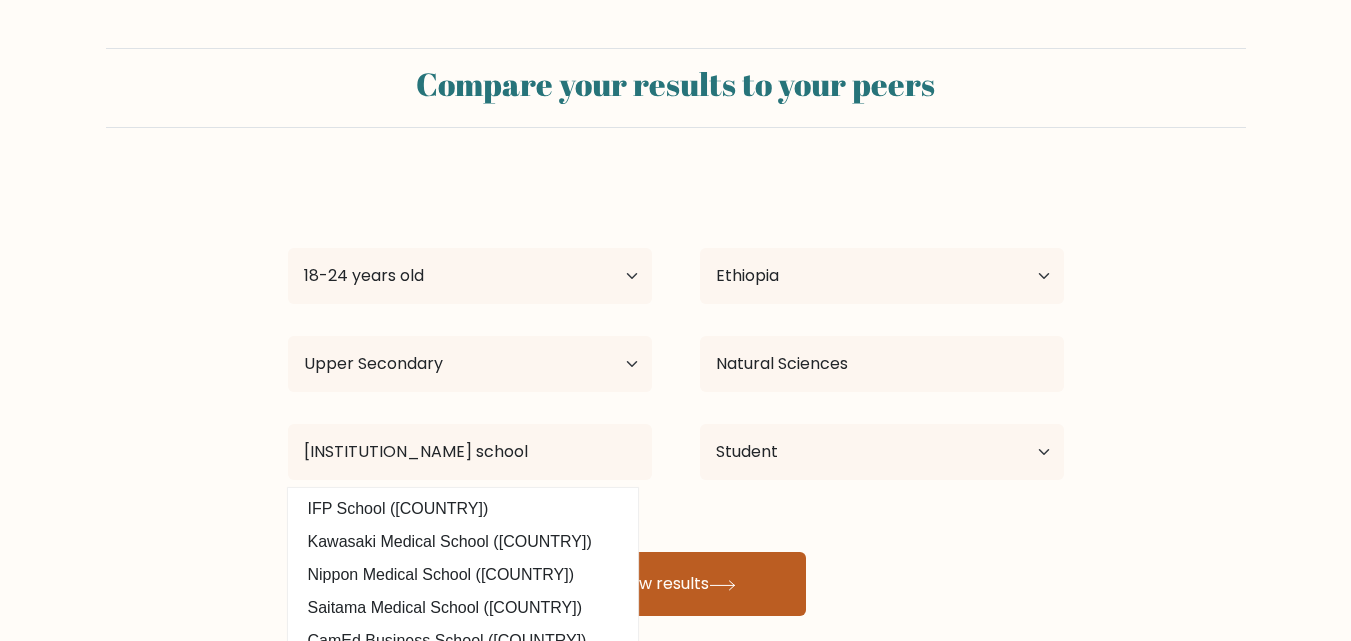 click on "View results" at bounding box center (676, 584) 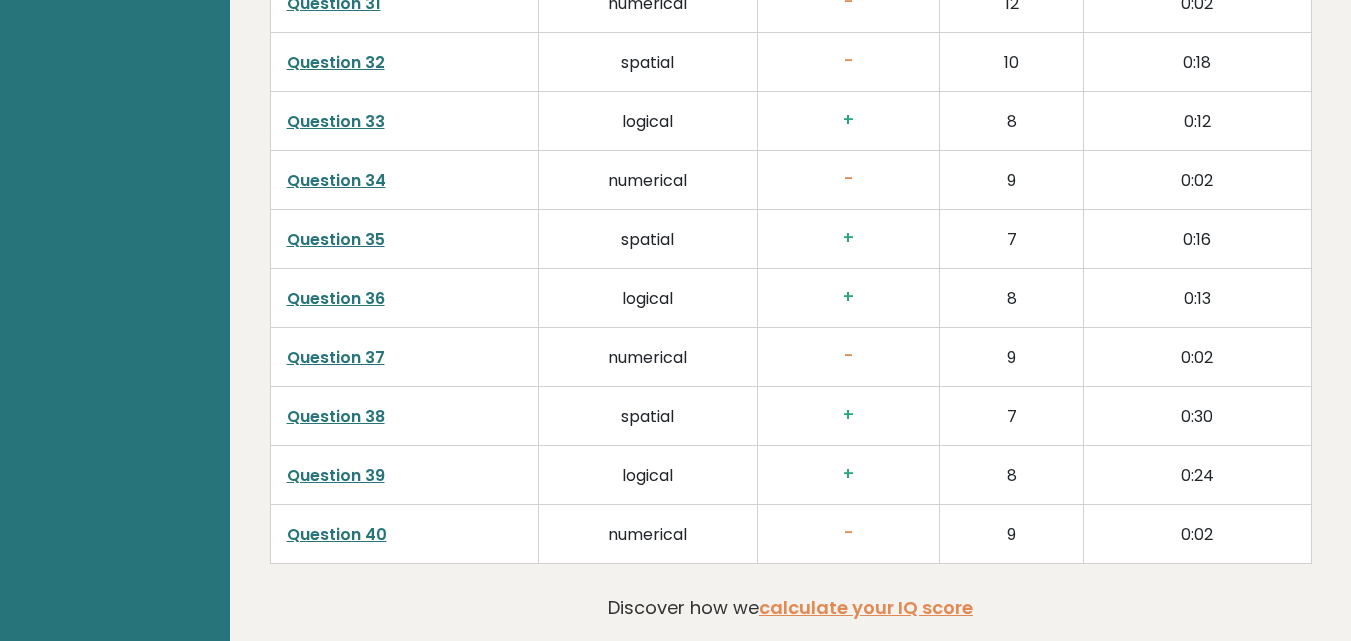 scroll, scrollTop: 5160, scrollLeft: 0, axis: vertical 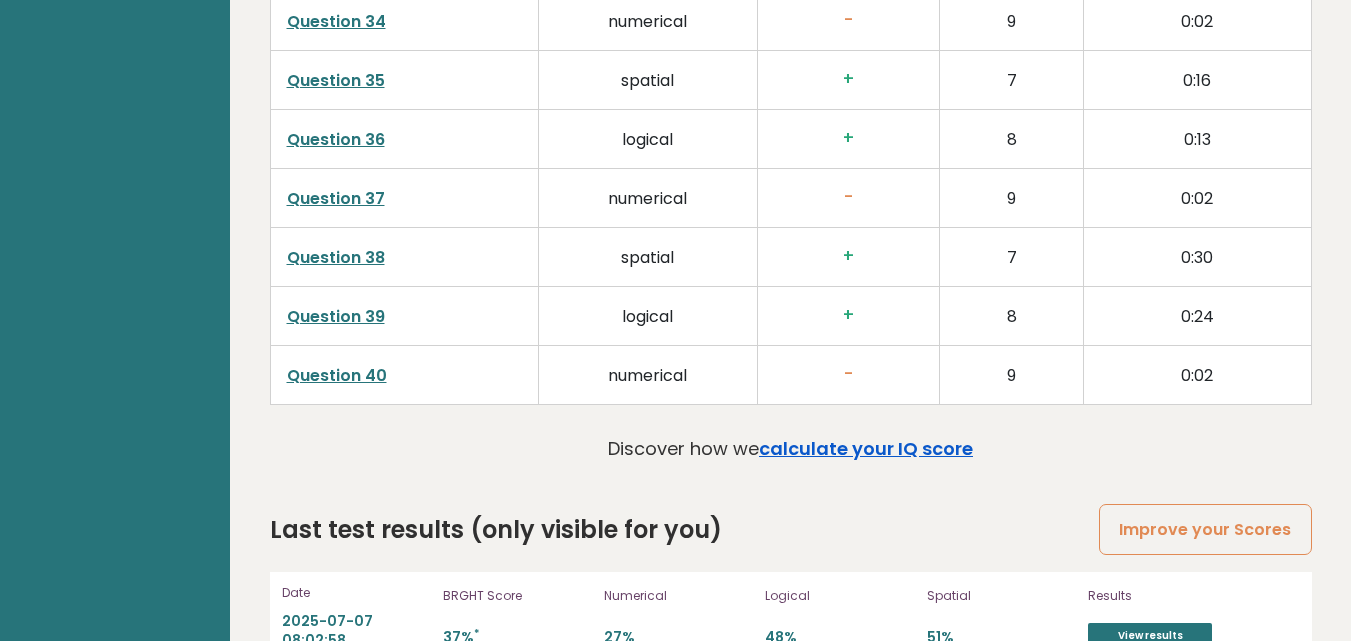 click on "calculate your IQ score" at bounding box center [866, 448] 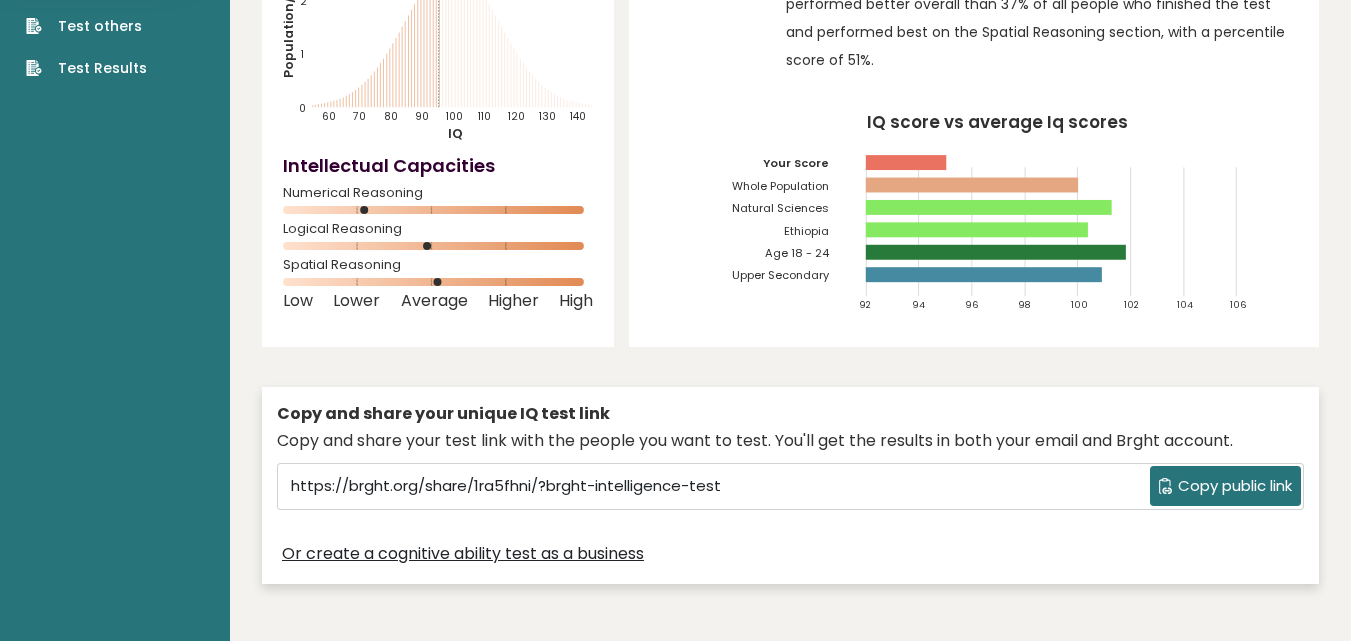 scroll, scrollTop: 0, scrollLeft: 0, axis: both 